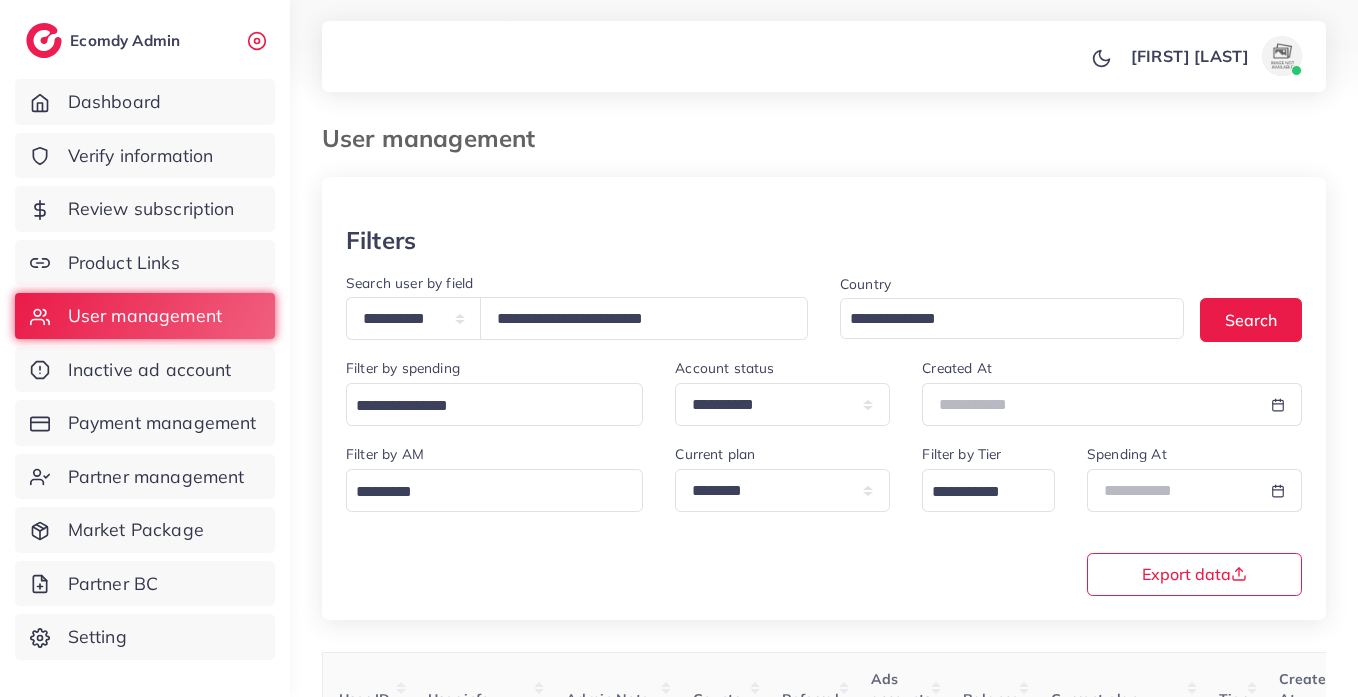 select on "*****" 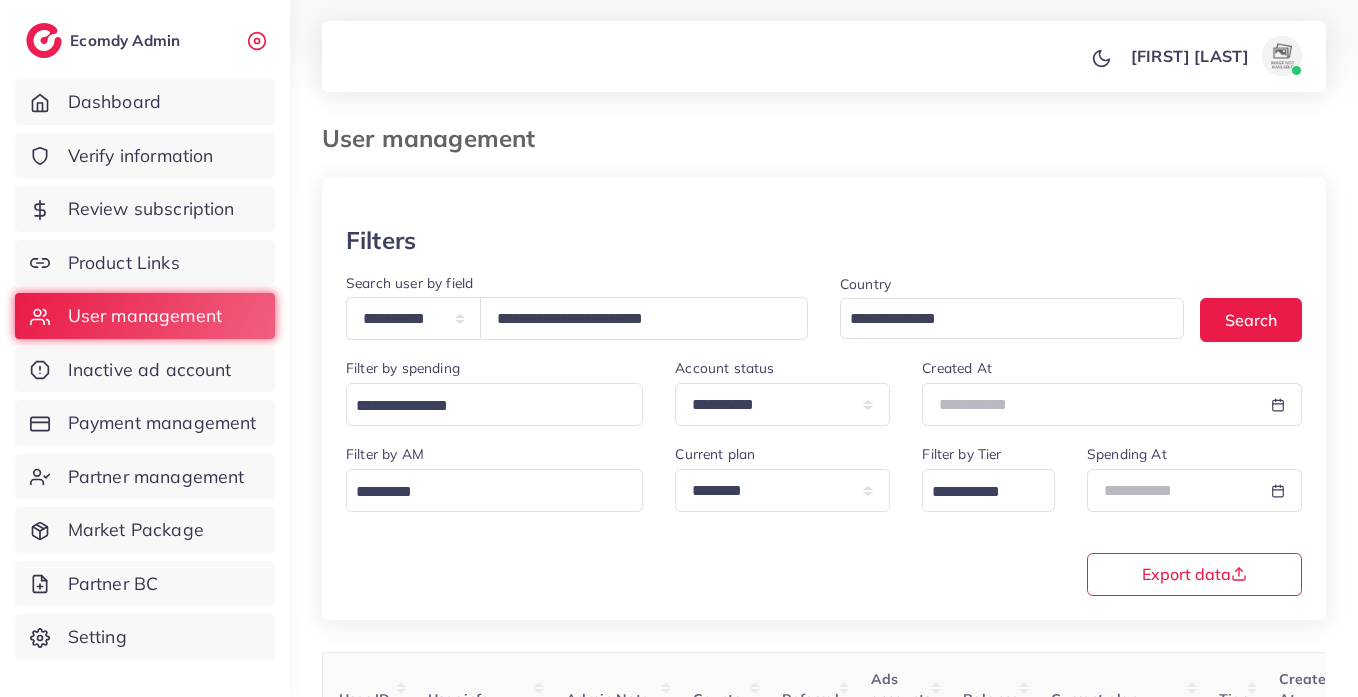 scroll, scrollTop: 0, scrollLeft: 0, axis: both 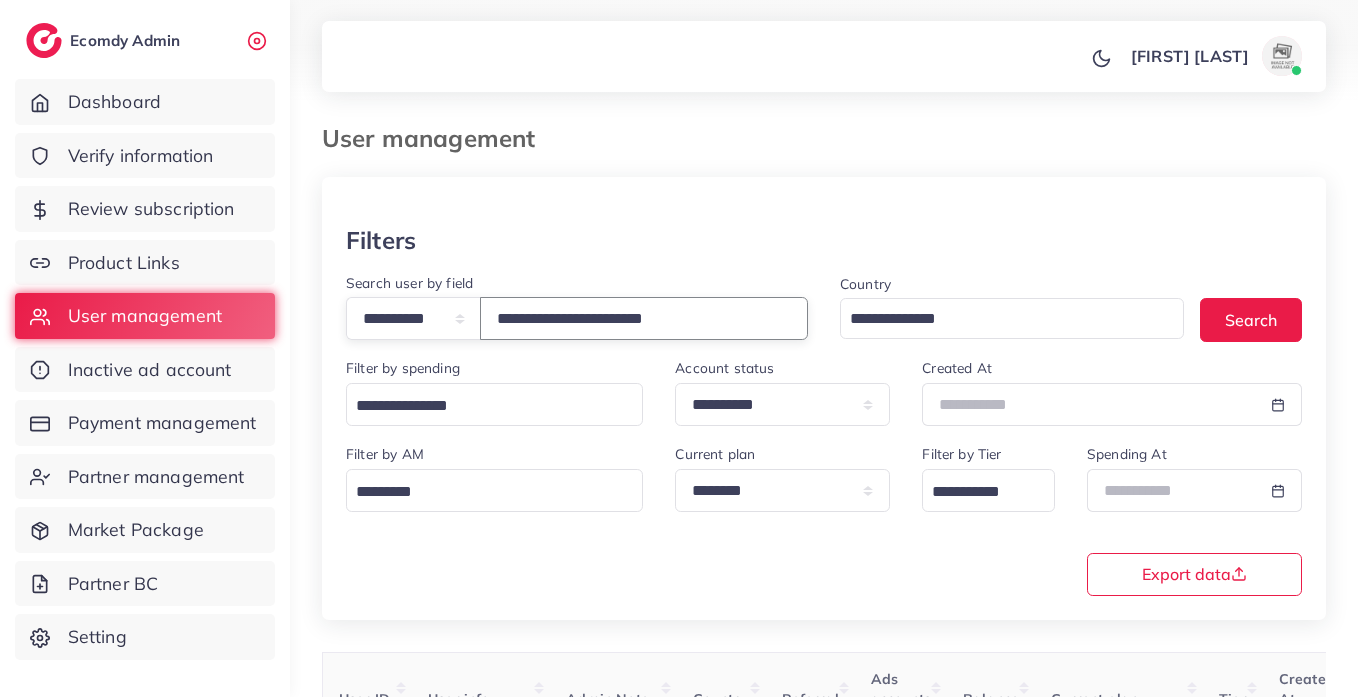 click on "**********" at bounding box center (644, 318) 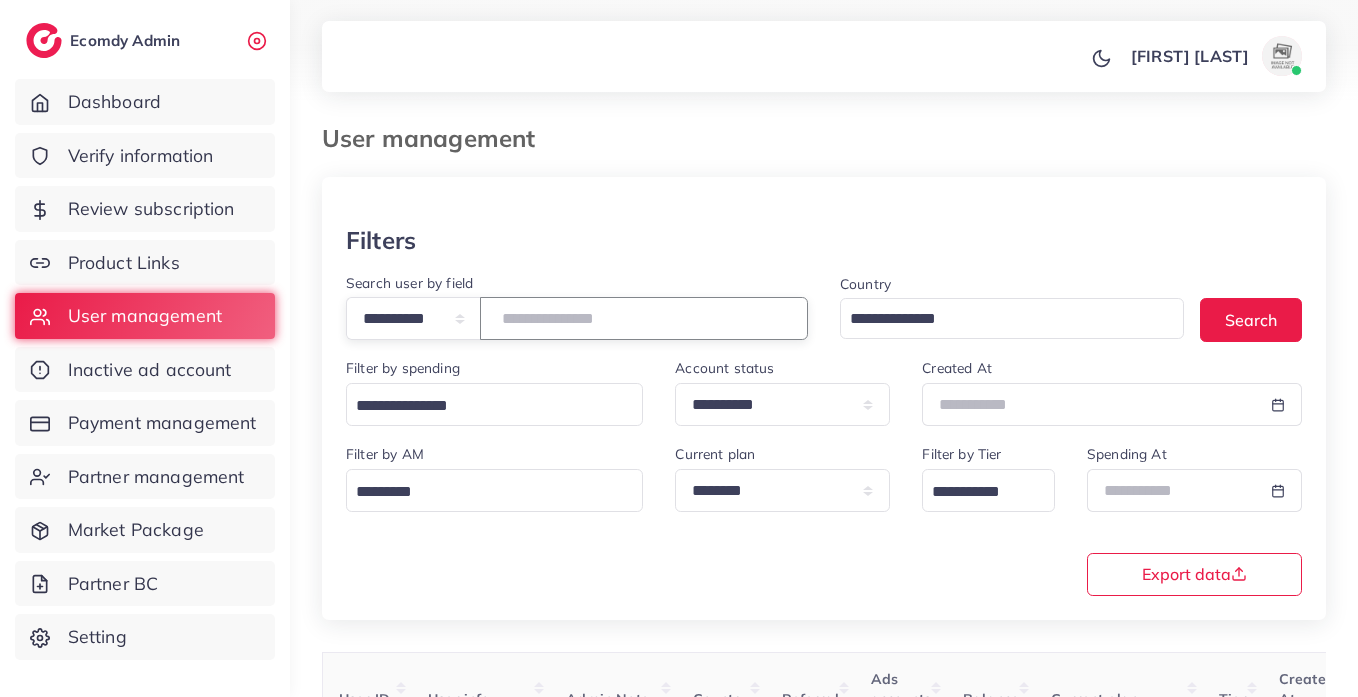 paste on "**********" 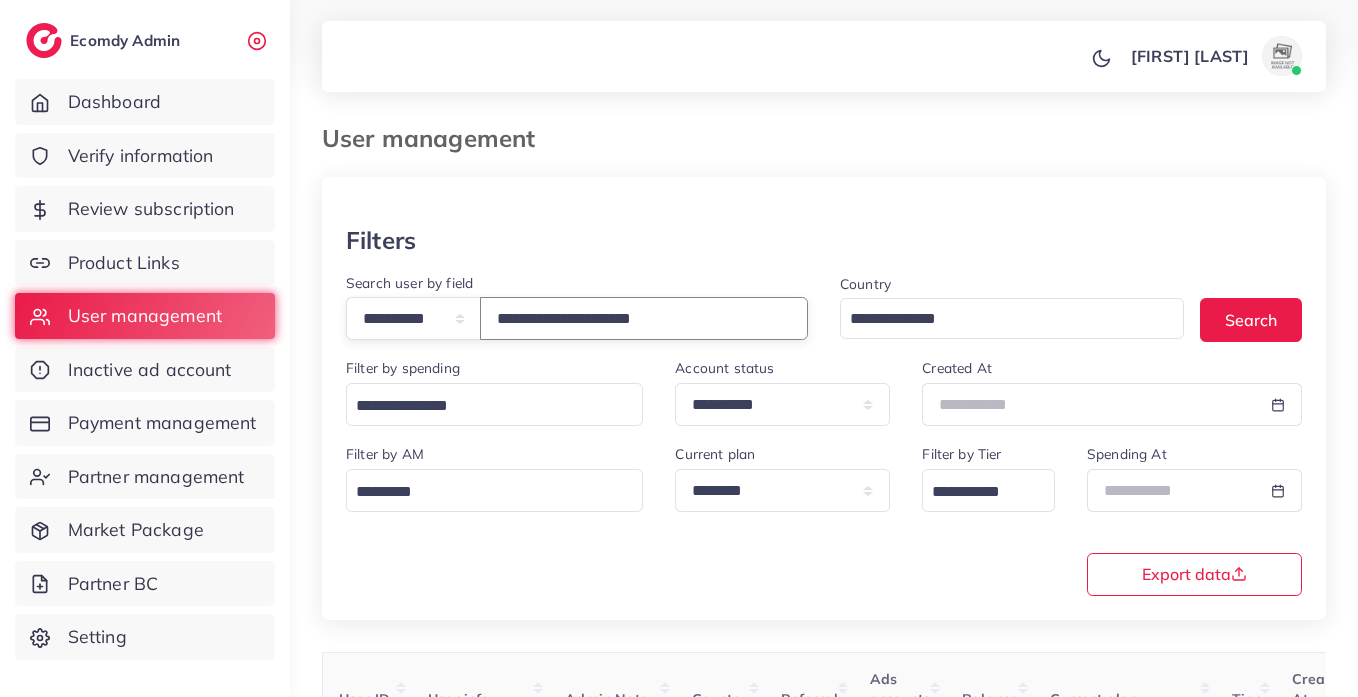 type on "**********" 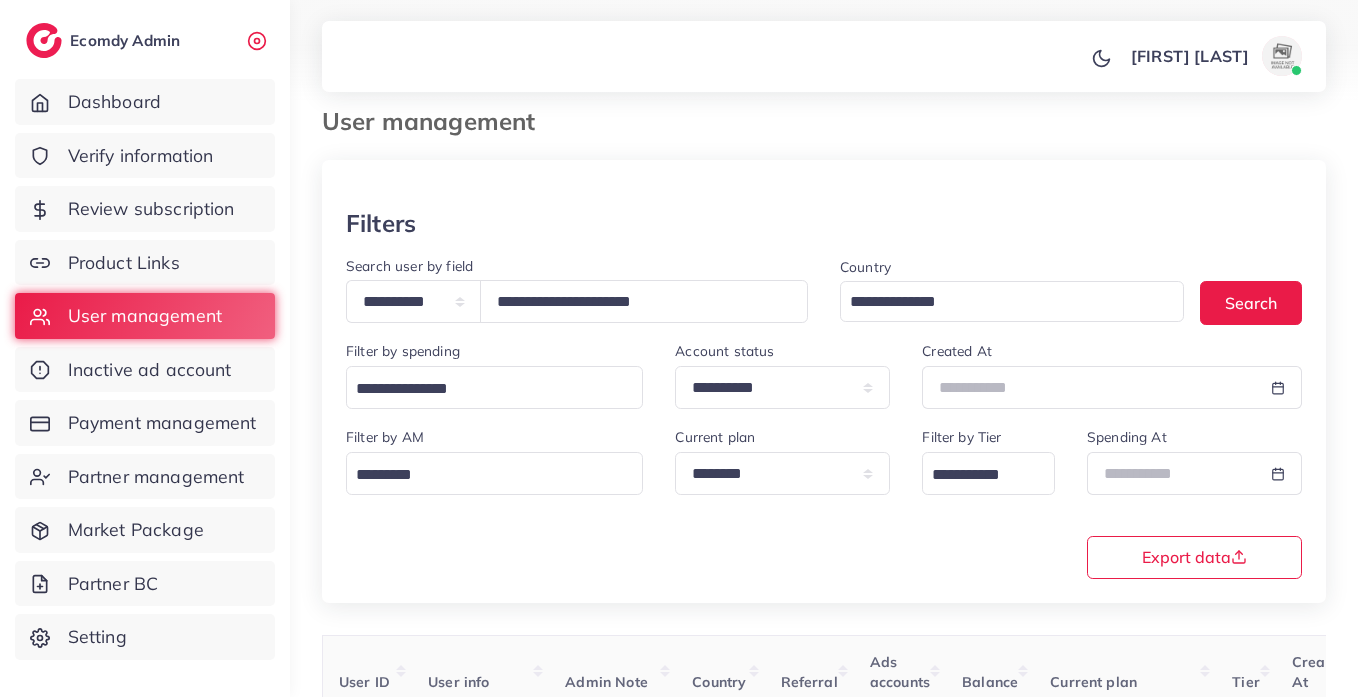 scroll, scrollTop: 0, scrollLeft: 0, axis: both 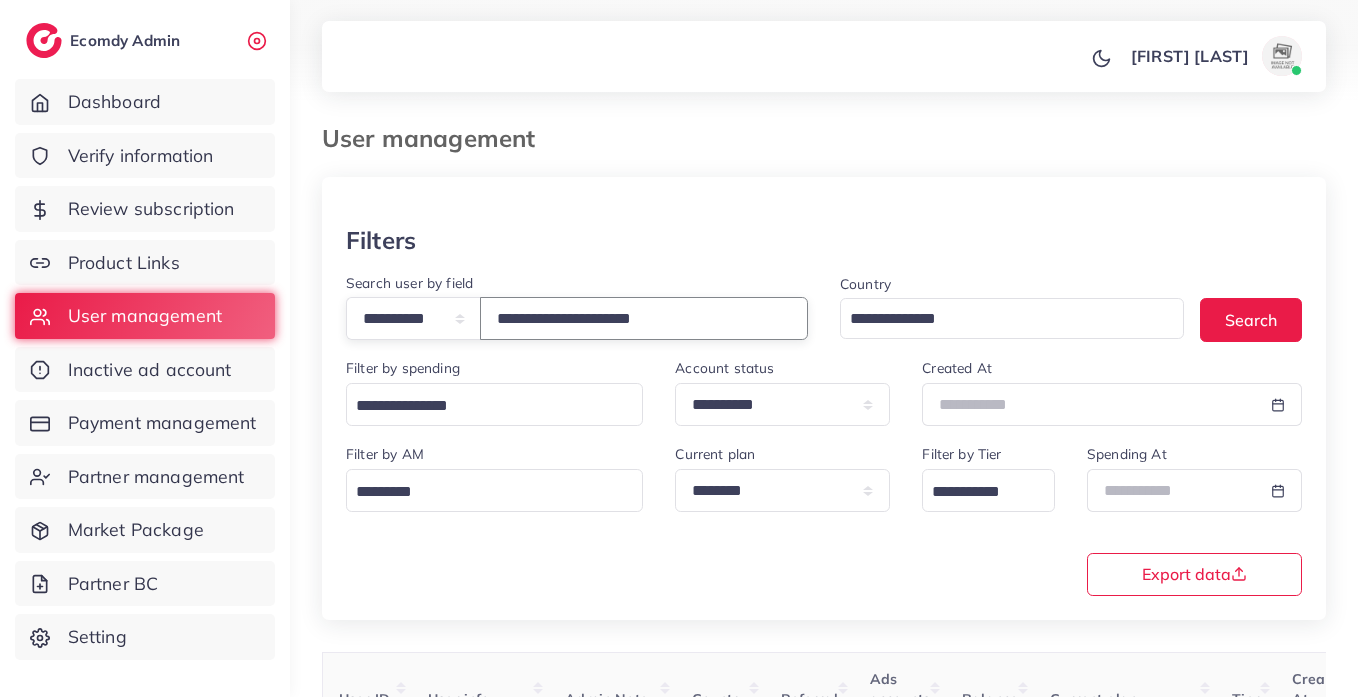 click on "**********" at bounding box center (644, 318) 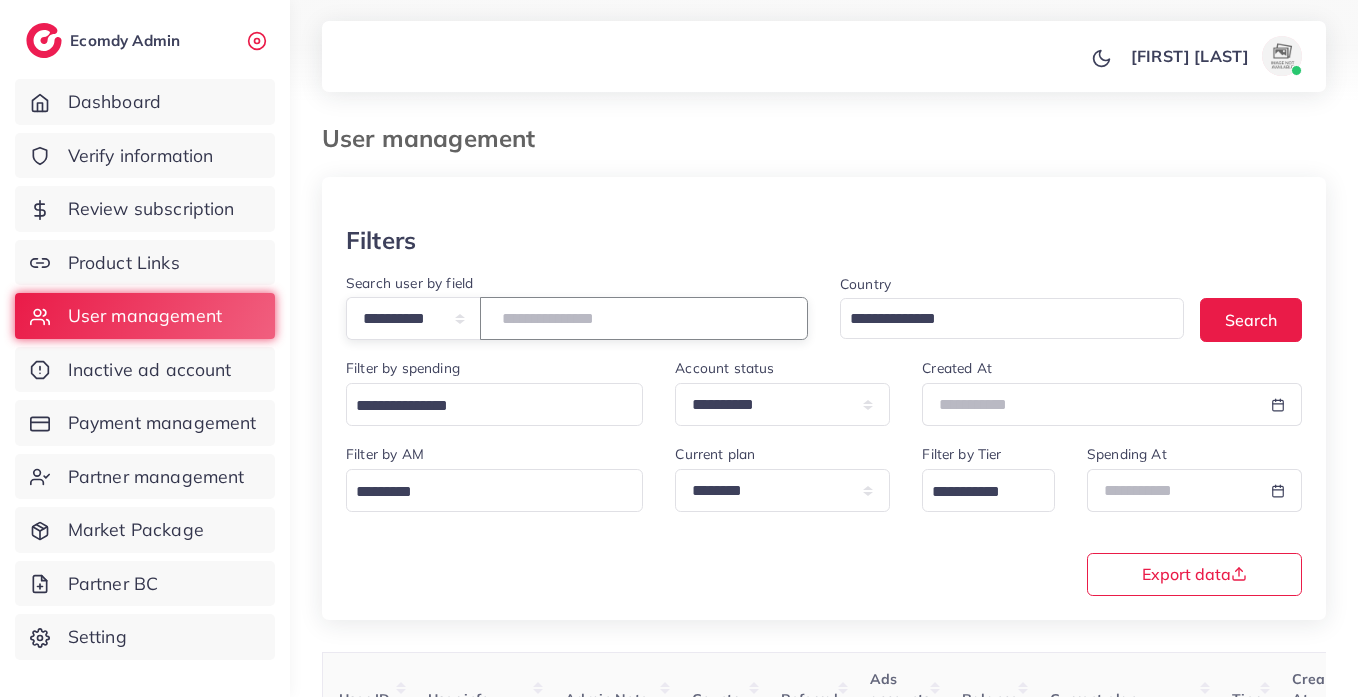 paste on "**********" 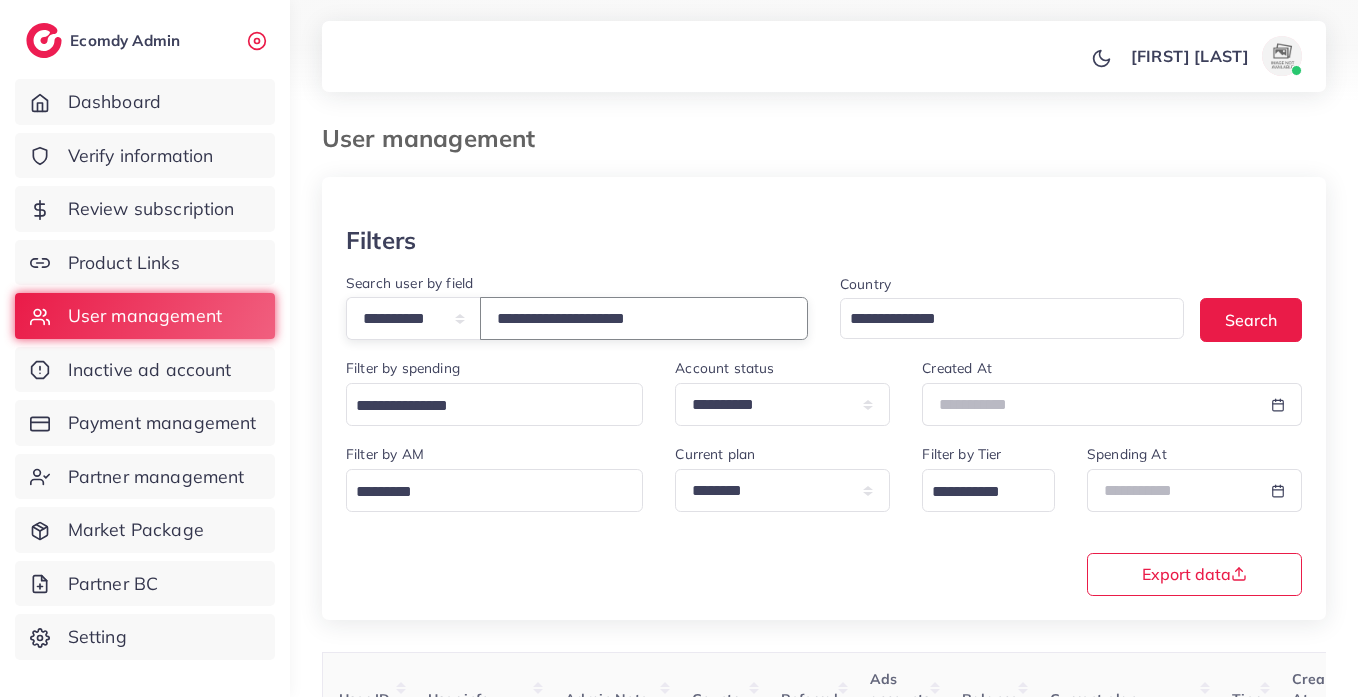 type on "**********" 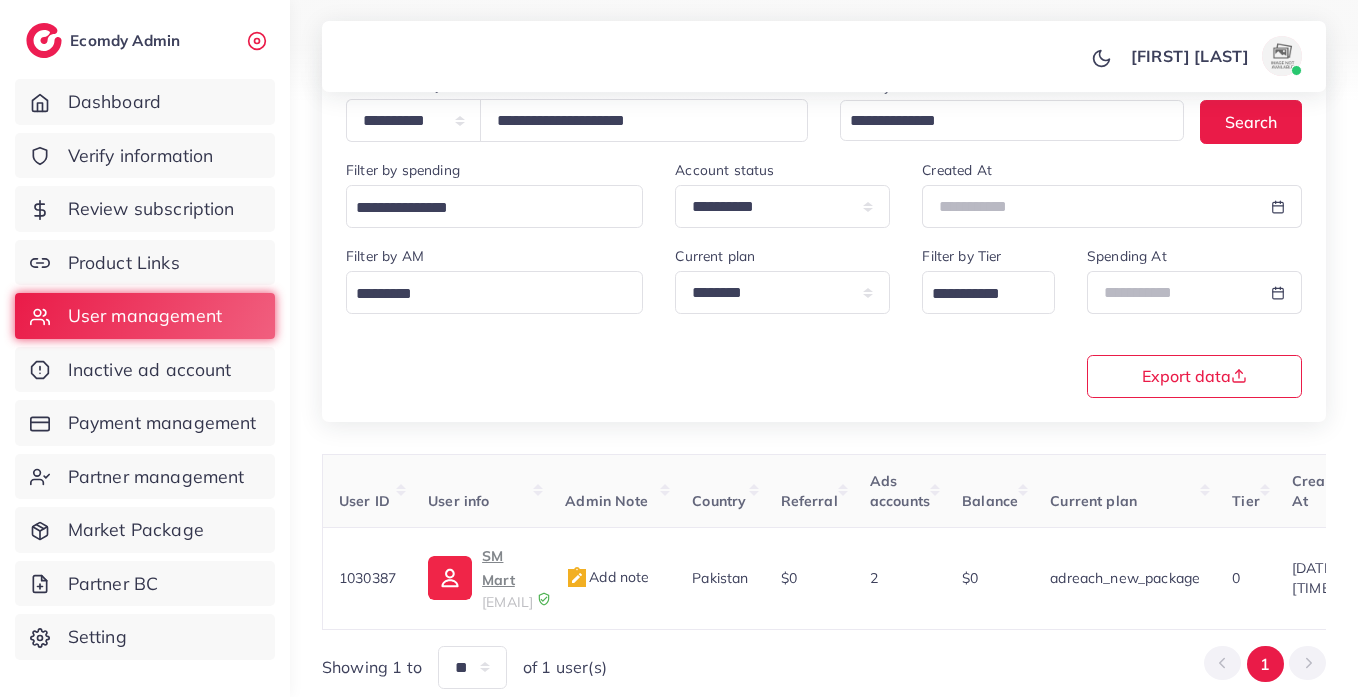 scroll, scrollTop: 260, scrollLeft: 0, axis: vertical 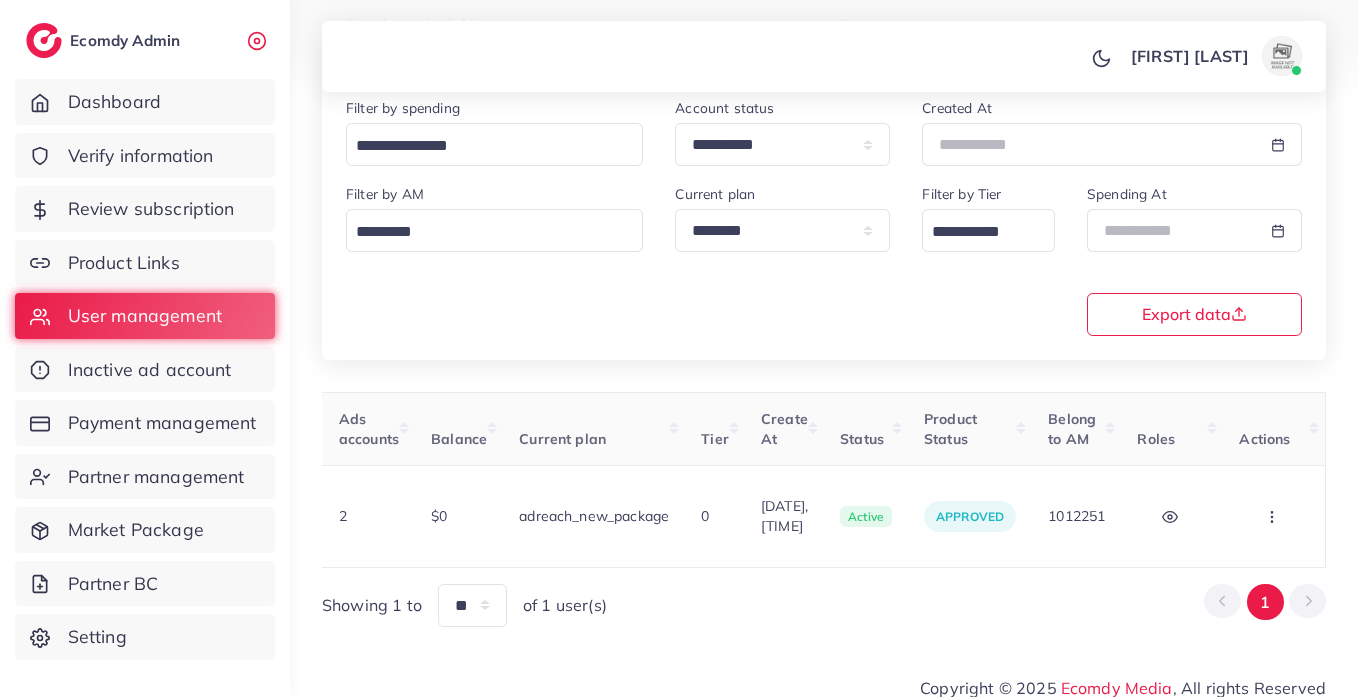 drag, startPoint x: 1290, startPoint y: 509, endPoint x: 1279, endPoint y: 500, distance: 14.21267 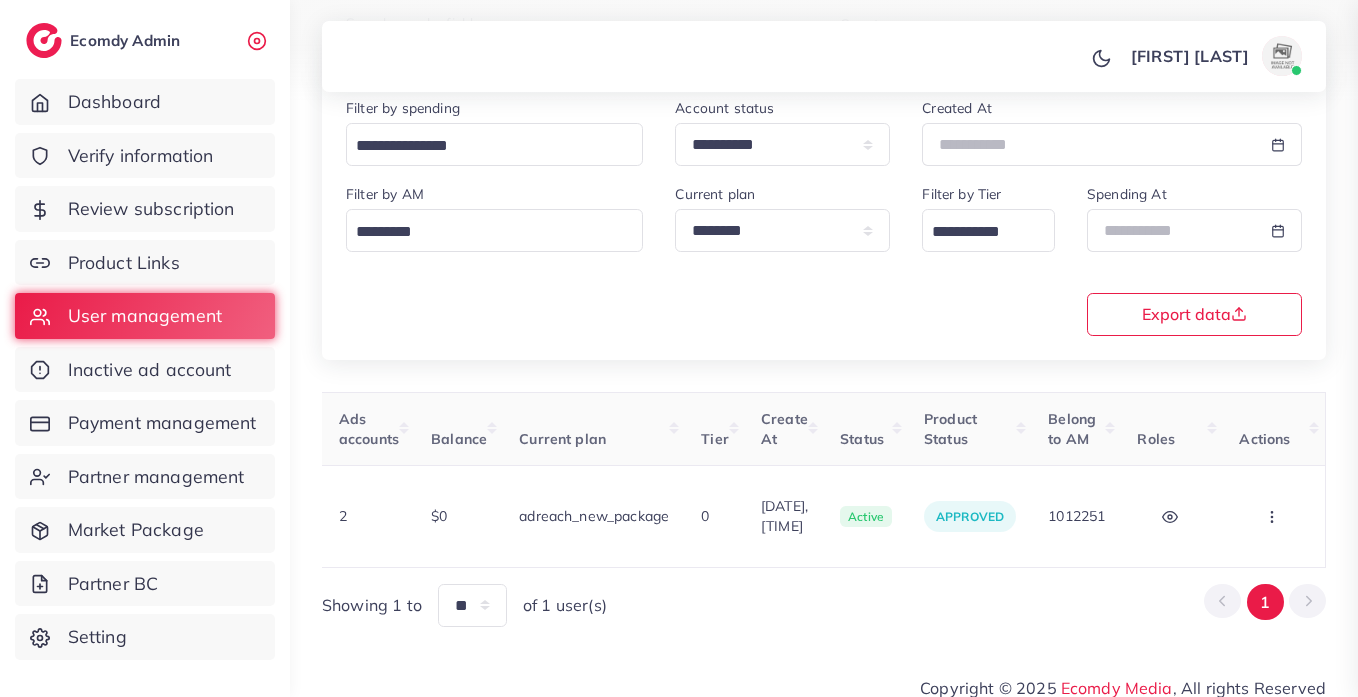 scroll, scrollTop: 0, scrollLeft: 693, axis: horizontal 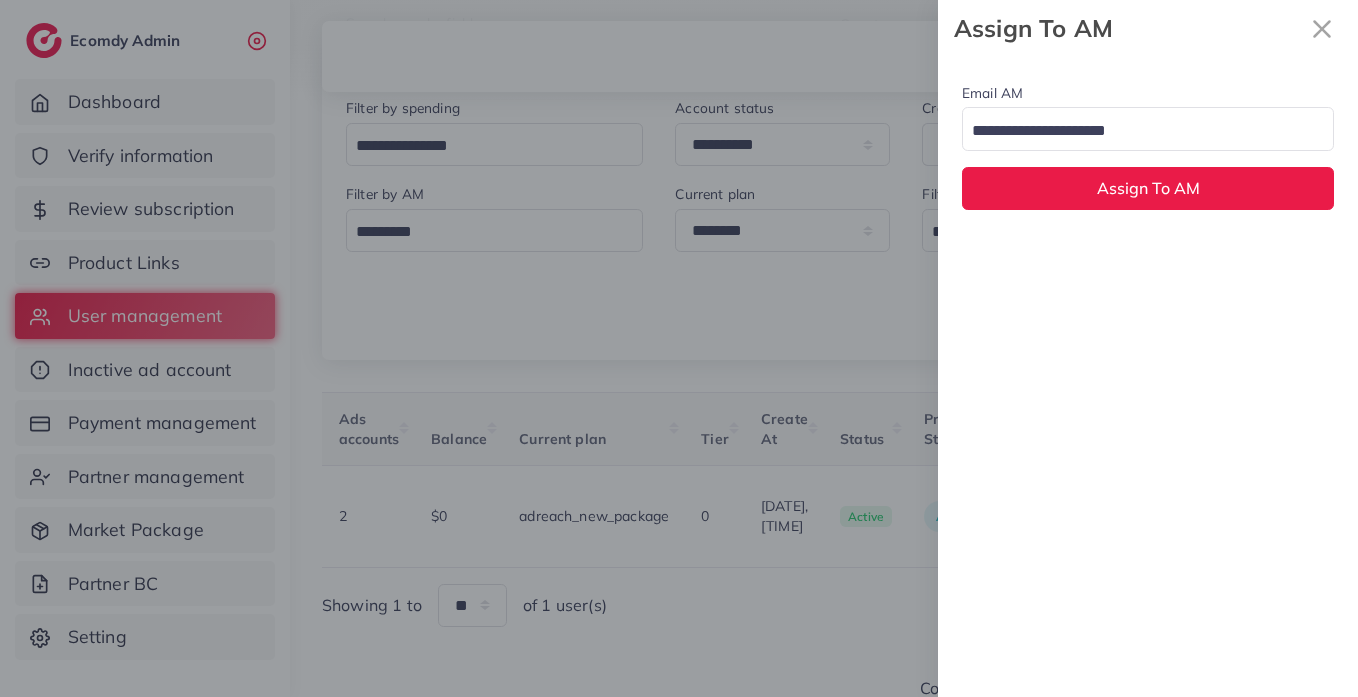 drag, startPoint x: 1077, startPoint y: 99, endPoint x: 1075, endPoint y: 110, distance: 11.18034 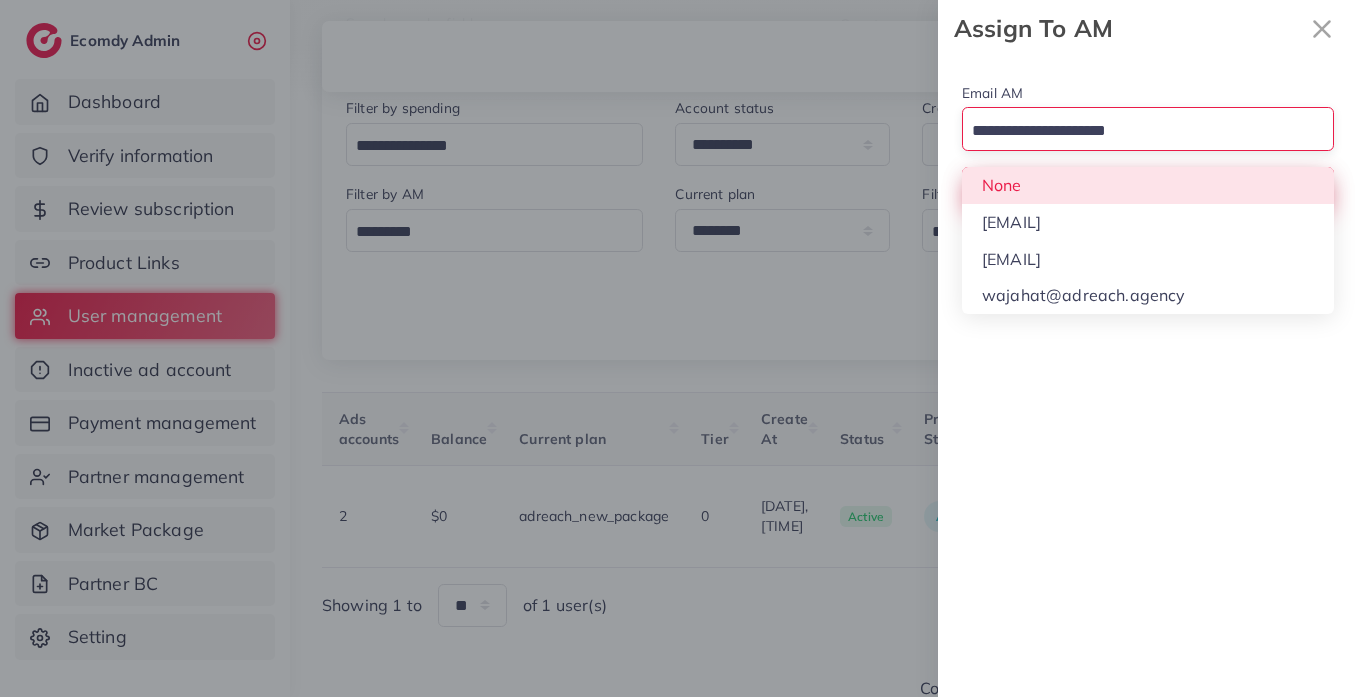 click on "Email AM            Loading...
None
hadibaaslam@gmail.com
natashashahid163@gmail.com
wajahat@adreach.agency
Assign To AM" at bounding box center (1148, 145) 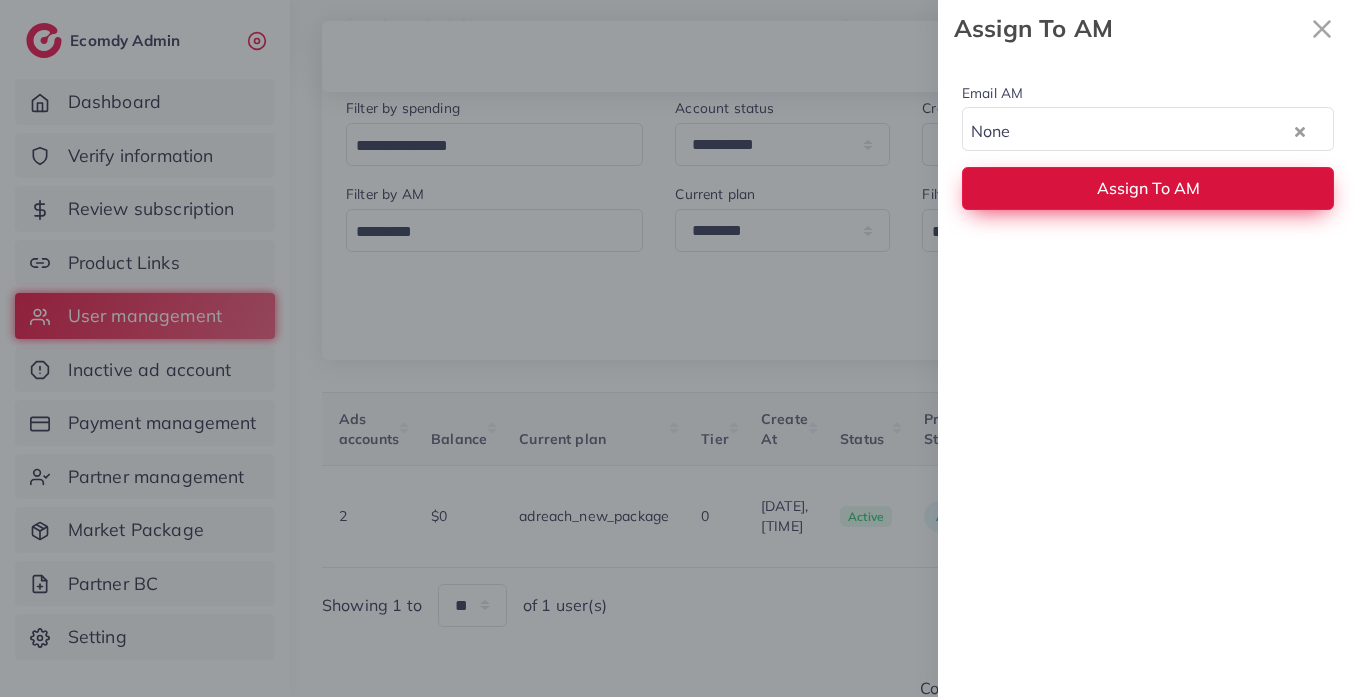 click on "Assign To AM" at bounding box center (1148, 188) 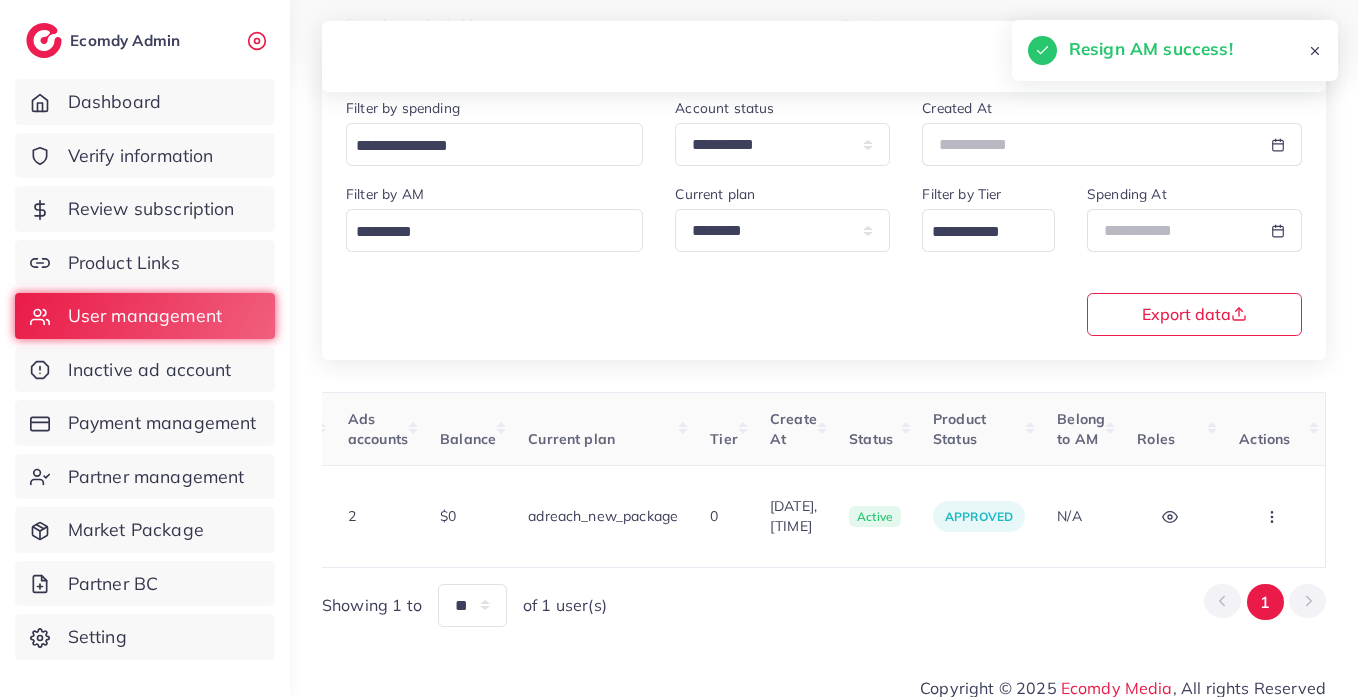 scroll, scrollTop: 0, scrollLeft: 681, axis: horizontal 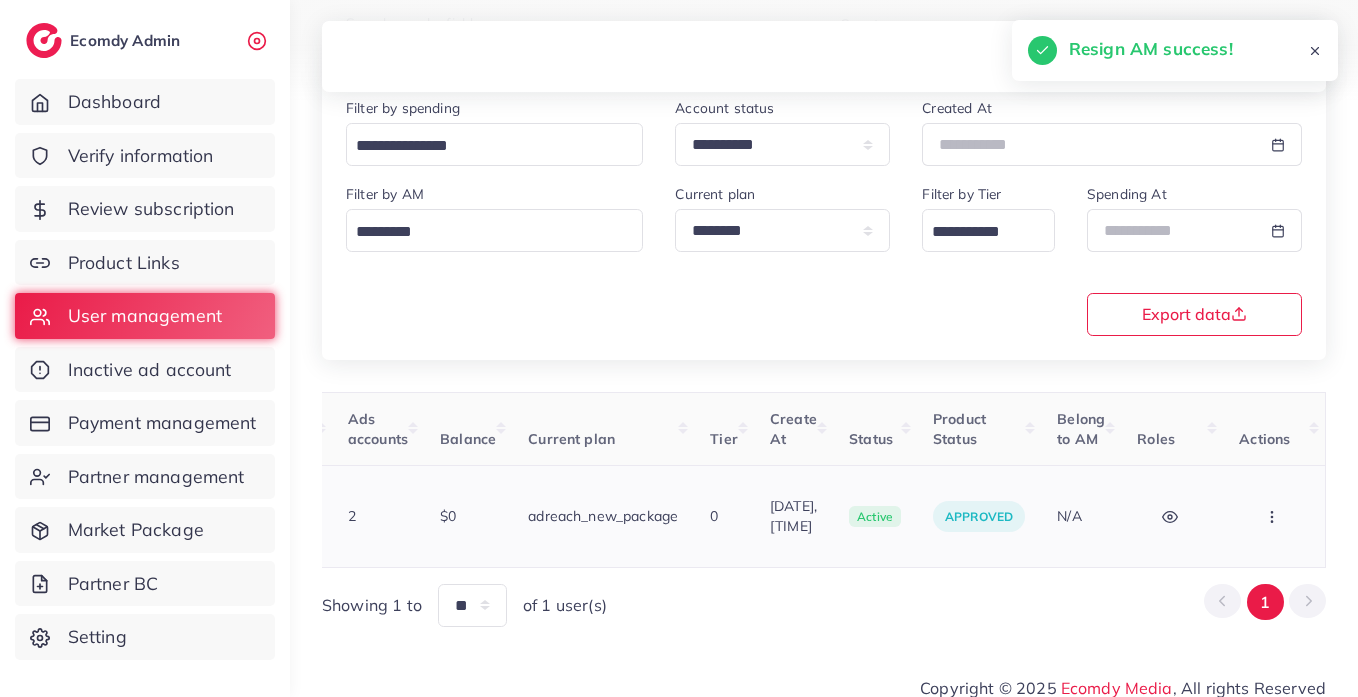 click at bounding box center [1274, 516] 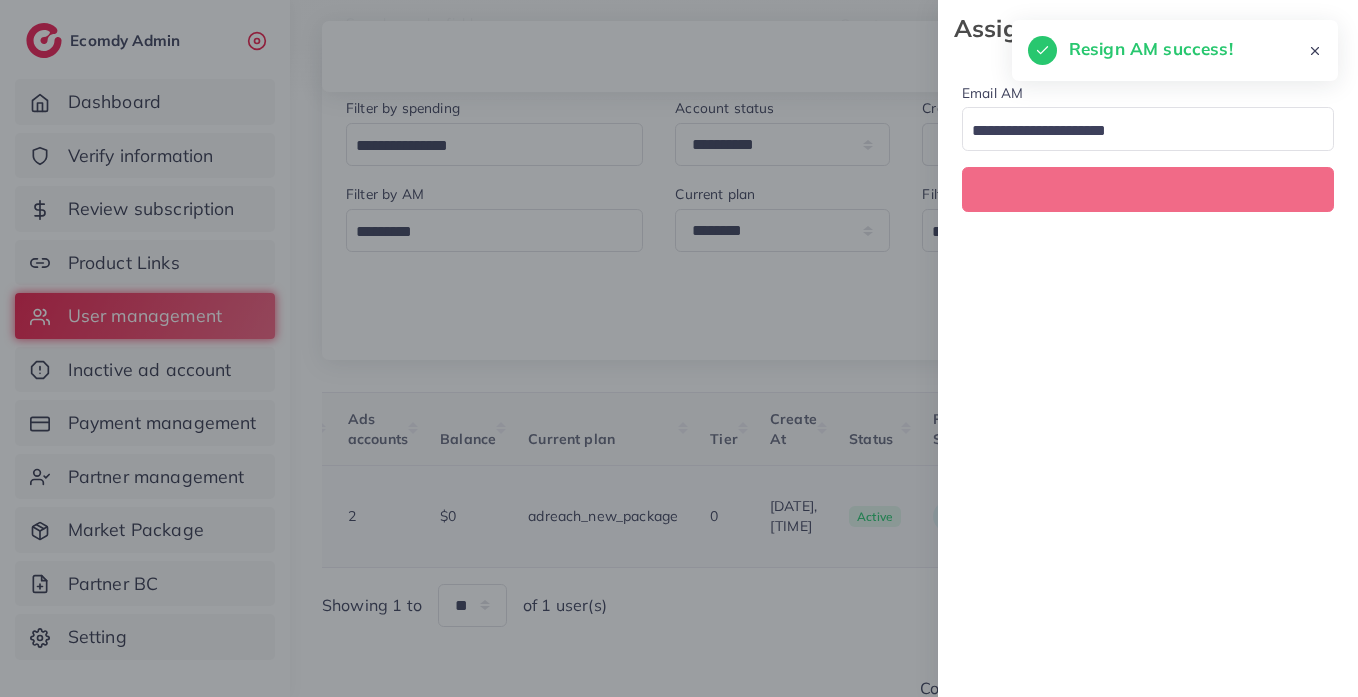 scroll, scrollTop: 0, scrollLeft: 681, axis: horizontal 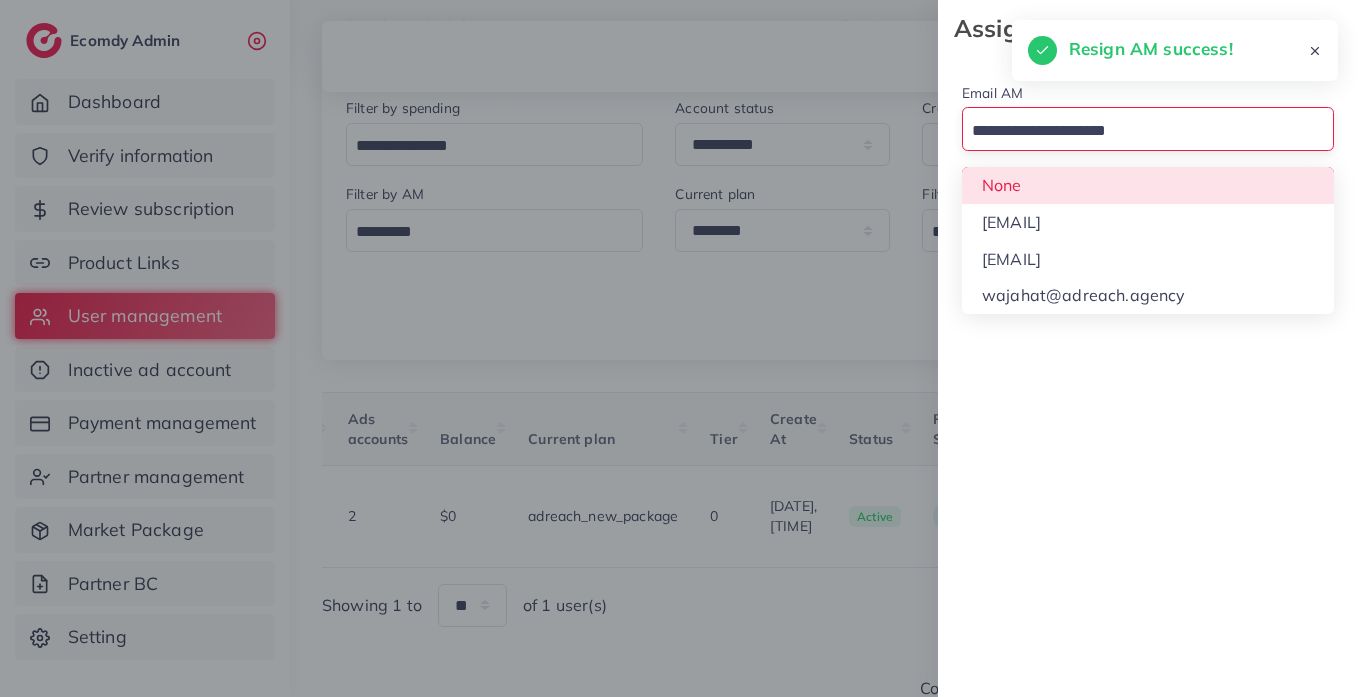 click at bounding box center (1136, 131) 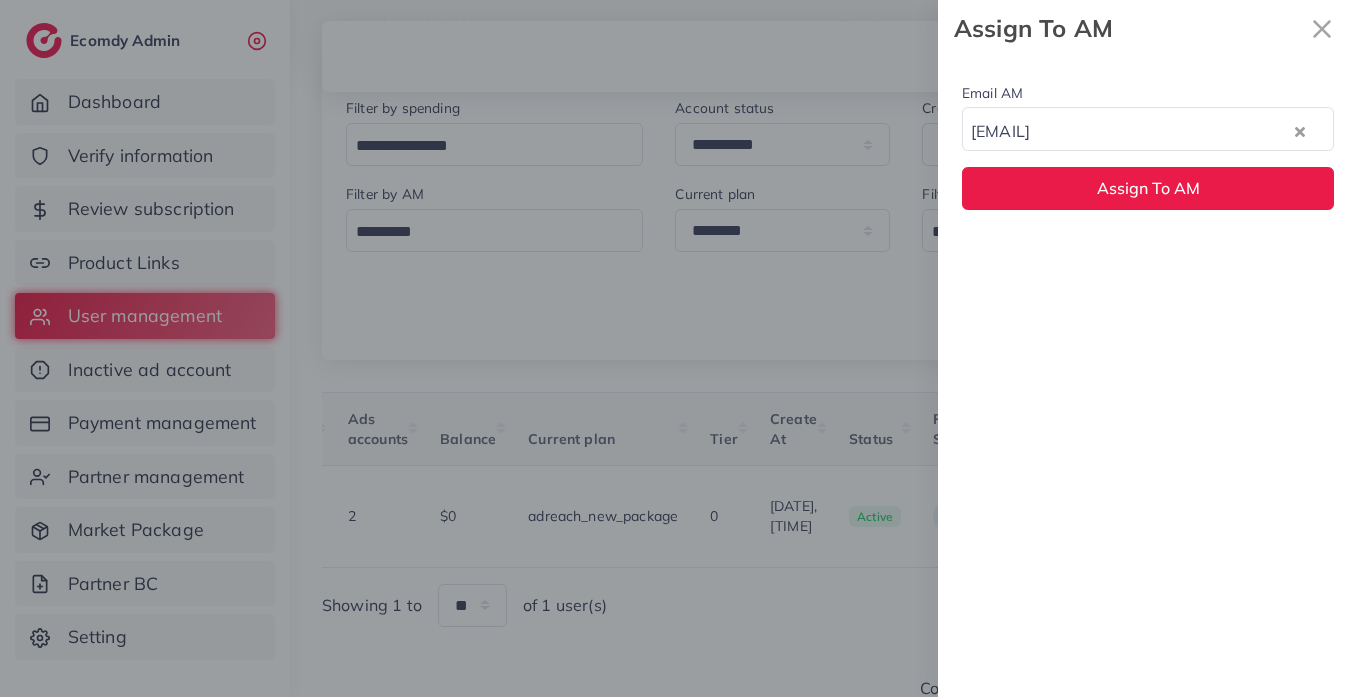 click on "Email AM
hadibaaslam@gmail.com
Loading...
None
hadibaaslam@gmail.com
natashashahid163@gmail.com
wajahat@adreach.agency
Assign To AM" at bounding box center (1148, 145) 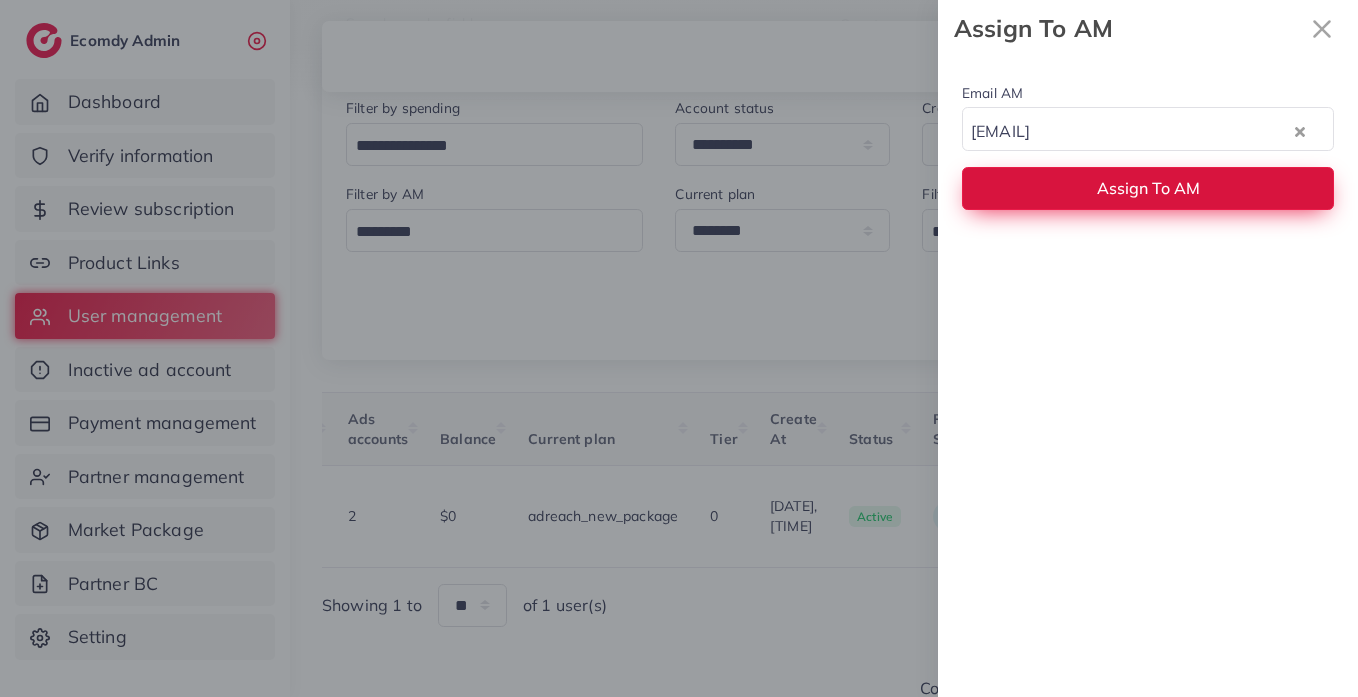 click on "Assign To AM" at bounding box center (1148, 188) 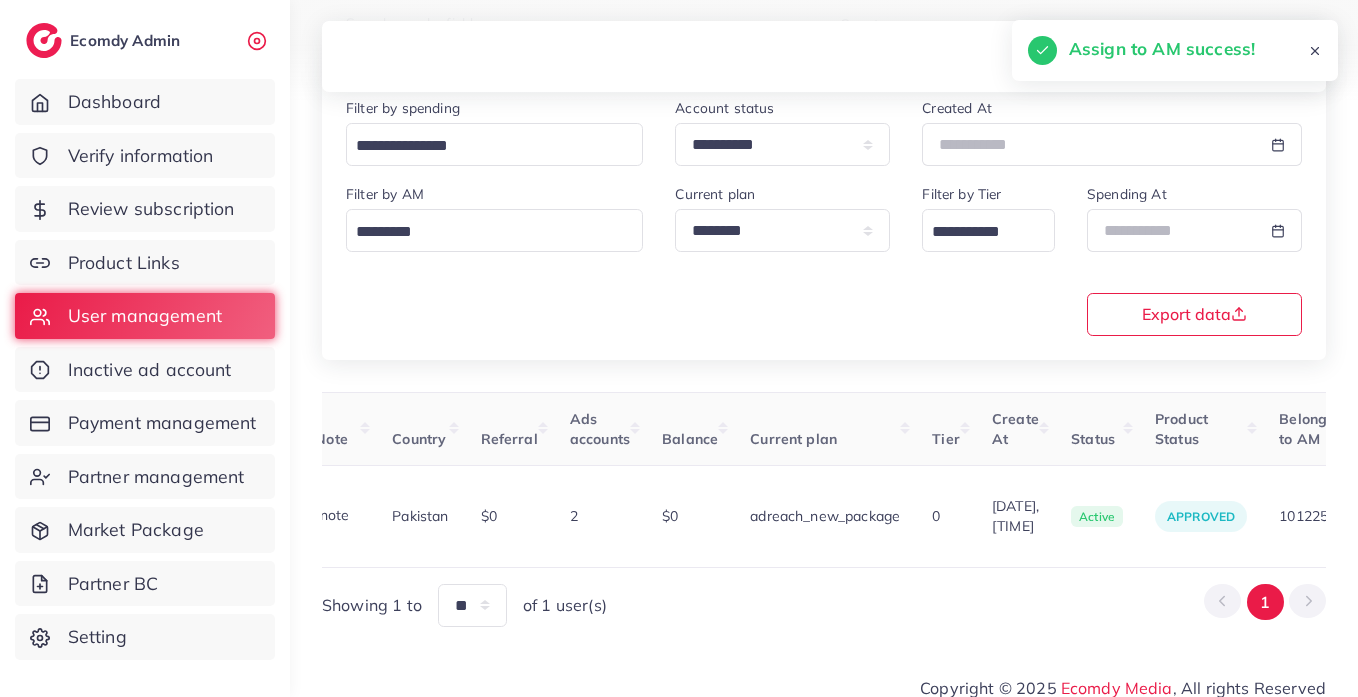 scroll, scrollTop: 0, scrollLeft: 0, axis: both 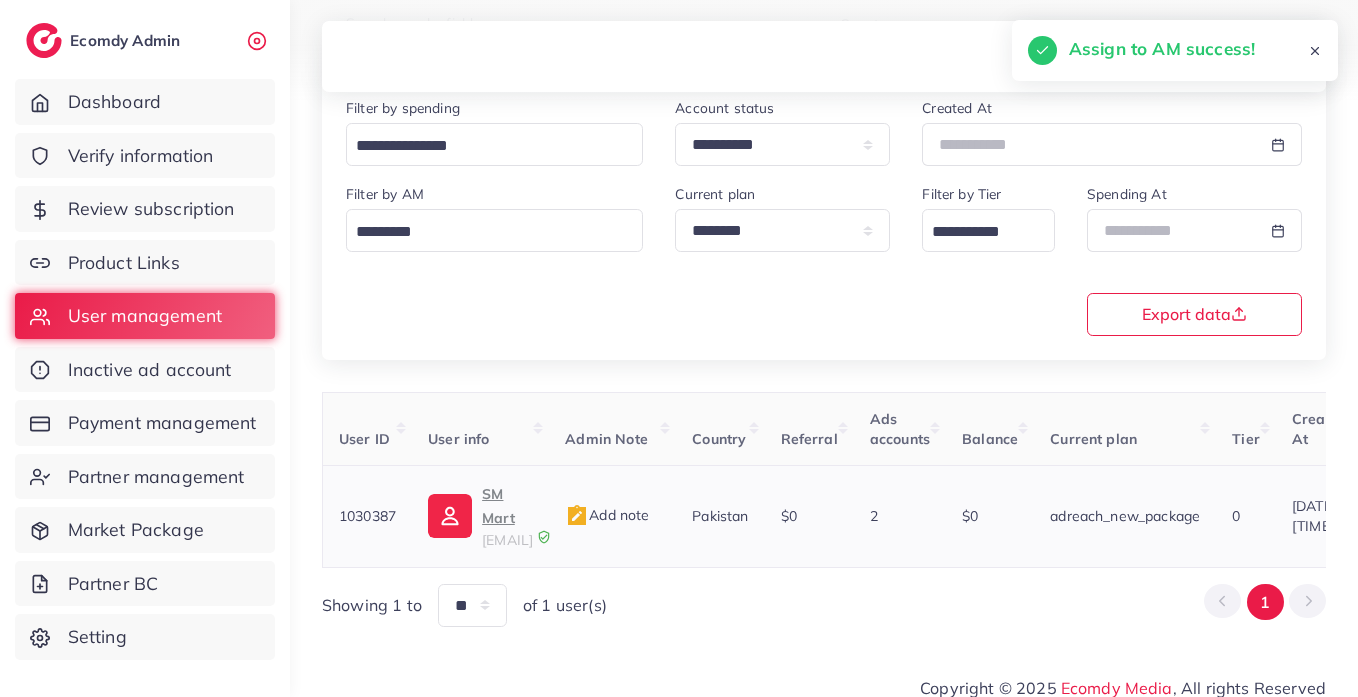 click on "smmart78654@gmail.com" at bounding box center (507, 540) 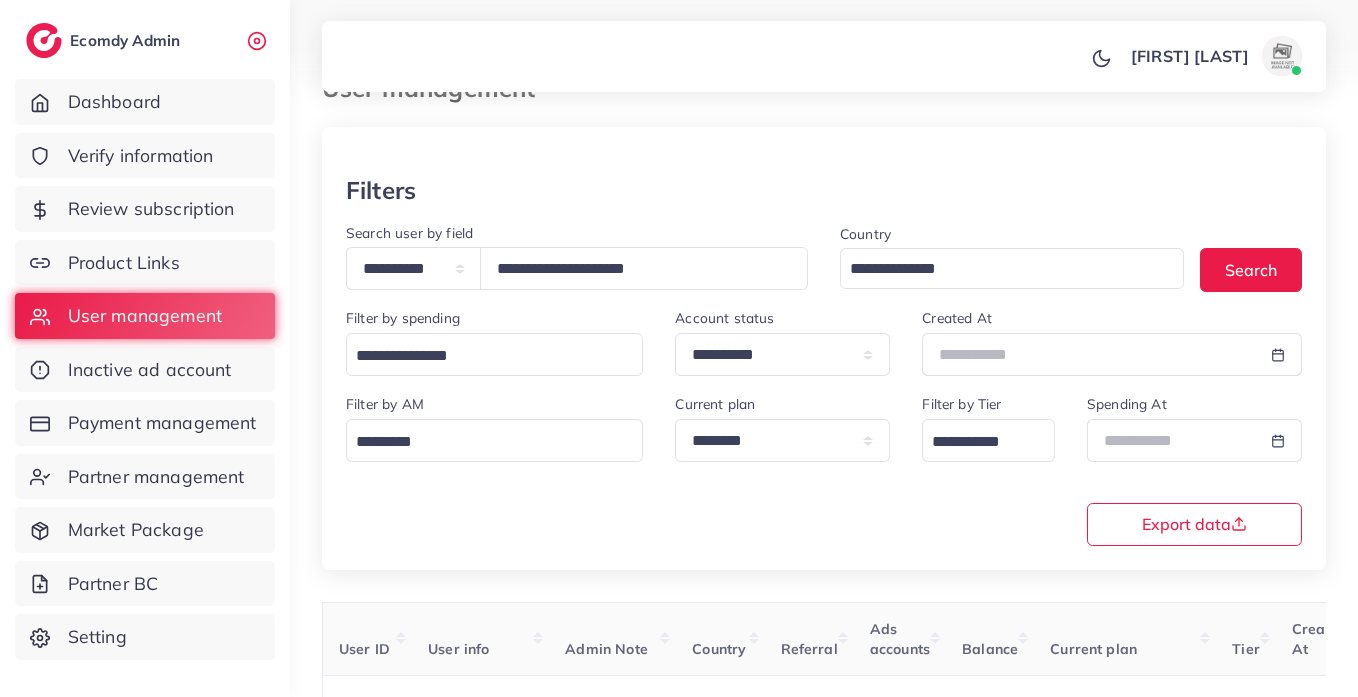 scroll, scrollTop: 0, scrollLeft: 0, axis: both 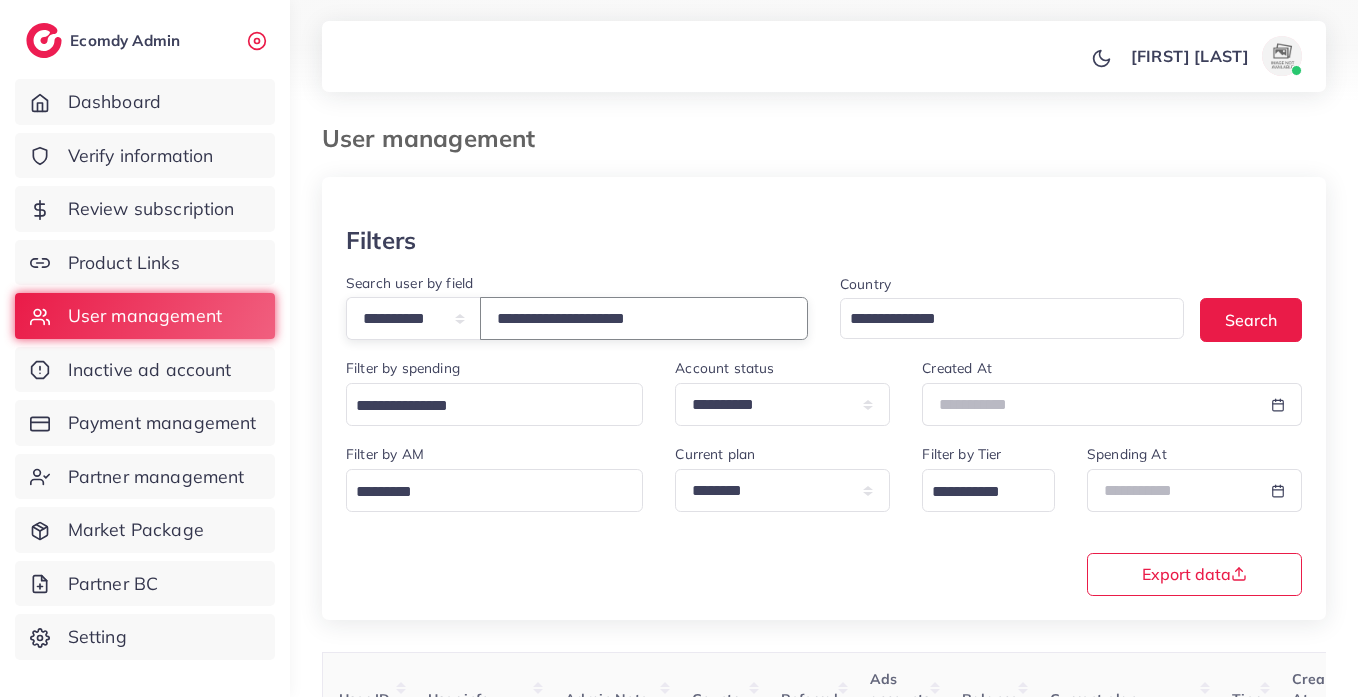 click on "**********" at bounding box center [644, 318] 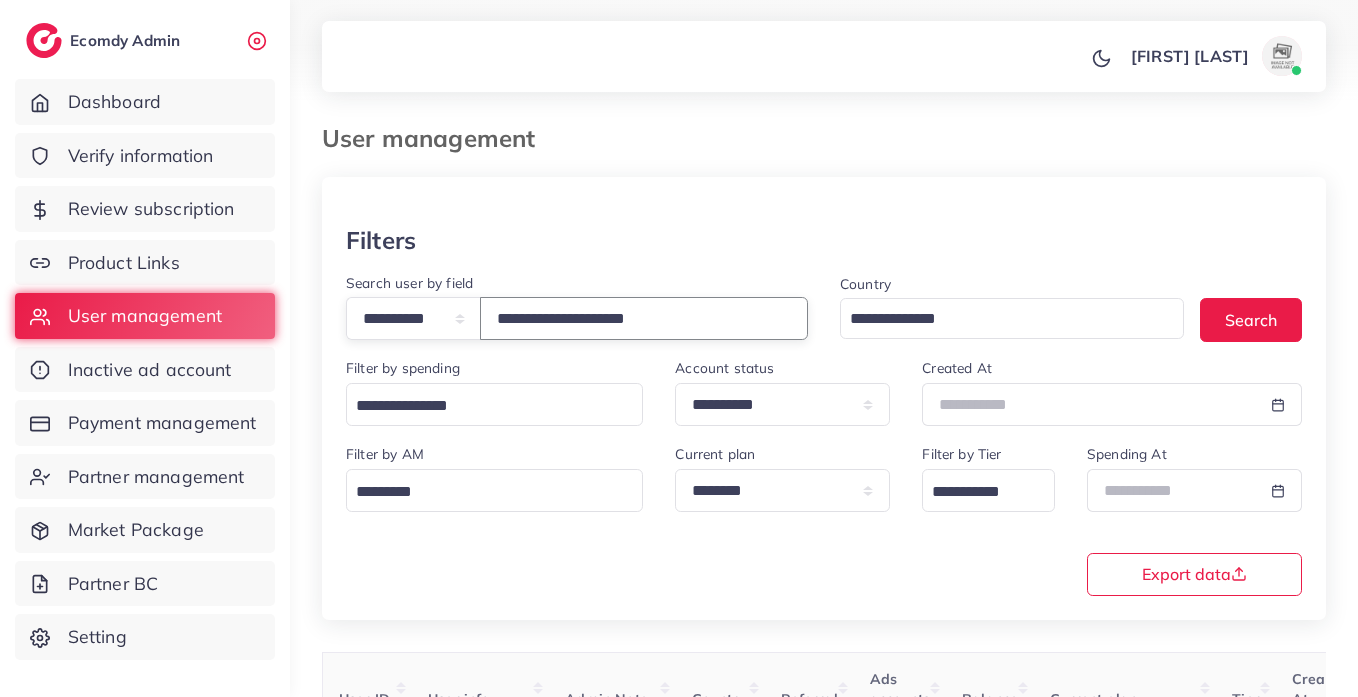 click on "**********" at bounding box center (644, 318) 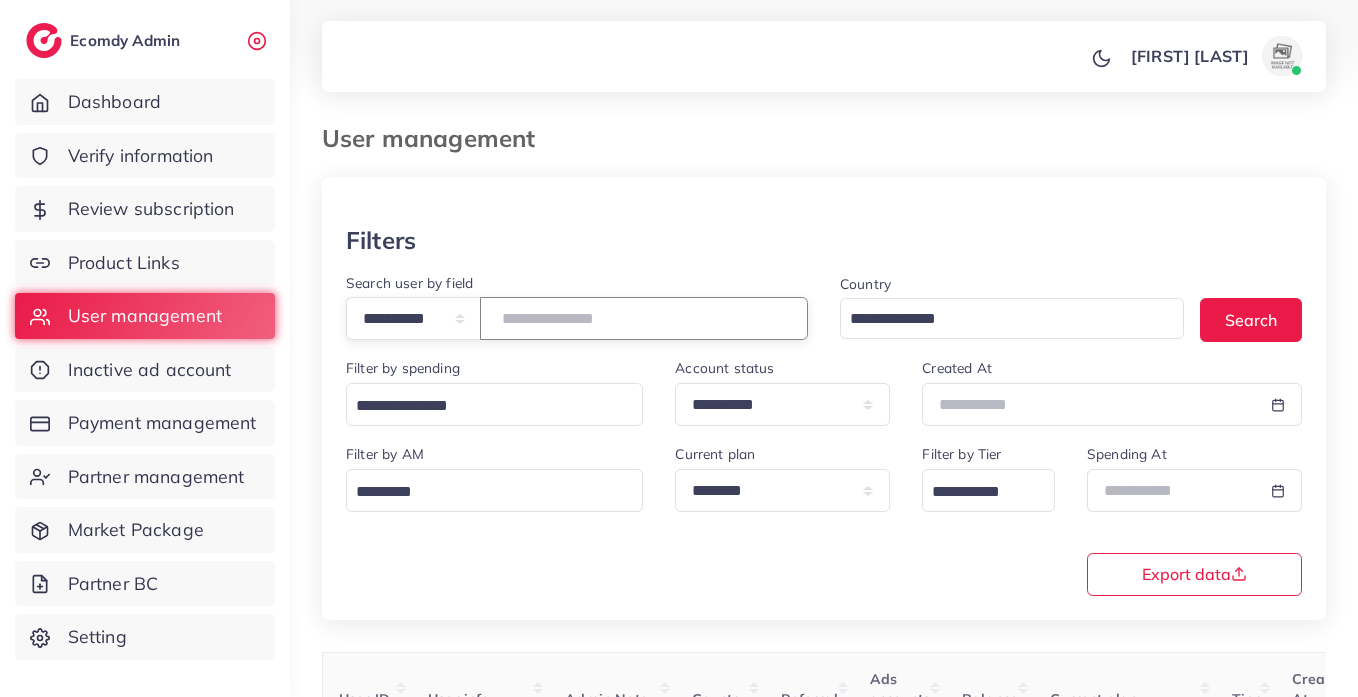 paste on "**********" 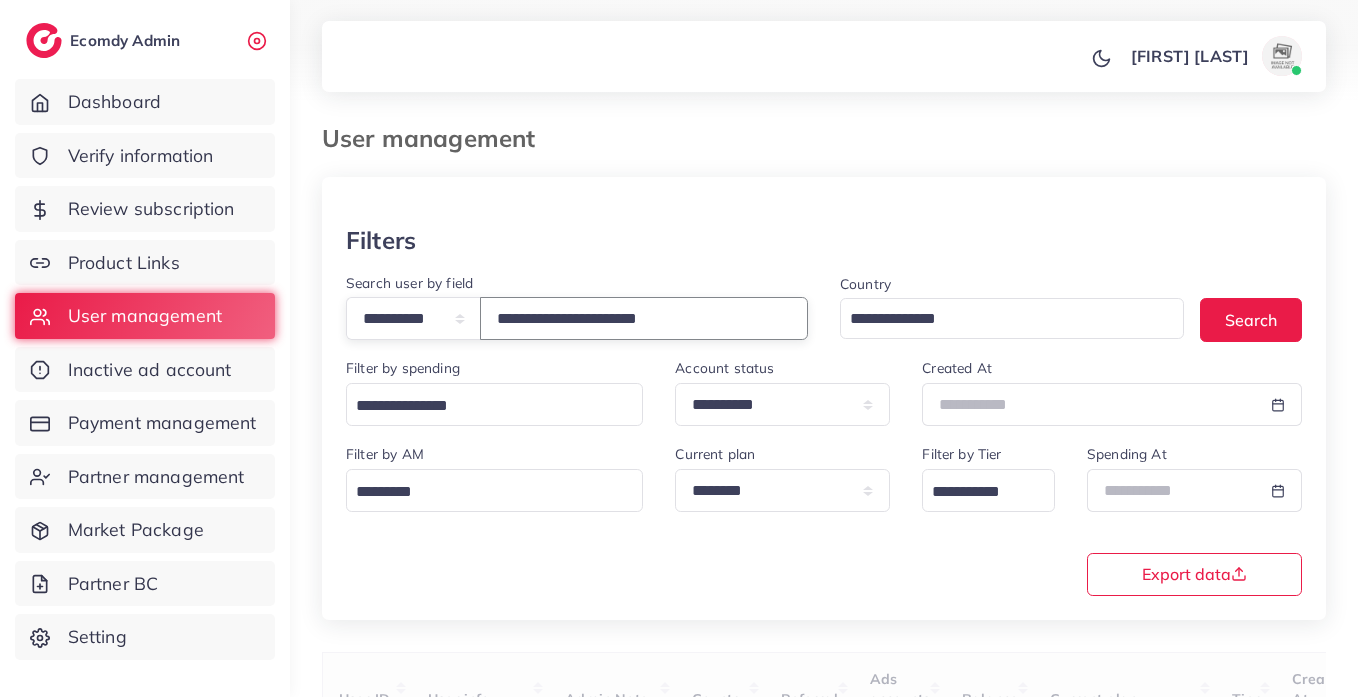 type on "**********" 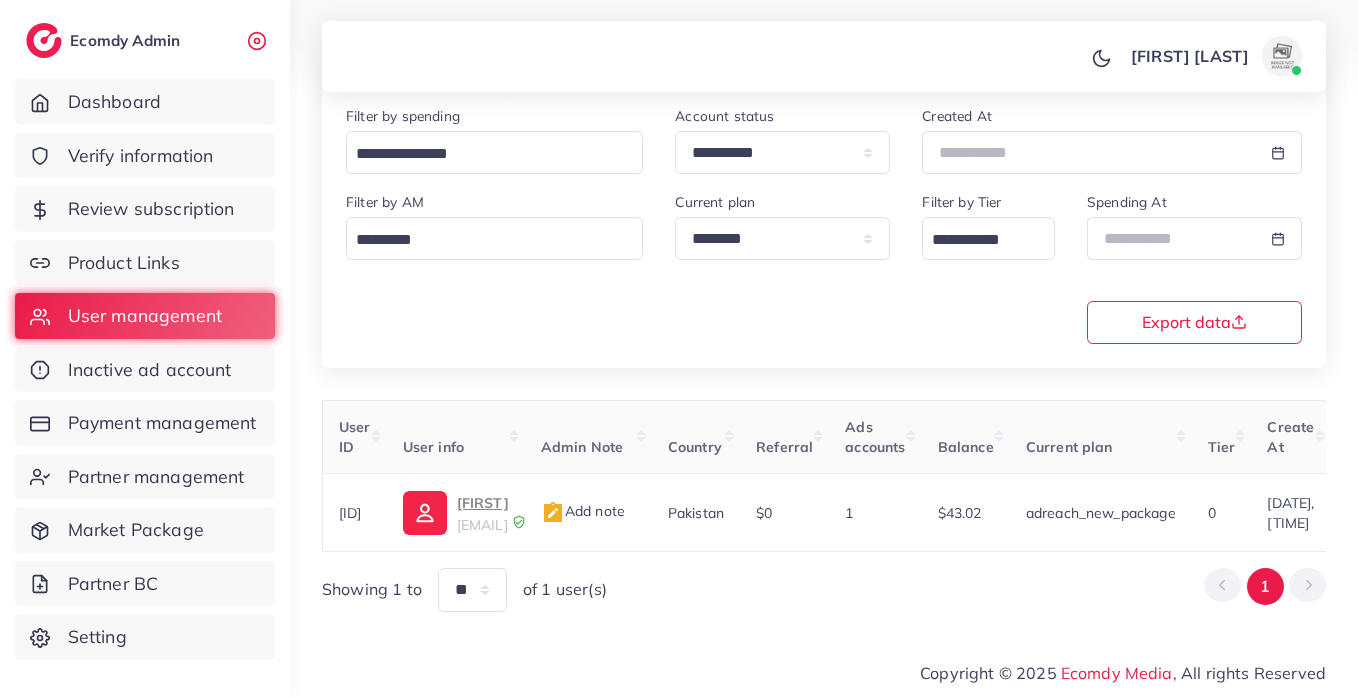 scroll, scrollTop: 260, scrollLeft: 0, axis: vertical 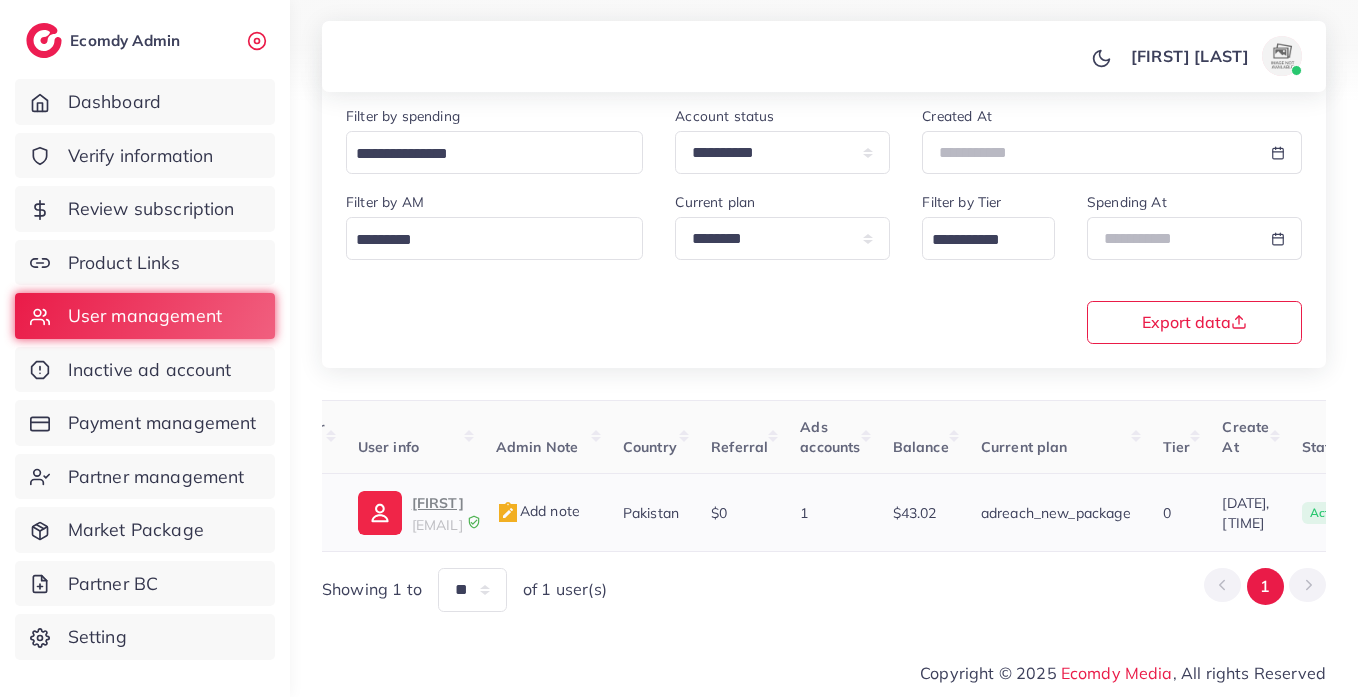 click on "gmonlinebazar@gmail.com" at bounding box center (437, 525) 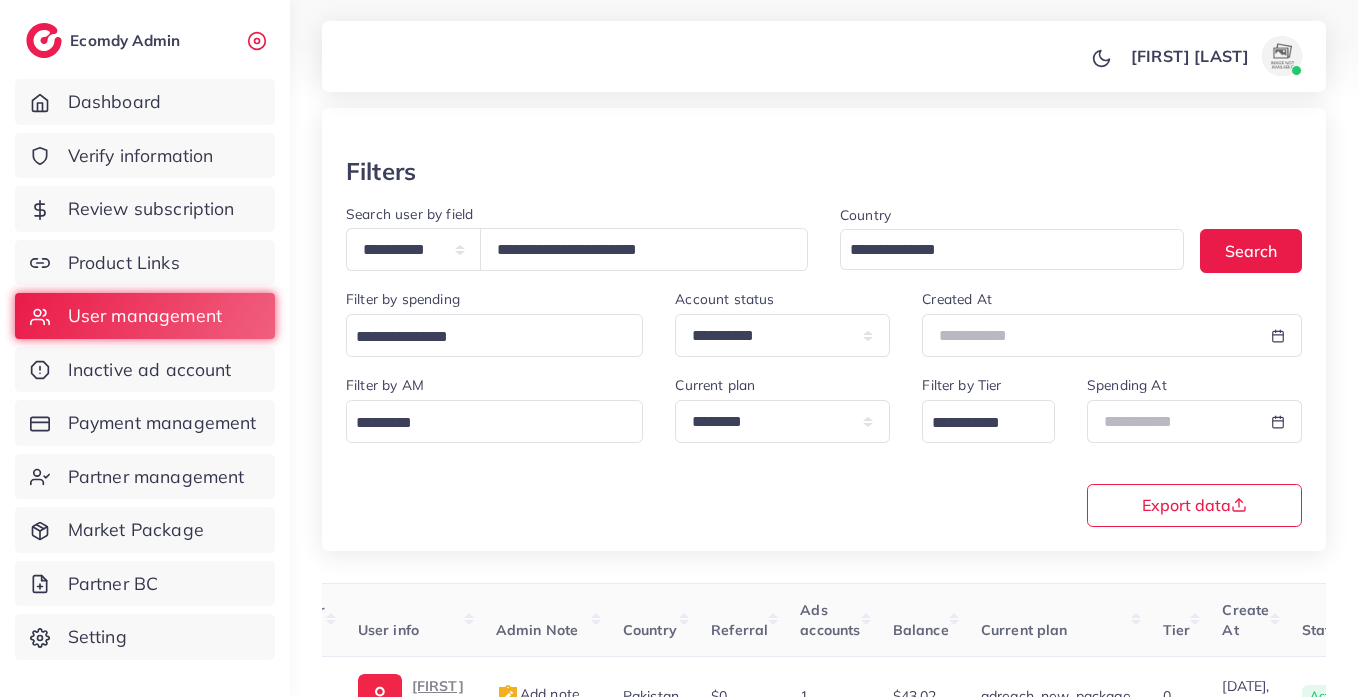 scroll, scrollTop: 0, scrollLeft: 0, axis: both 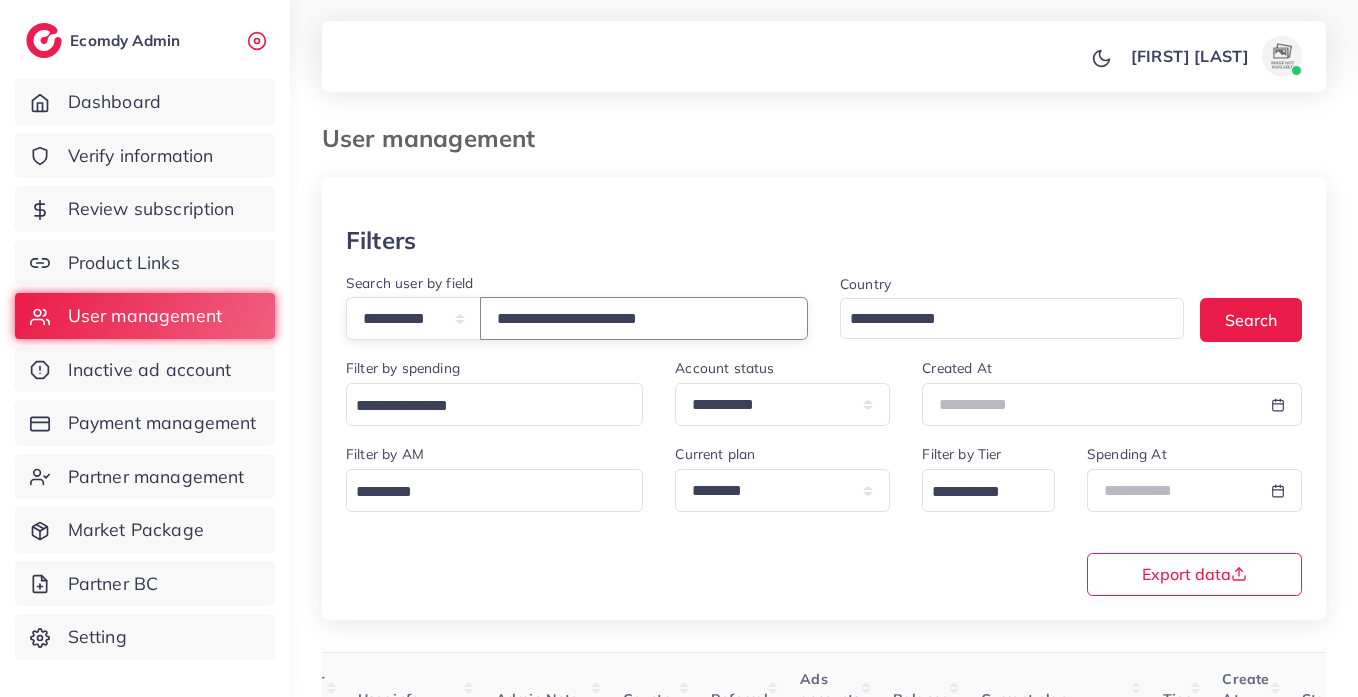 click on "**********" at bounding box center (644, 318) 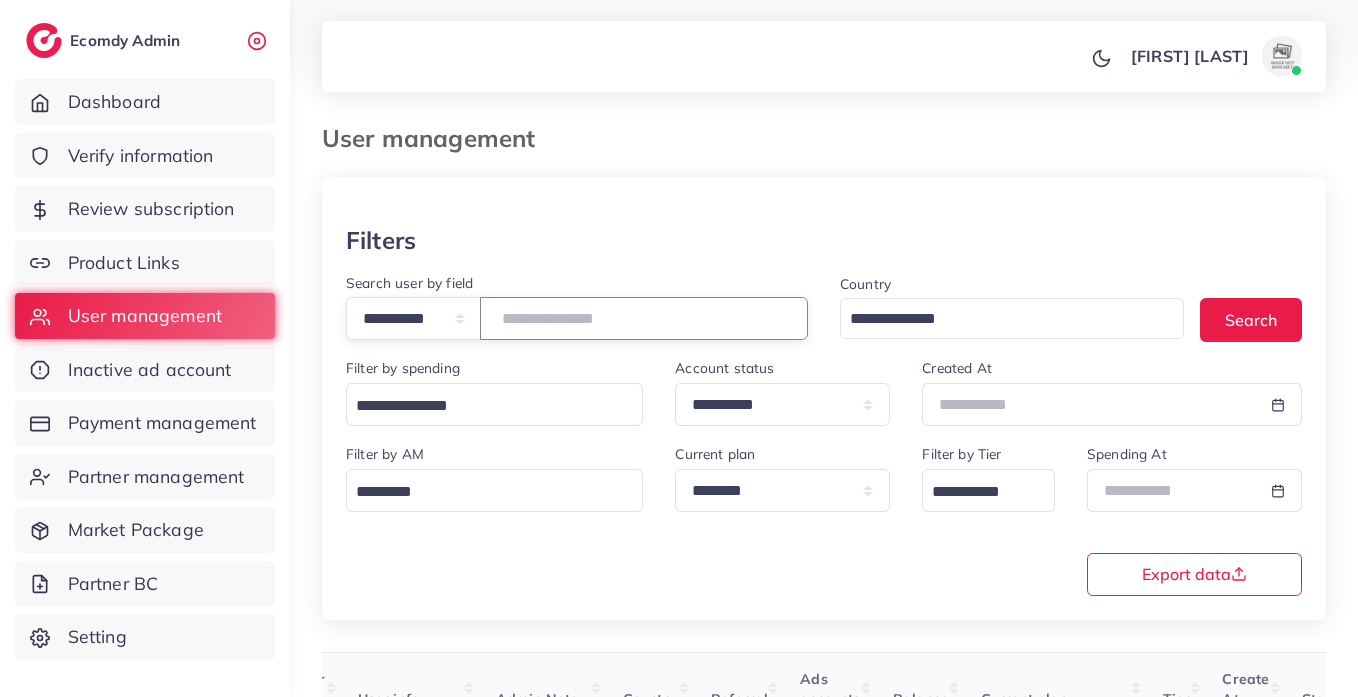 paste on "**********" 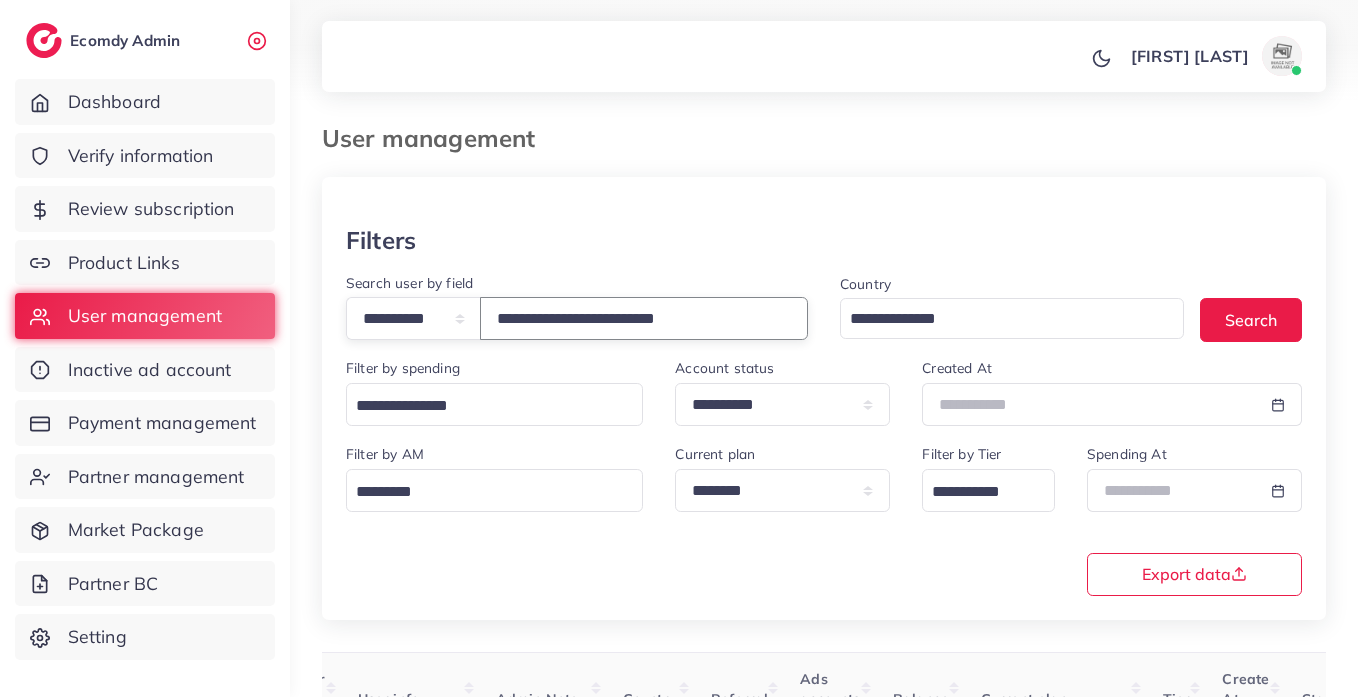 type on "**********" 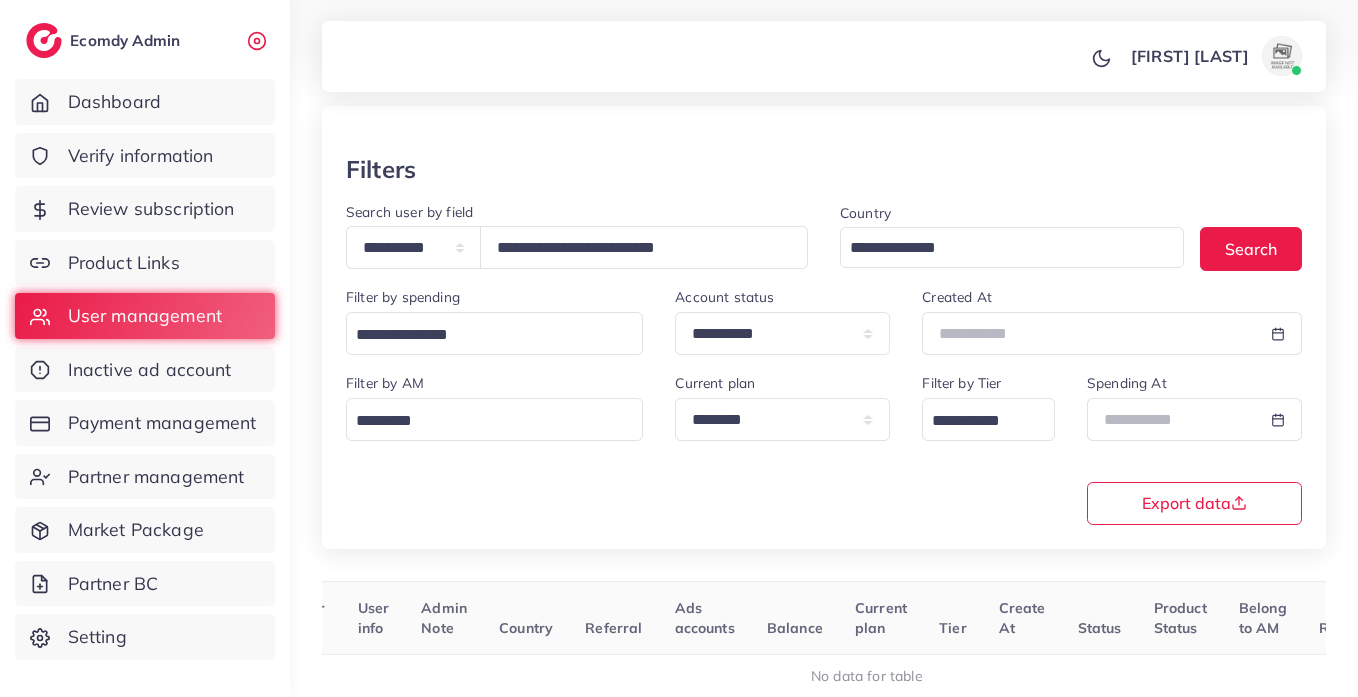 scroll, scrollTop: 0, scrollLeft: 0, axis: both 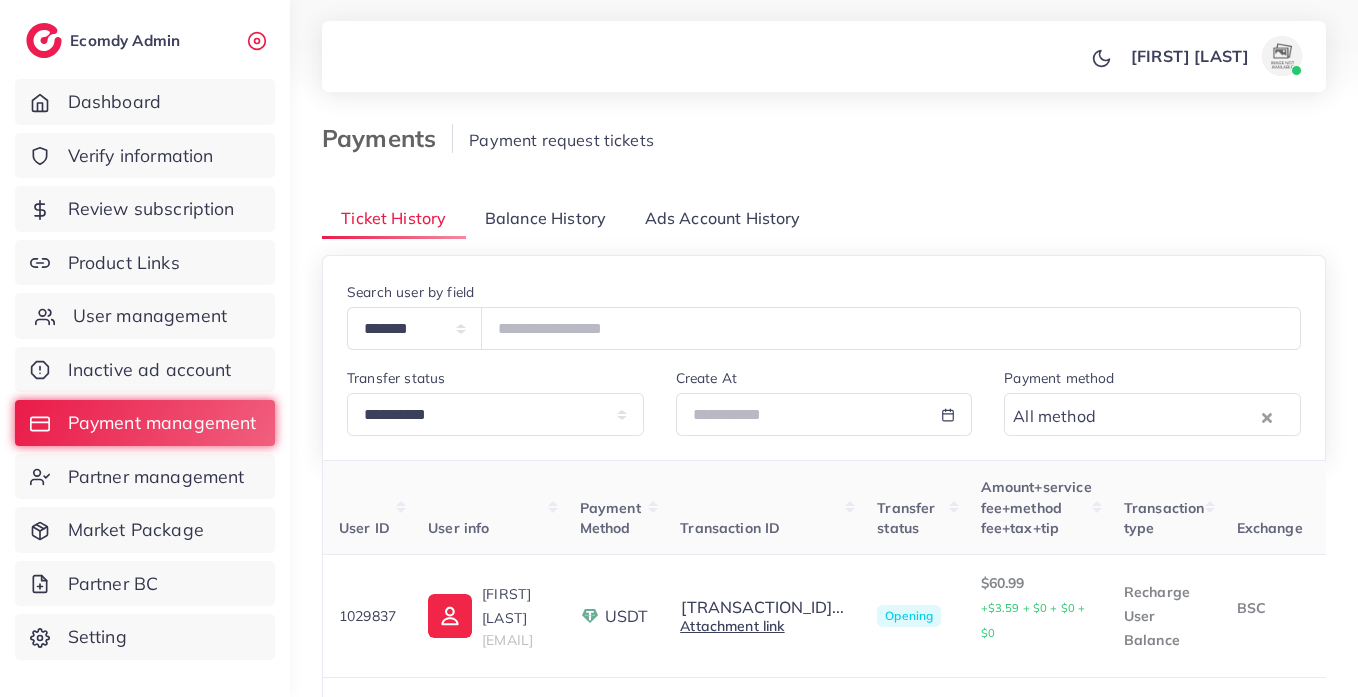 click on "User management" at bounding box center (145, 316) 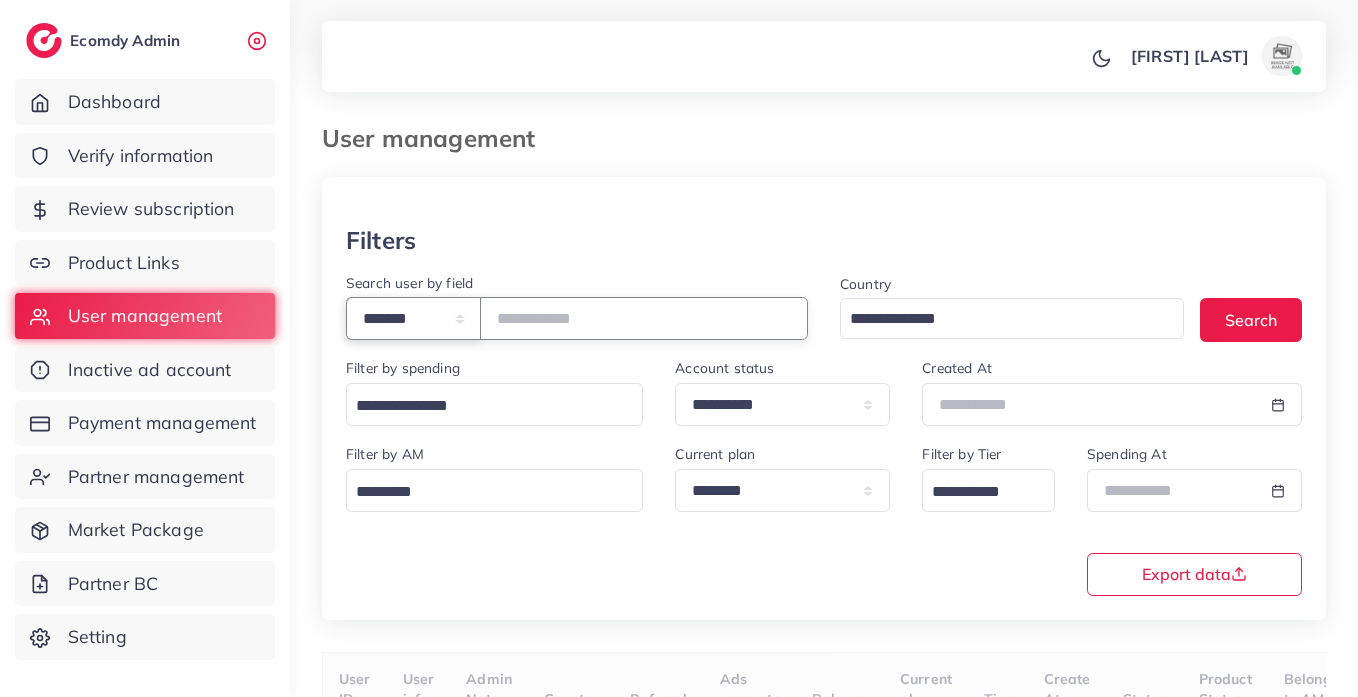 click on "**********" at bounding box center [413, 318] 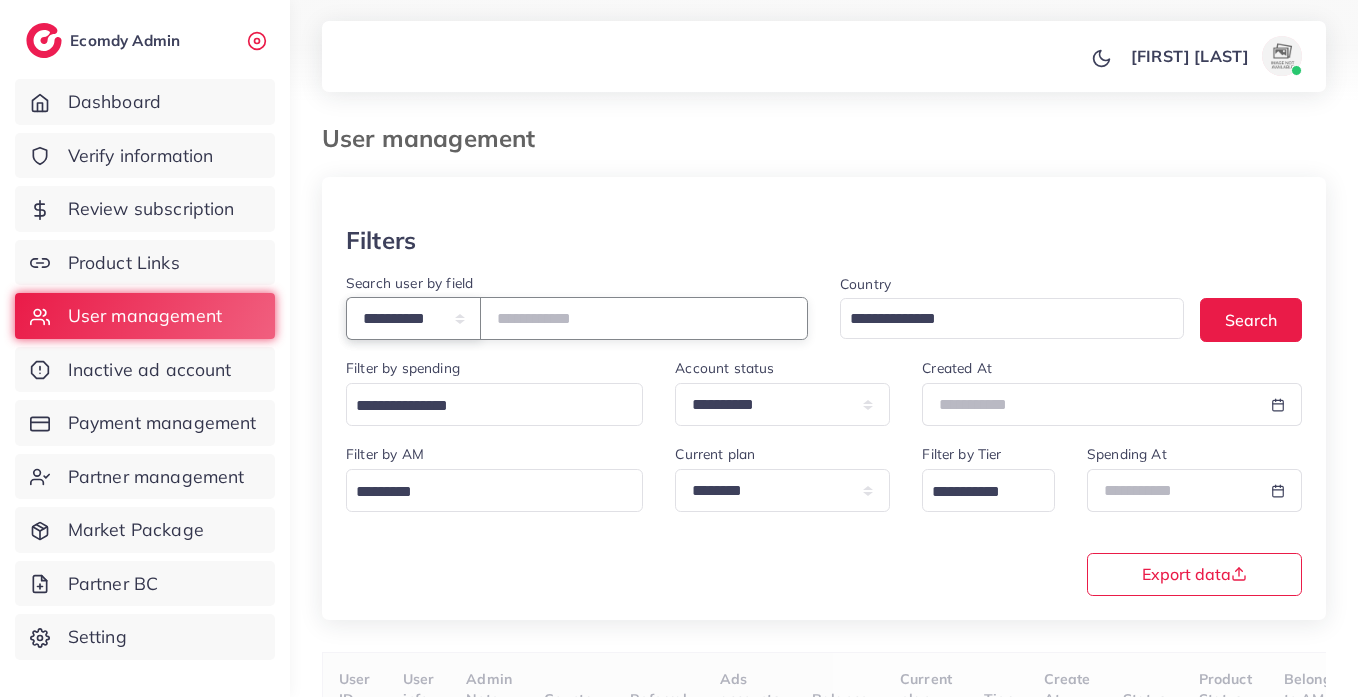 click on "**********" at bounding box center [413, 318] 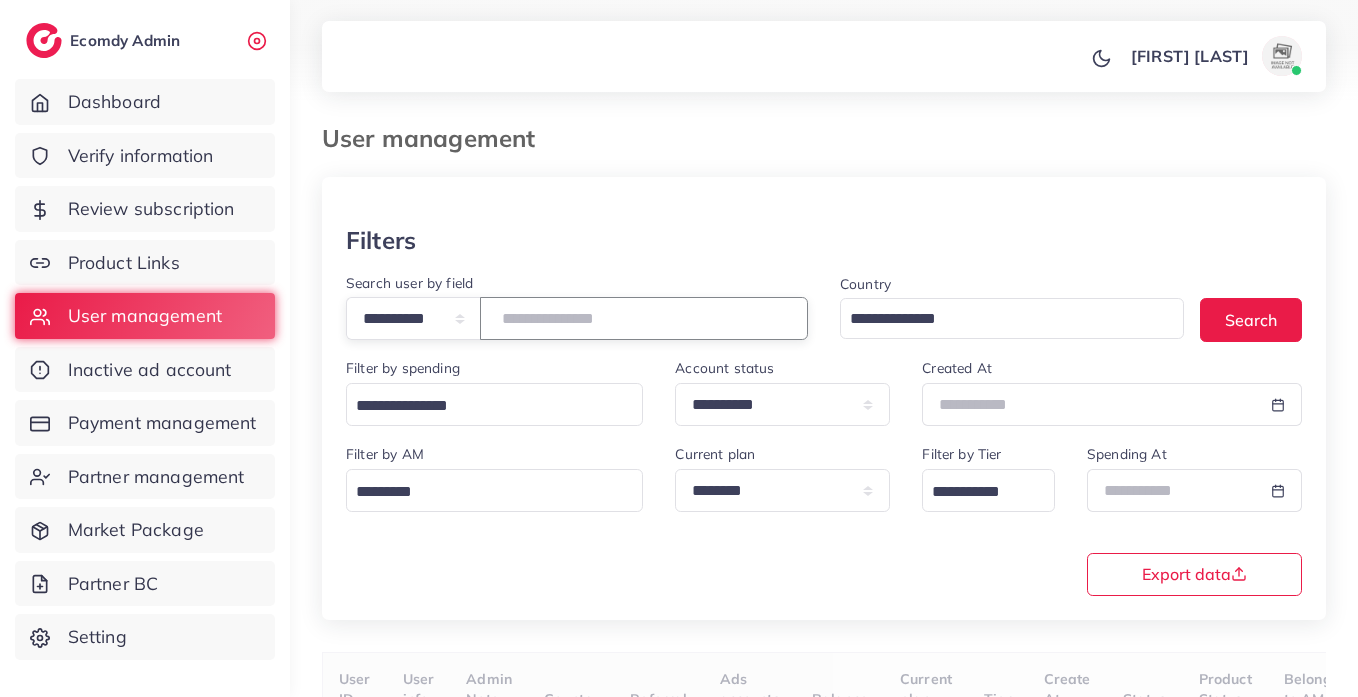 click at bounding box center [644, 318] 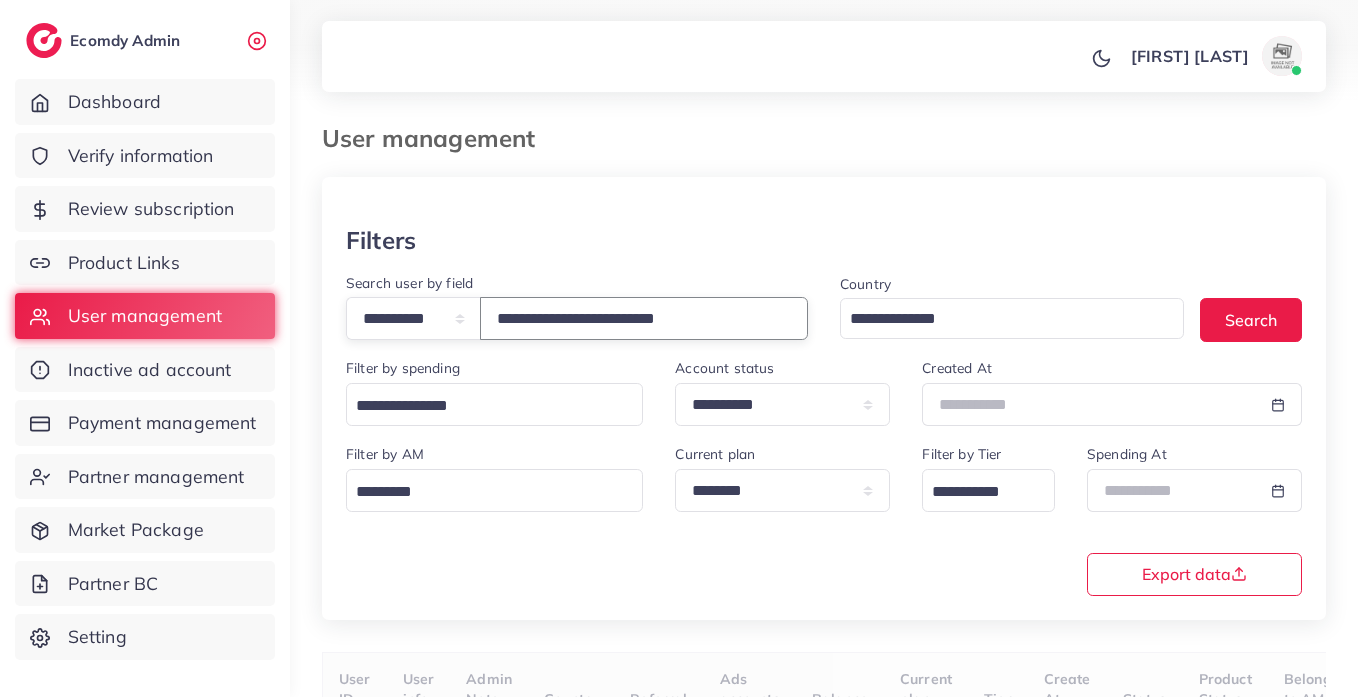 type on "**********" 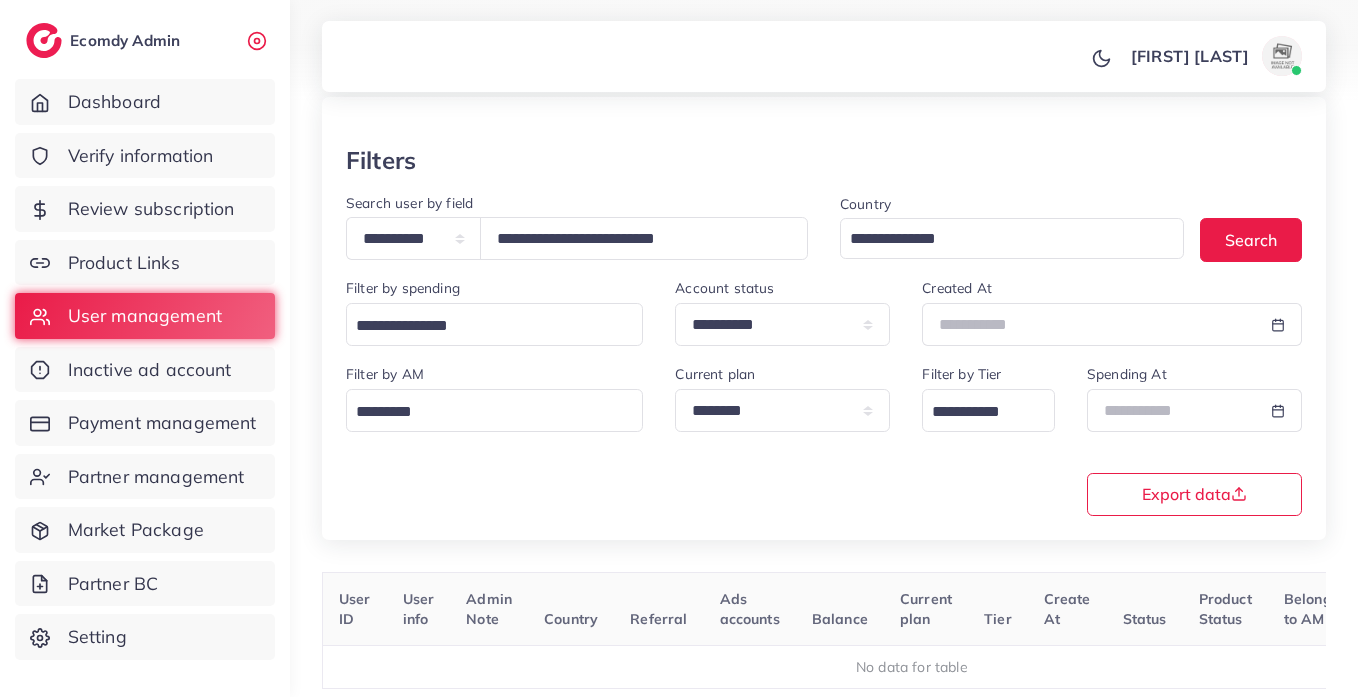 scroll, scrollTop: 0, scrollLeft: 0, axis: both 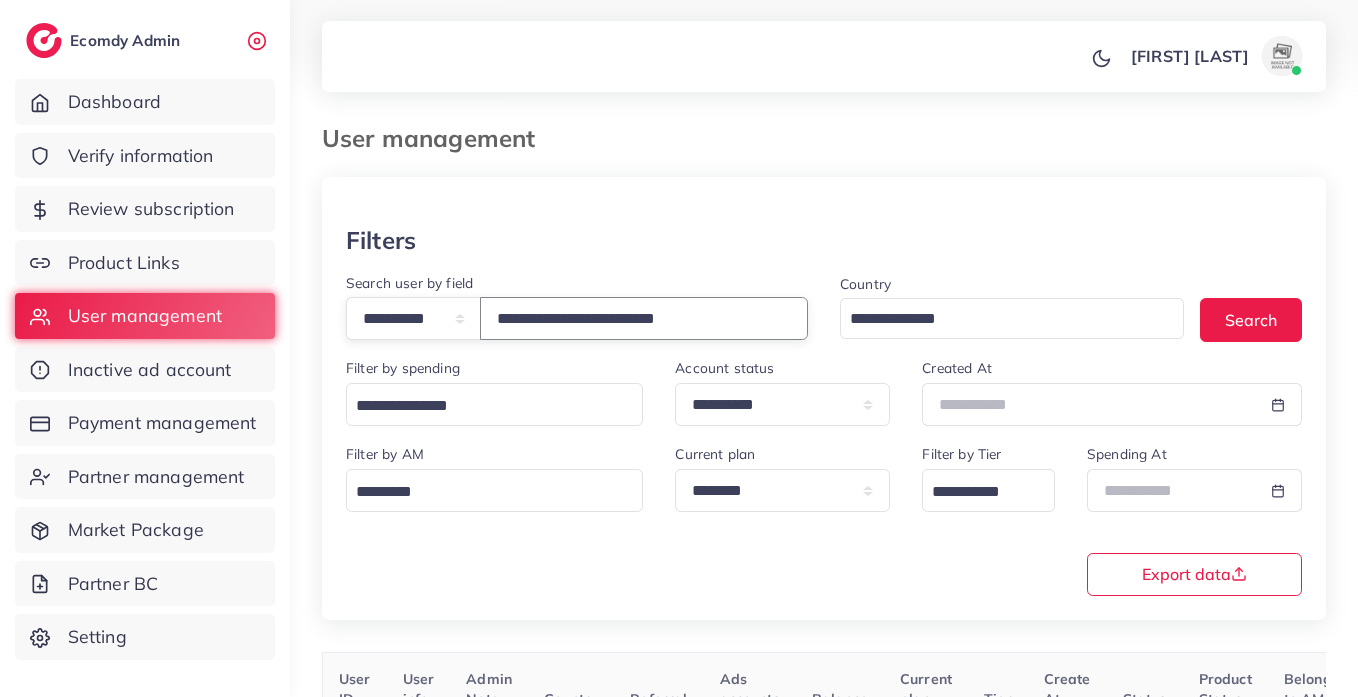 click on "**********" at bounding box center (644, 318) 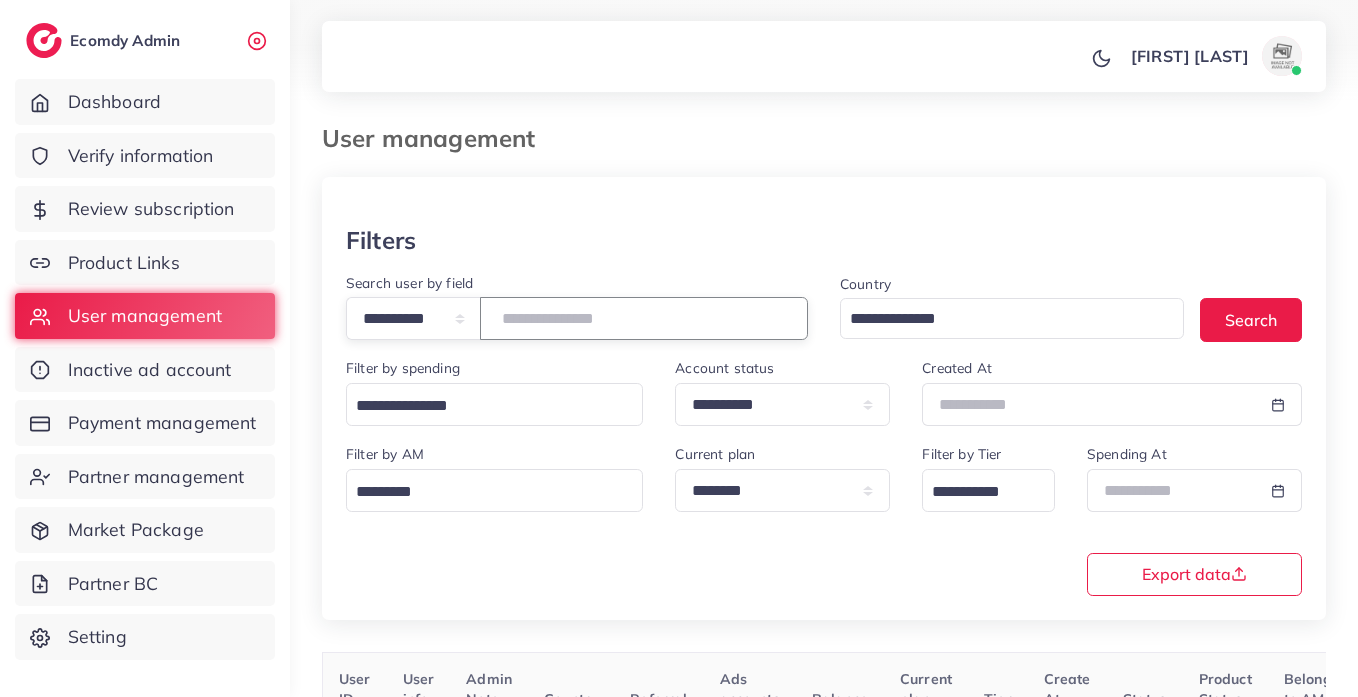 paste on "**********" 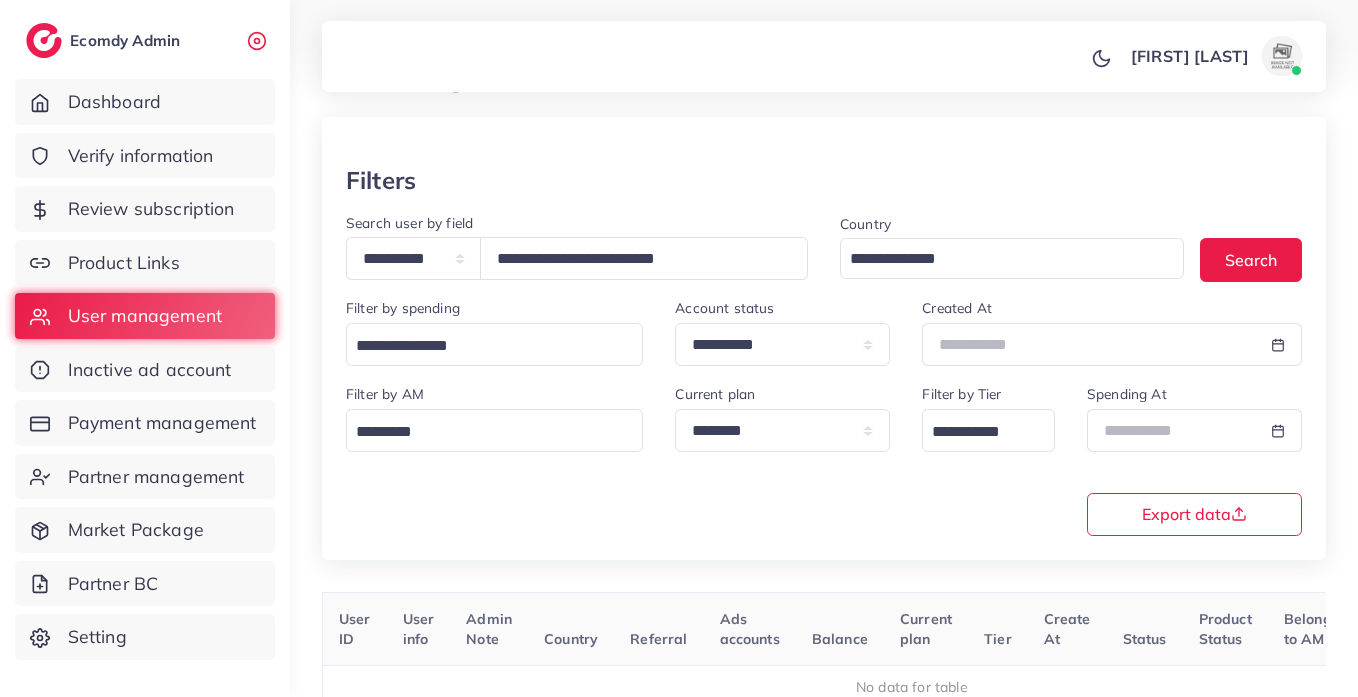 scroll, scrollTop: 165, scrollLeft: 0, axis: vertical 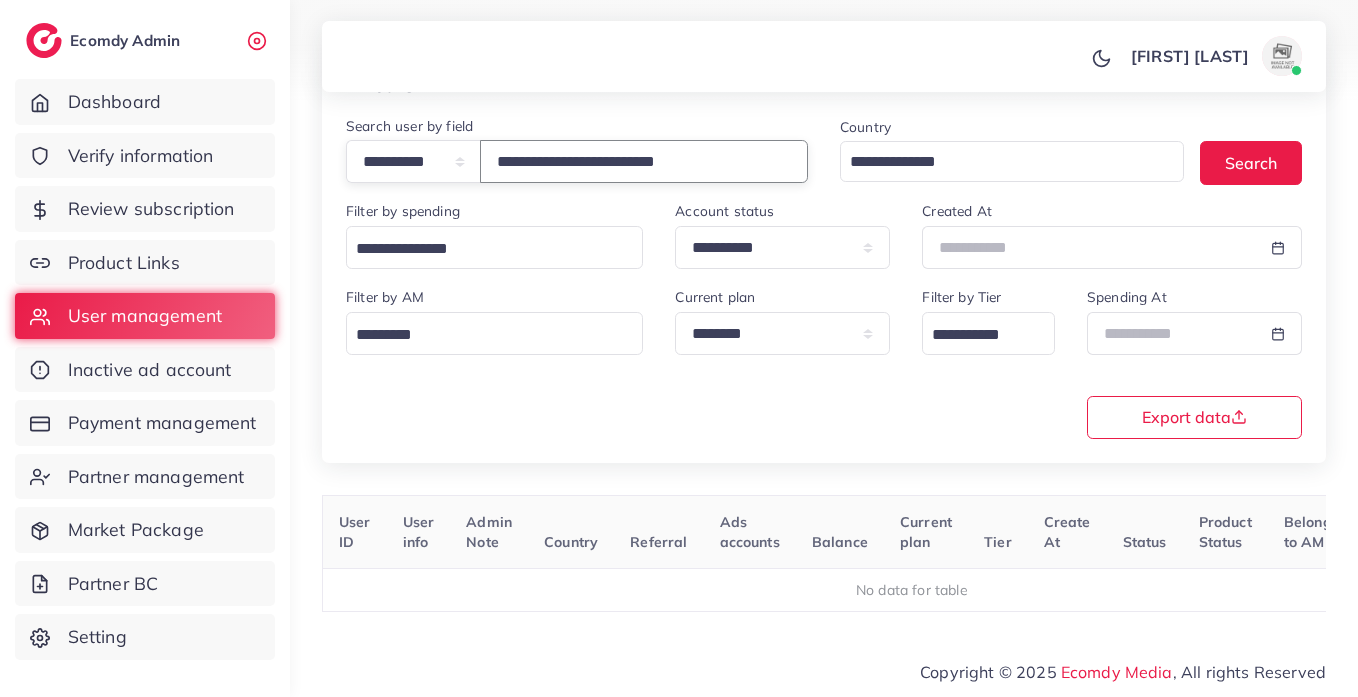 click on "**********" at bounding box center [644, 161] 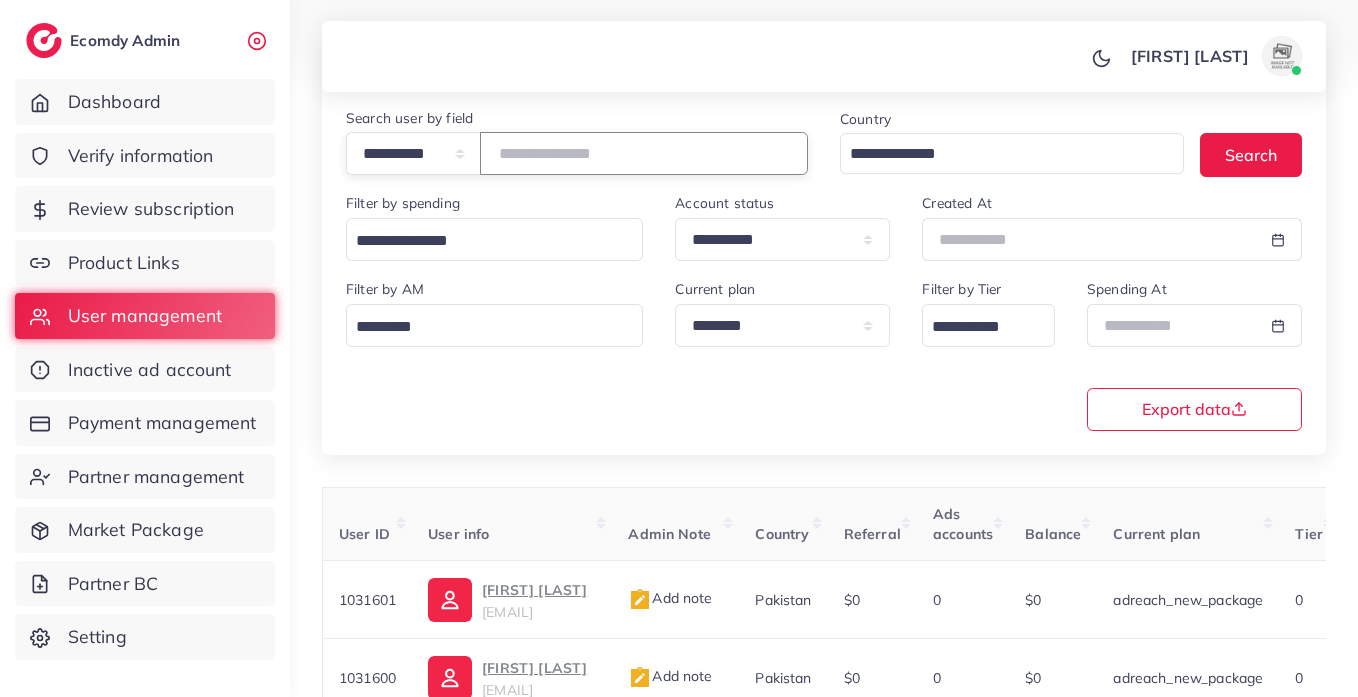 paste on "**********" 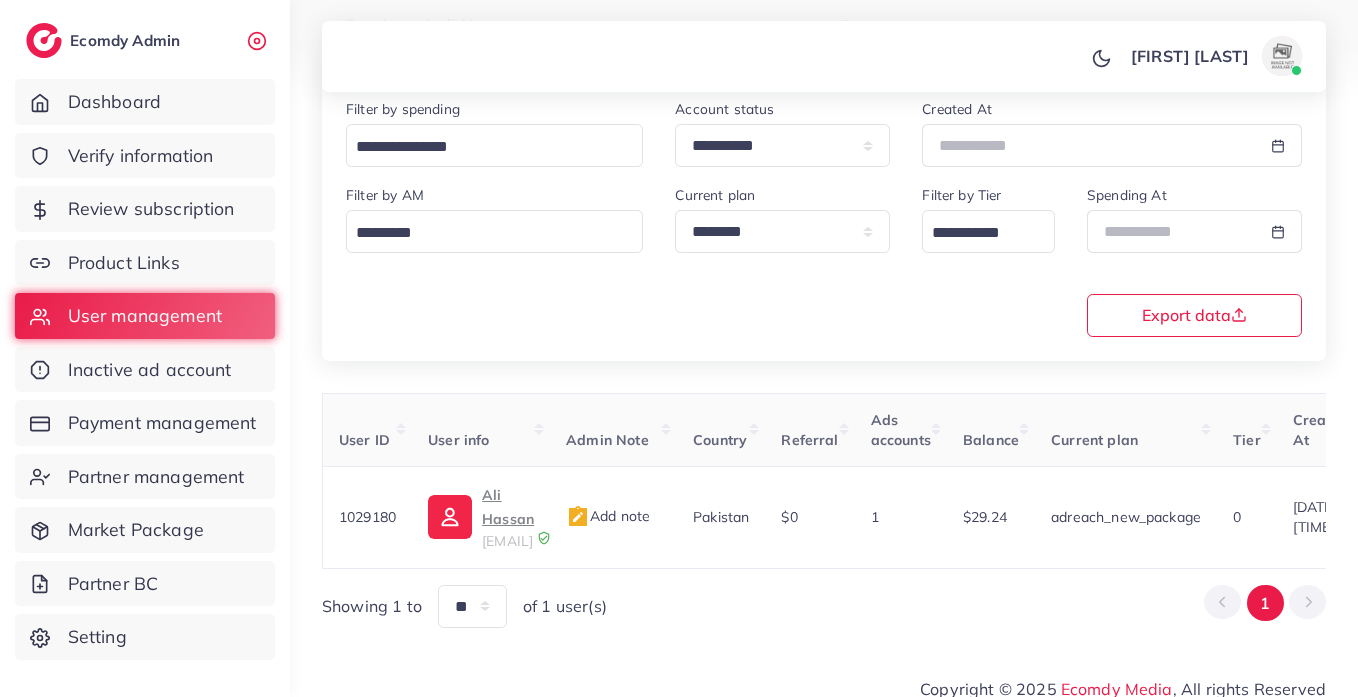 scroll, scrollTop: 260, scrollLeft: 0, axis: vertical 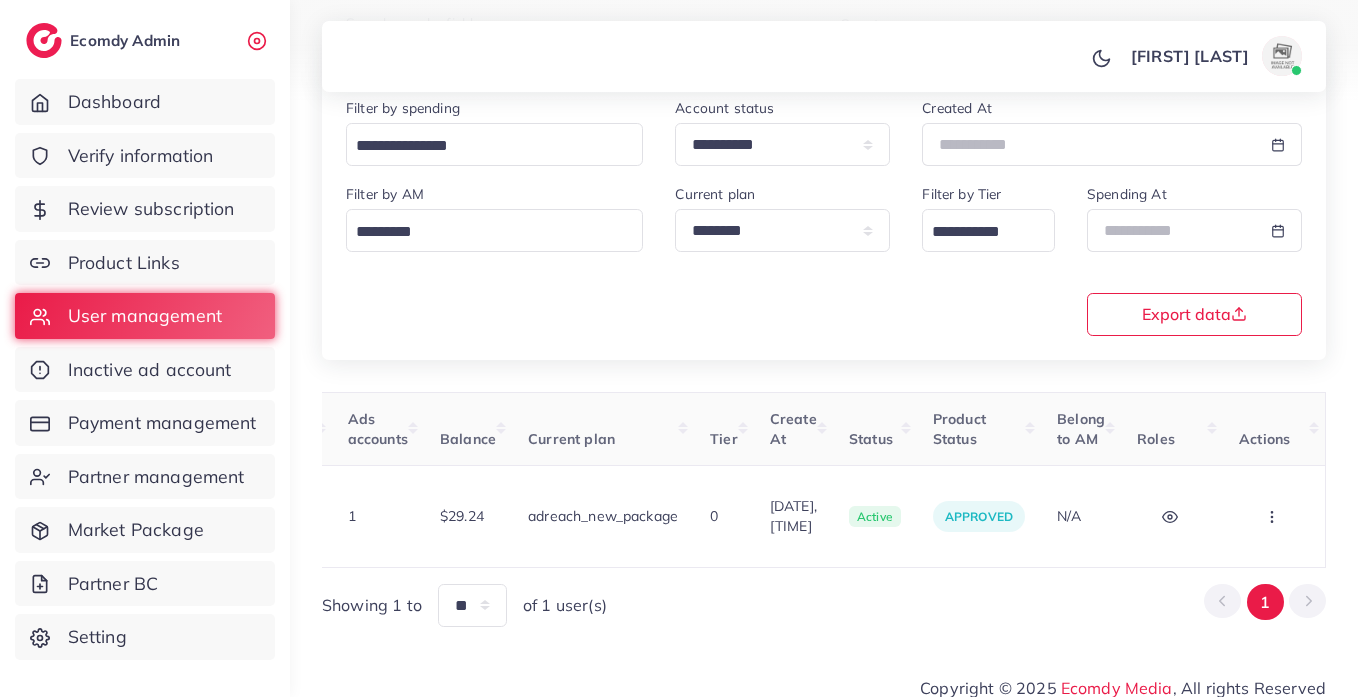 click 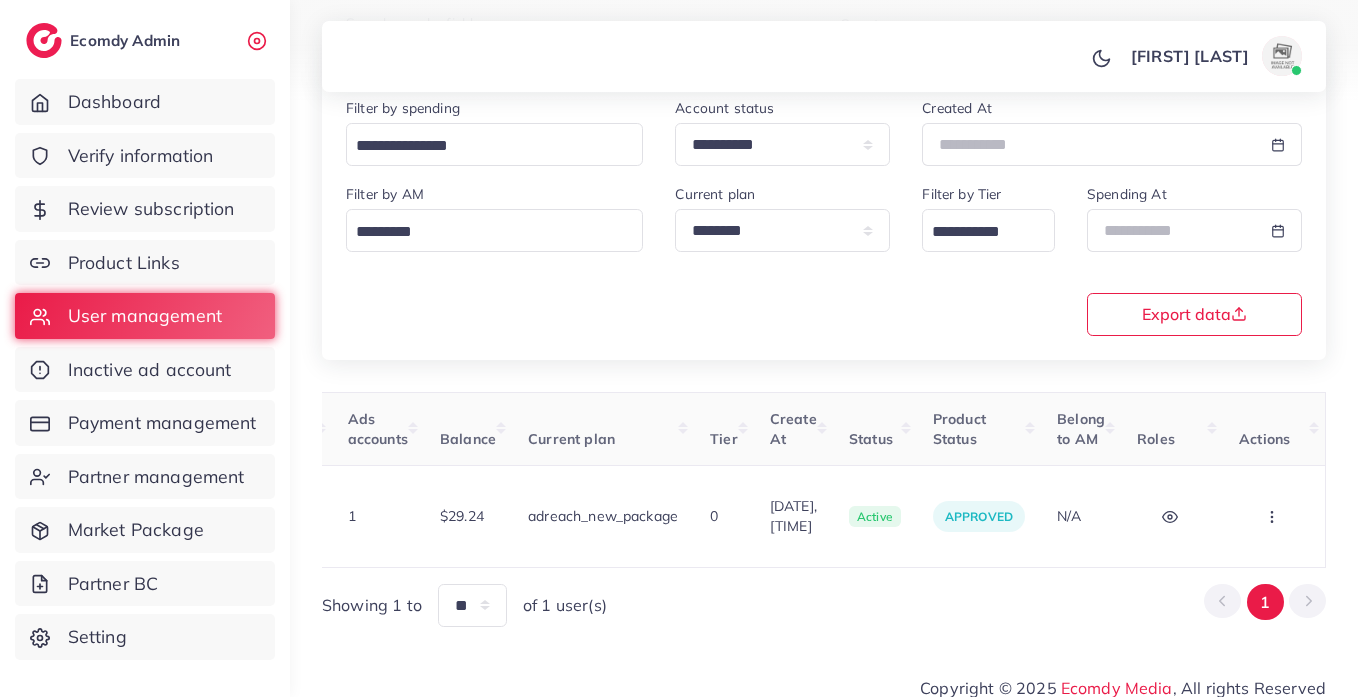 click on "Assign to AM" at bounding box center (0, 0) 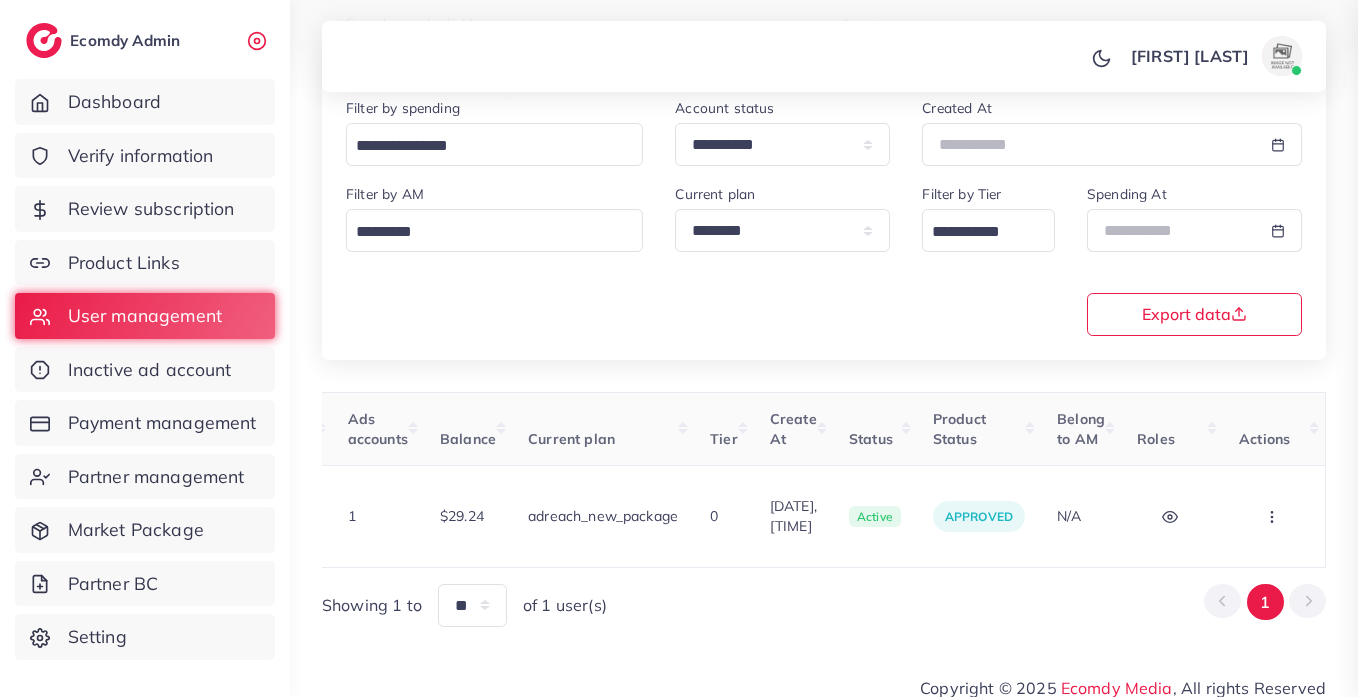 scroll, scrollTop: 0, scrollLeft: 694, axis: horizontal 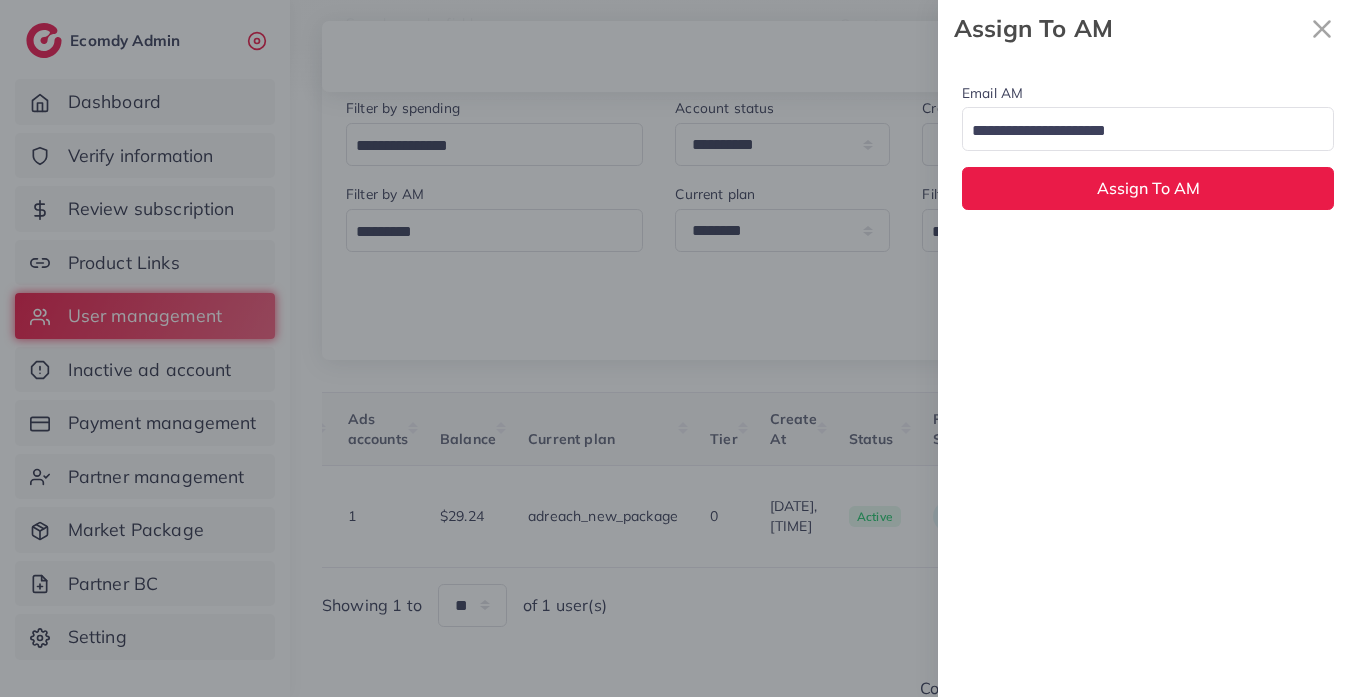 click at bounding box center (1136, 131) 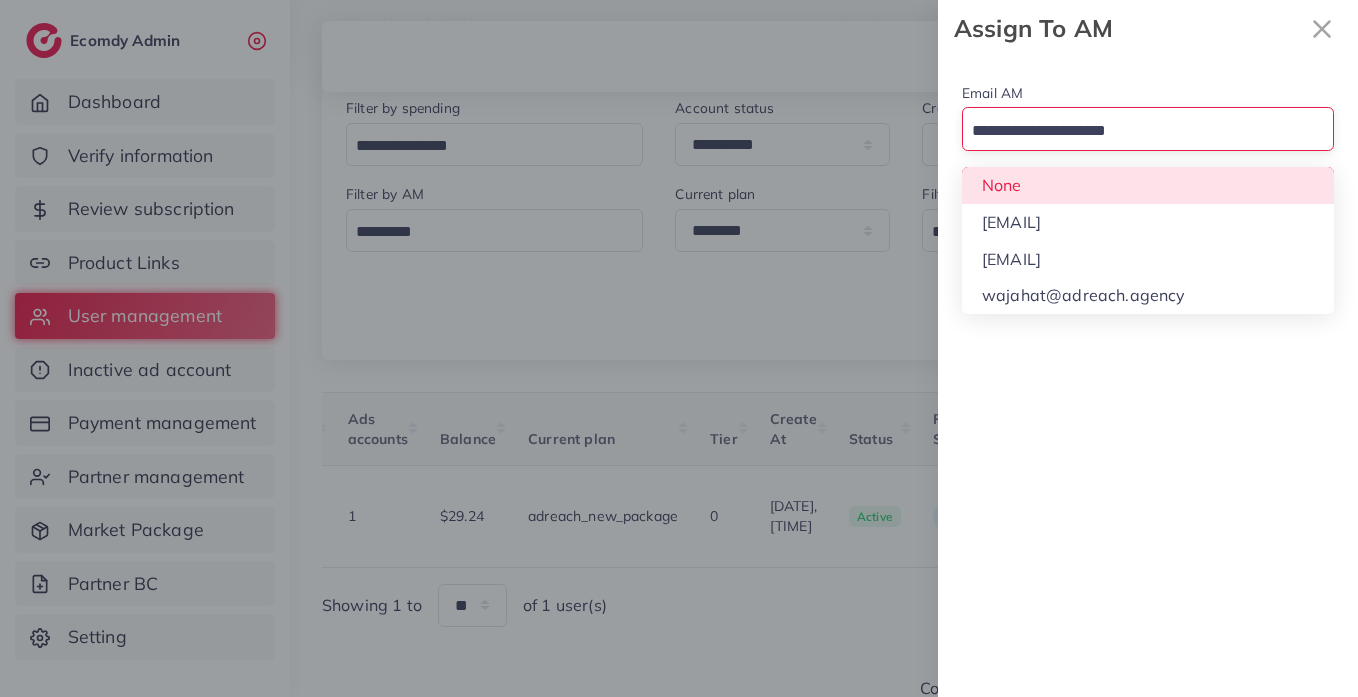 click on "Email AM            Loading...
None
hadibaaslam@gmail.com
natashashahid163@gmail.com
wajahat@adreach.agency
Assign To AM" at bounding box center [1148, 145] 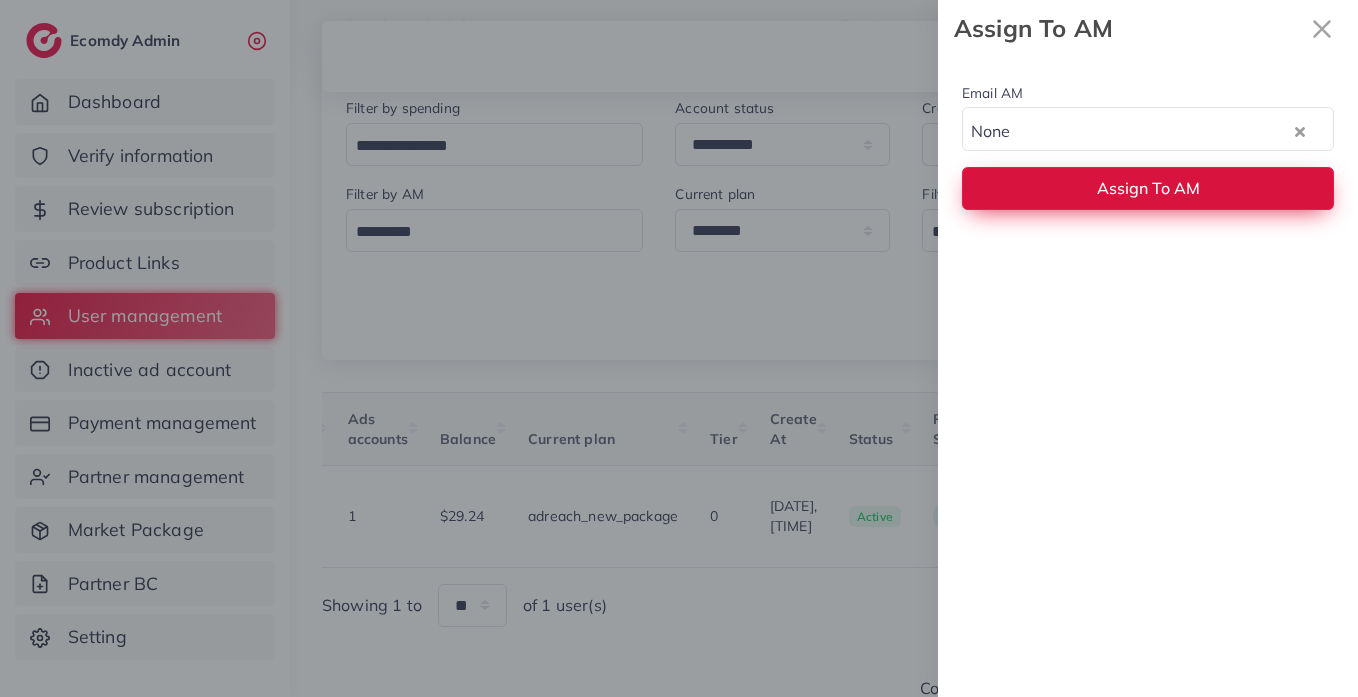 click on "Assign To AM" at bounding box center [1148, 188] 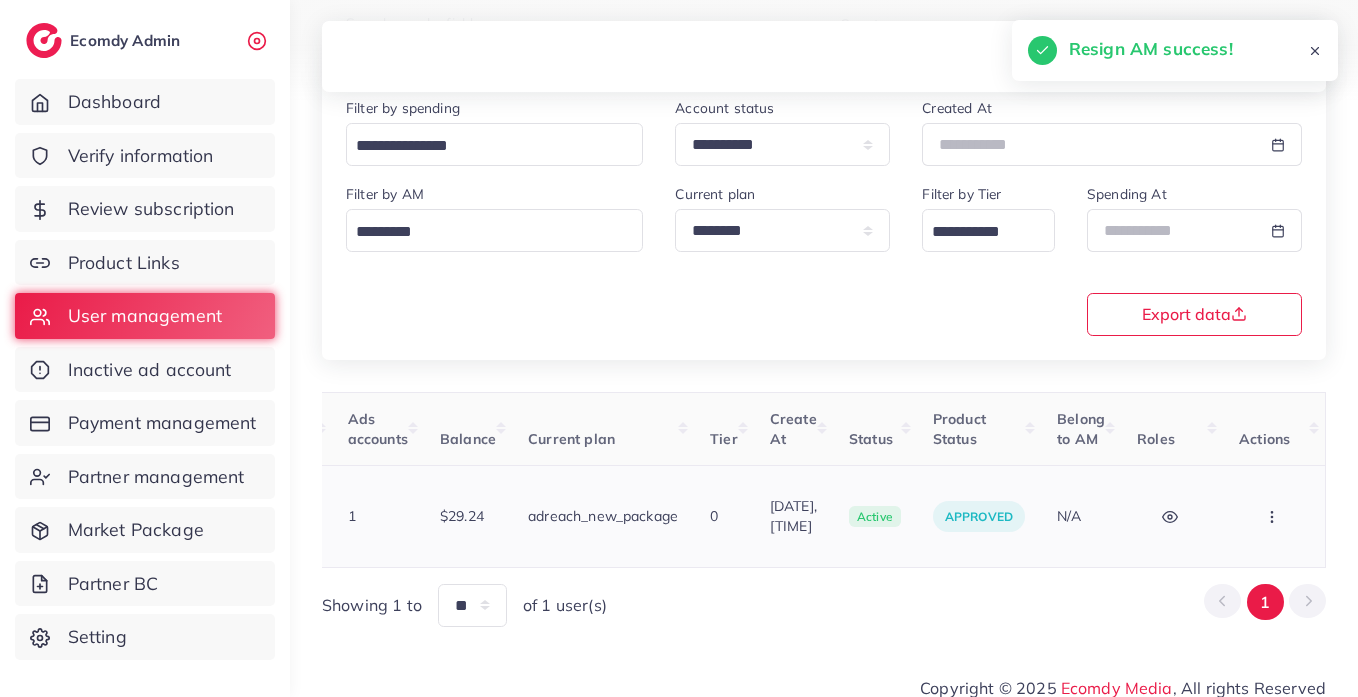 click at bounding box center [1274, 516] 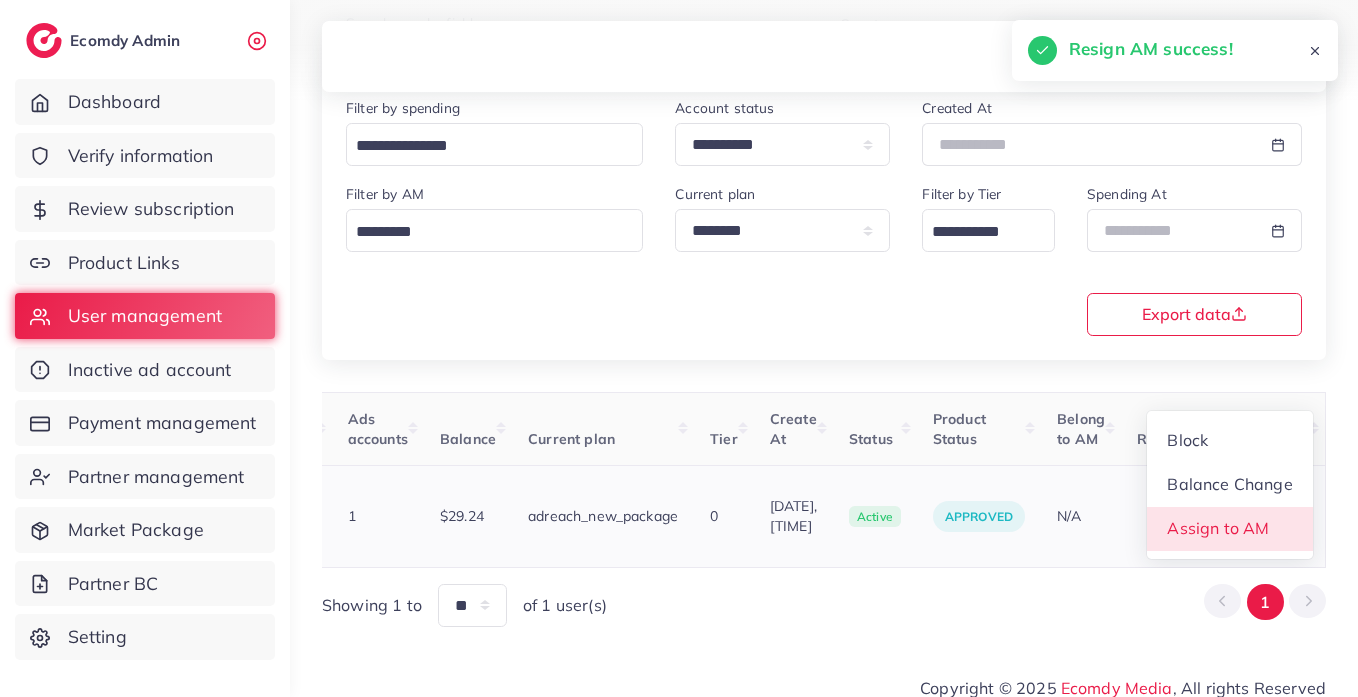 click on "Assign to AM" at bounding box center [1219, 528] 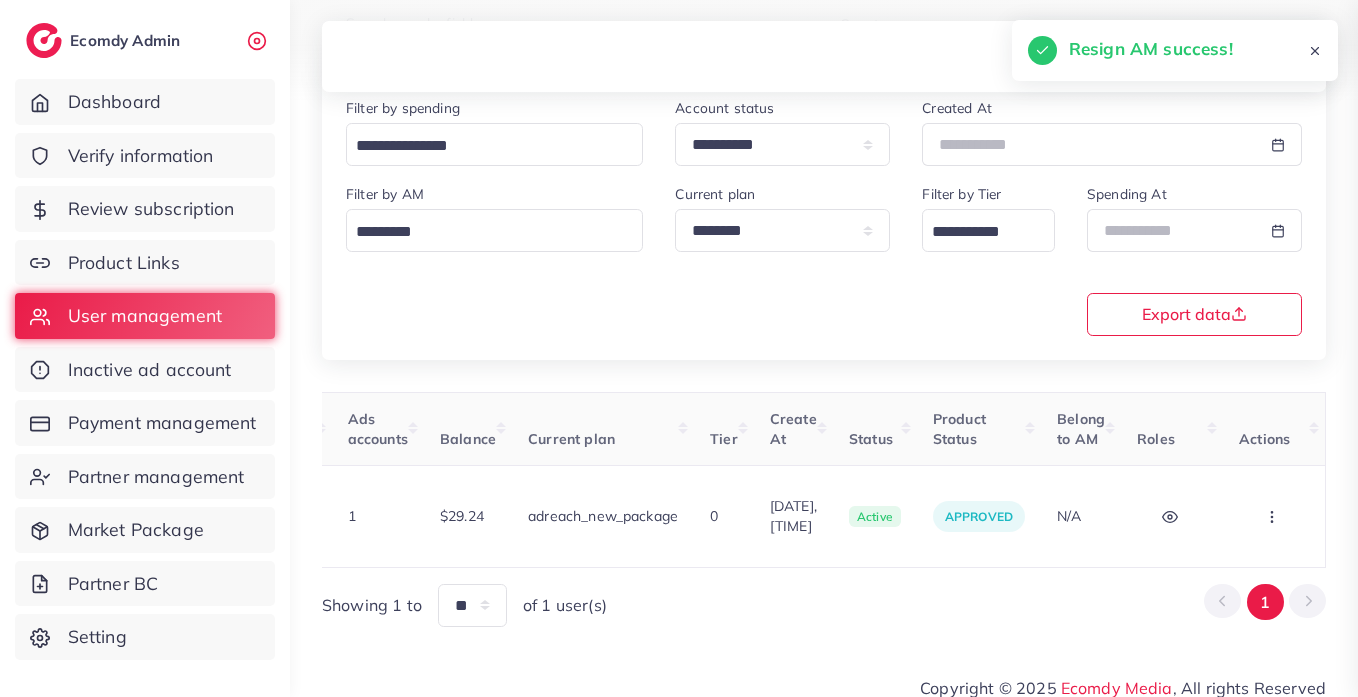 scroll, scrollTop: 0, scrollLeft: 694, axis: horizontal 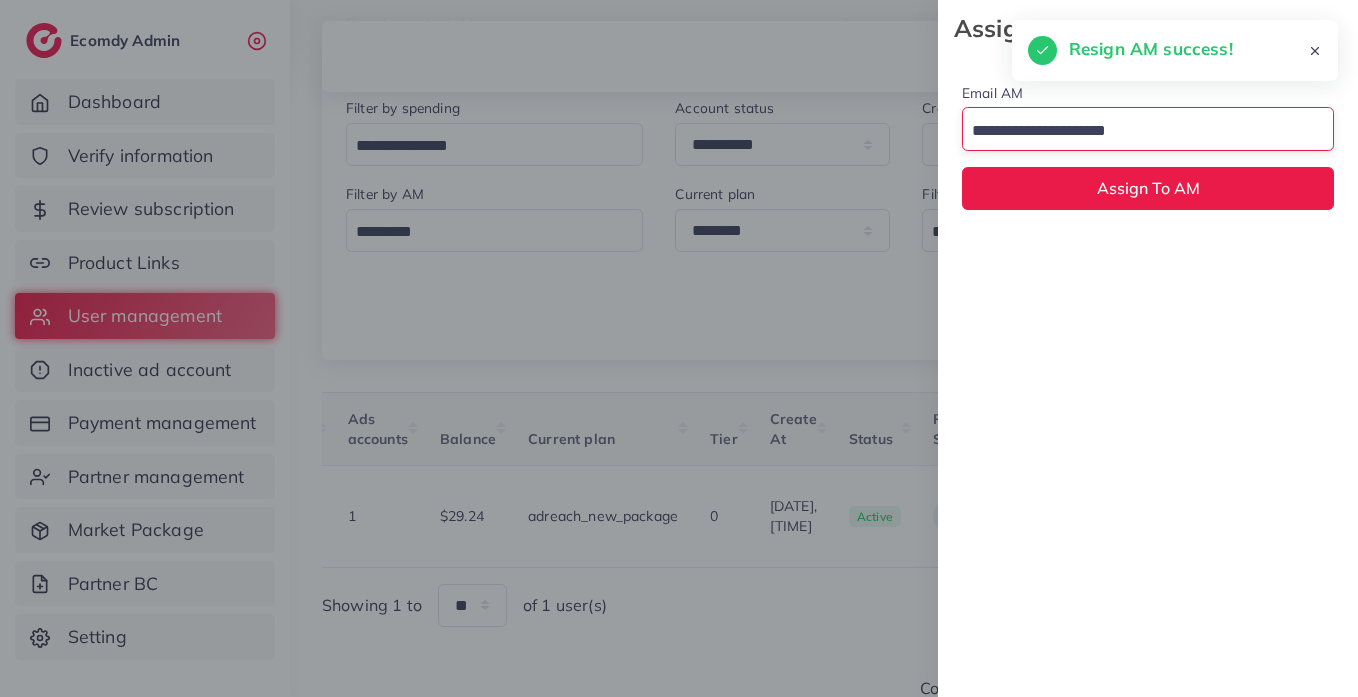 click on "Loading..." at bounding box center [1148, 128] 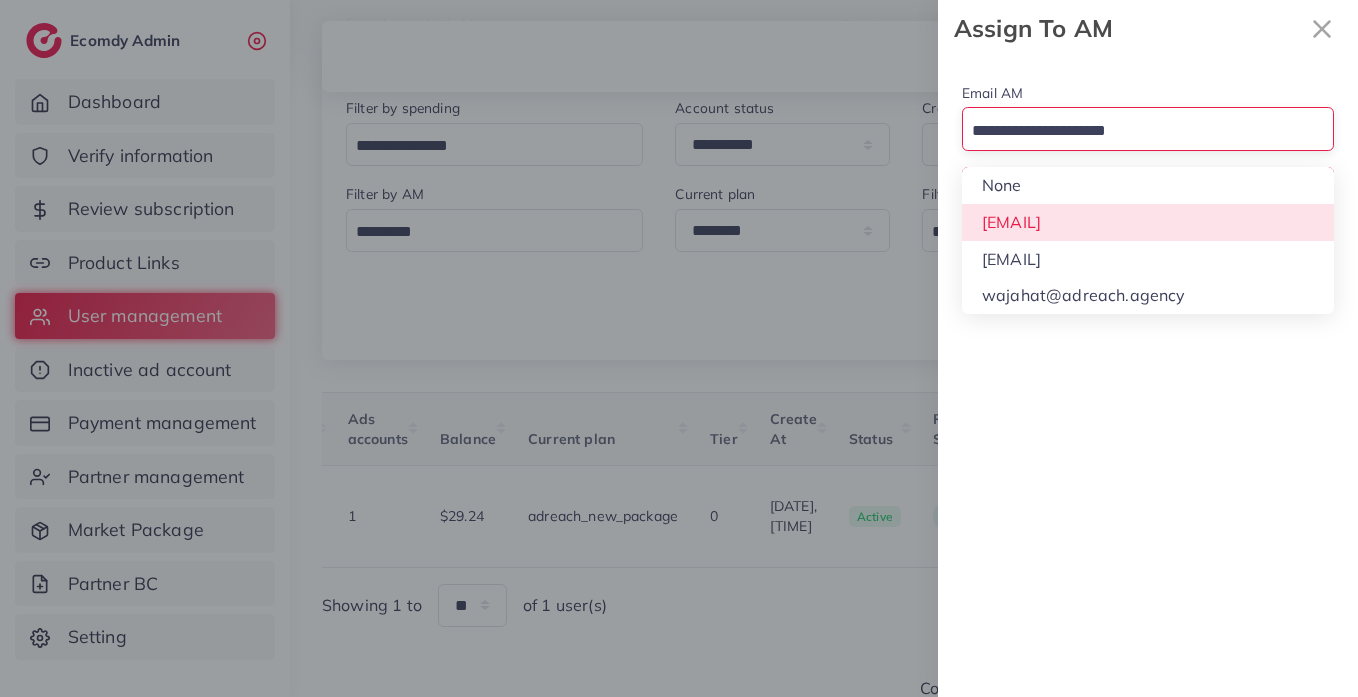 click on "Email AM            Loading...
None
hadibaaslam@gmail.com
natashashahid163@gmail.com
wajahat@adreach.agency
Assign To AM" at bounding box center (1148, 145) 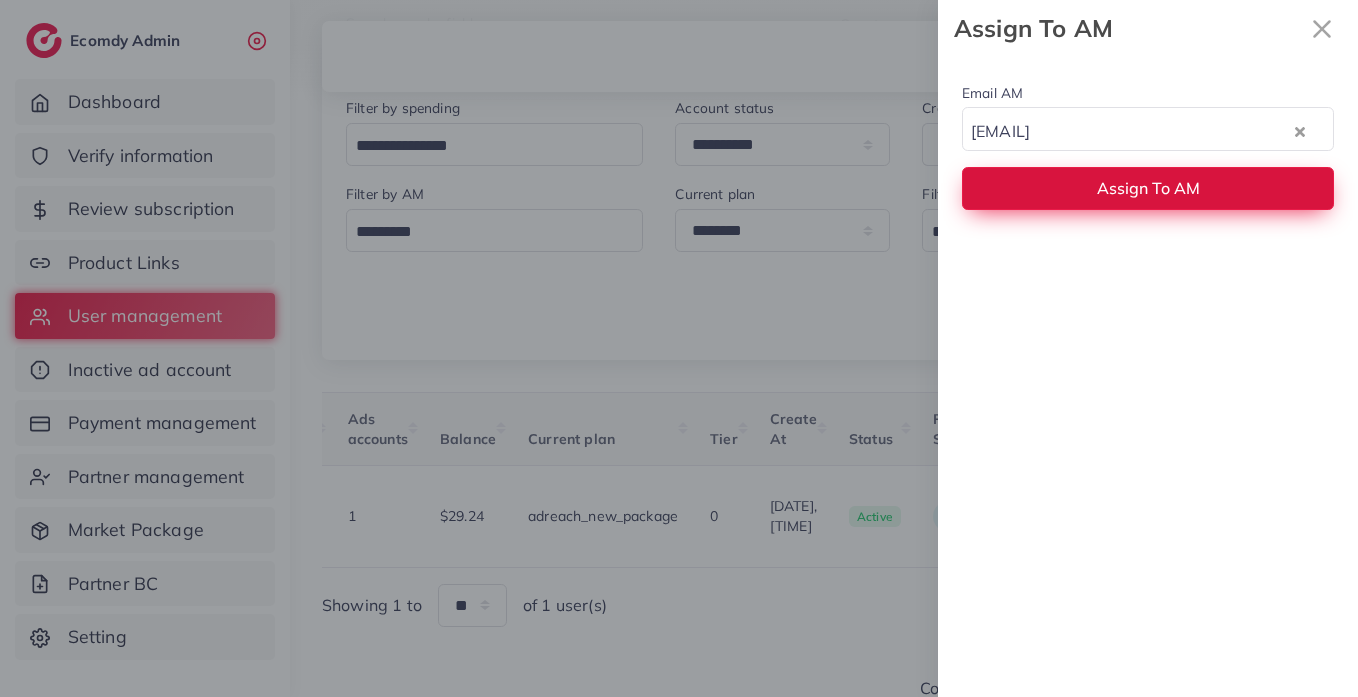 click on "Assign To AM" at bounding box center [1148, 188] 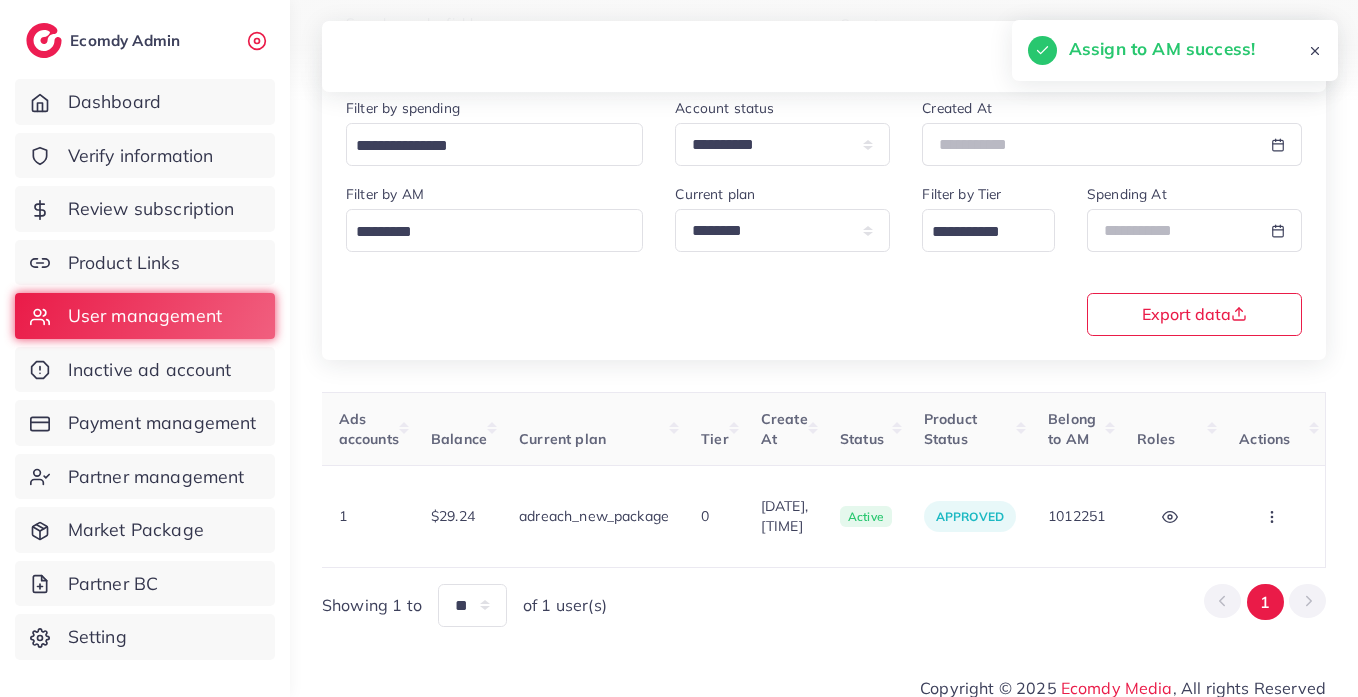 scroll, scrollTop: 0, scrollLeft: 0, axis: both 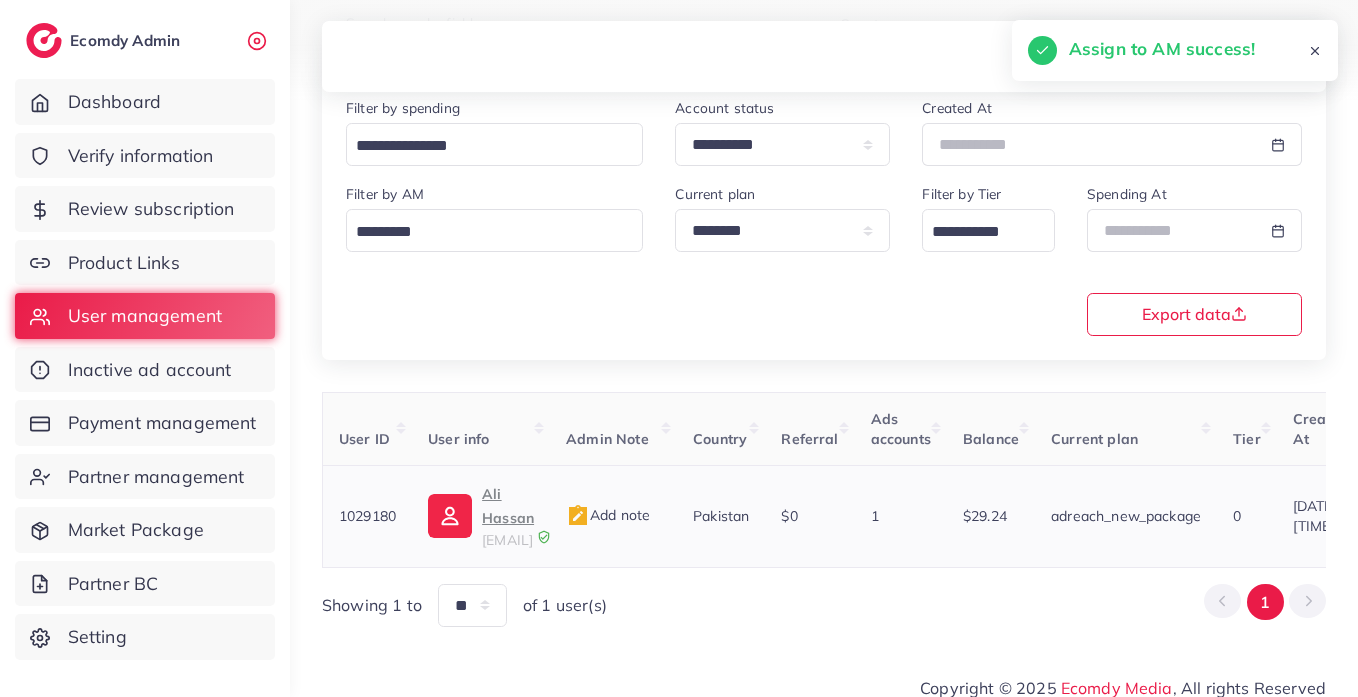 click on "Ali Hassan" at bounding box center (508, 506) 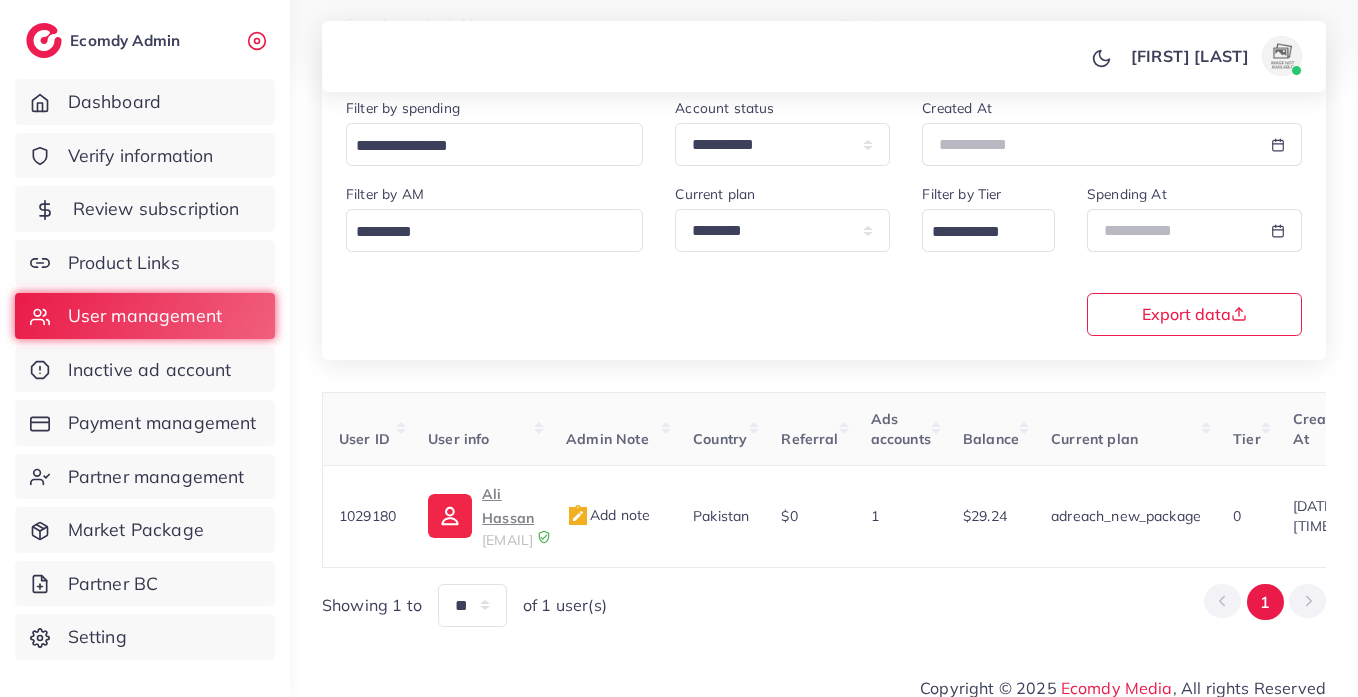 click on "Review subscription" at bounding box center [156, 209] 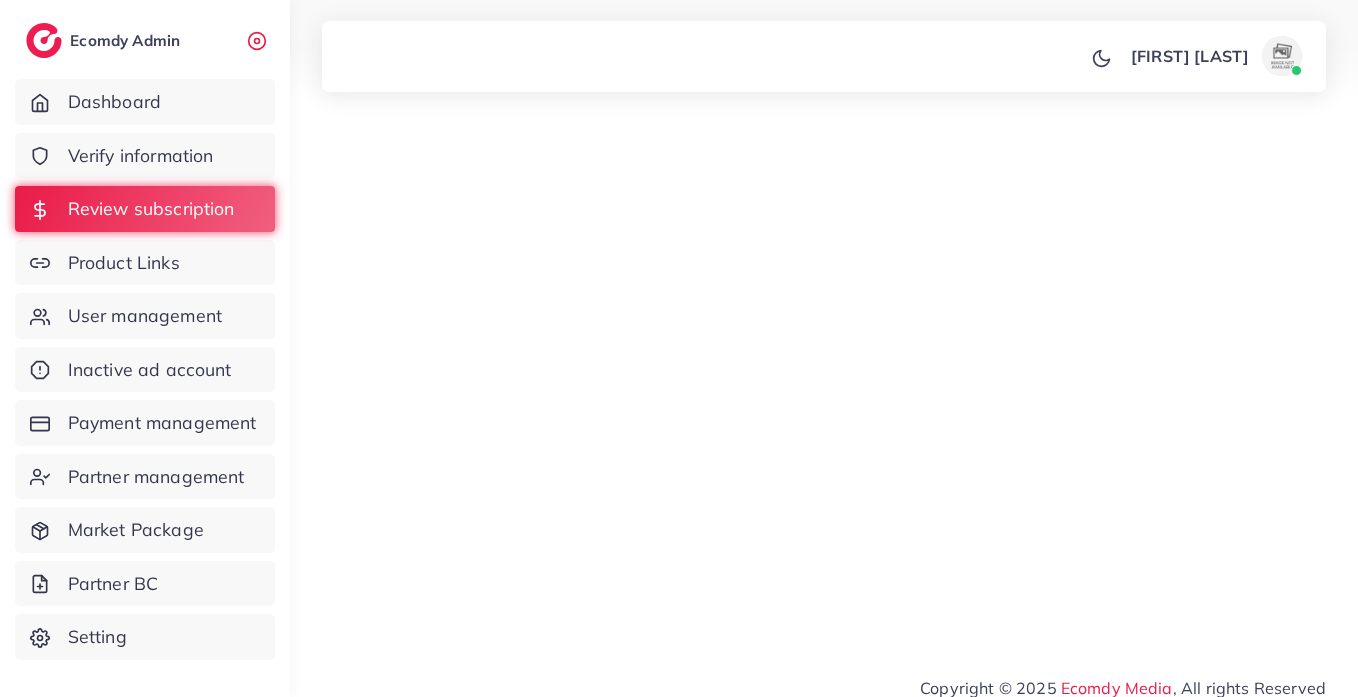 scroll, scrollTop: 0, scrollLeft: 0, axis: both 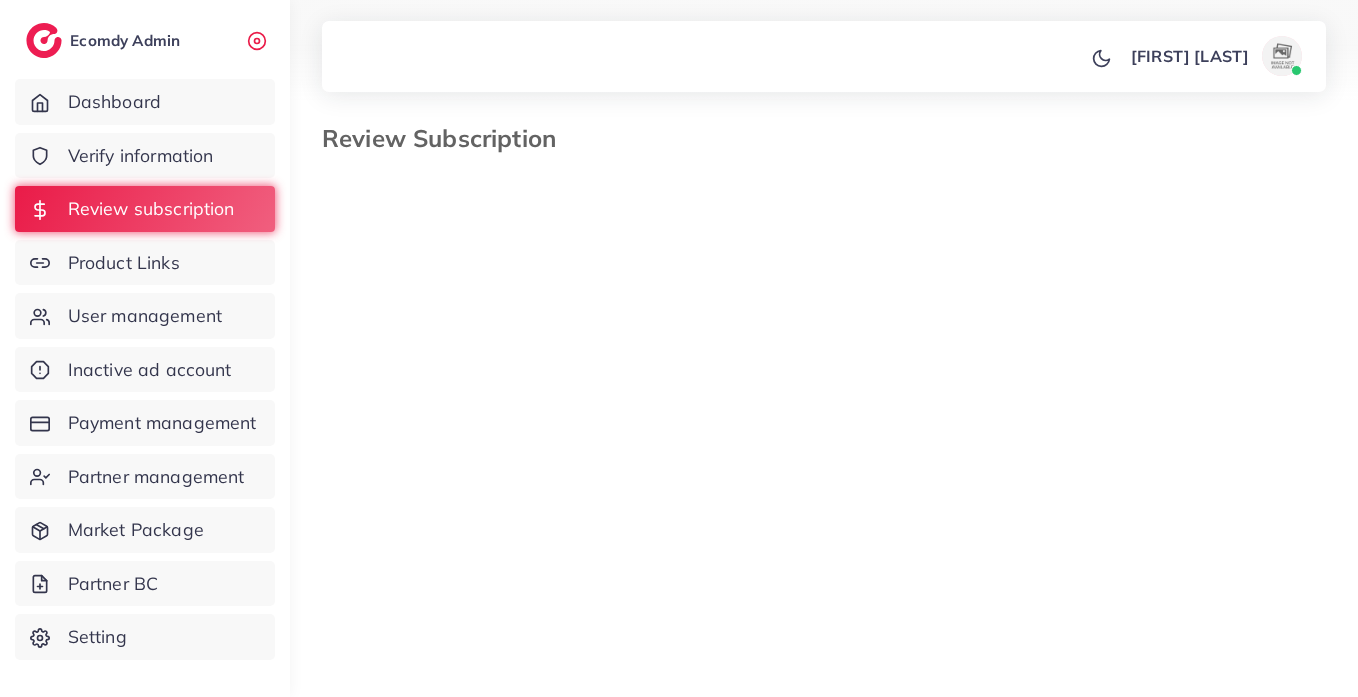 select on "*******" 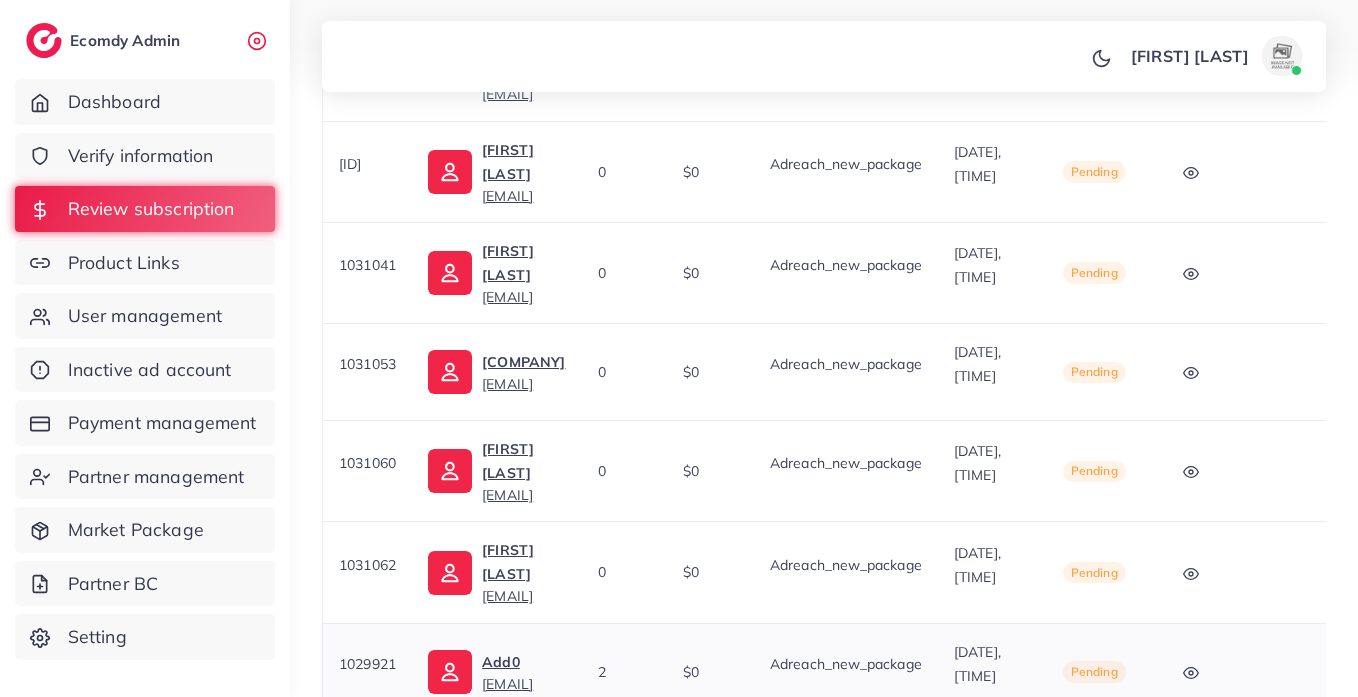 scroll, scrollTop: 715, scrollLeft: 0, axis: vertical 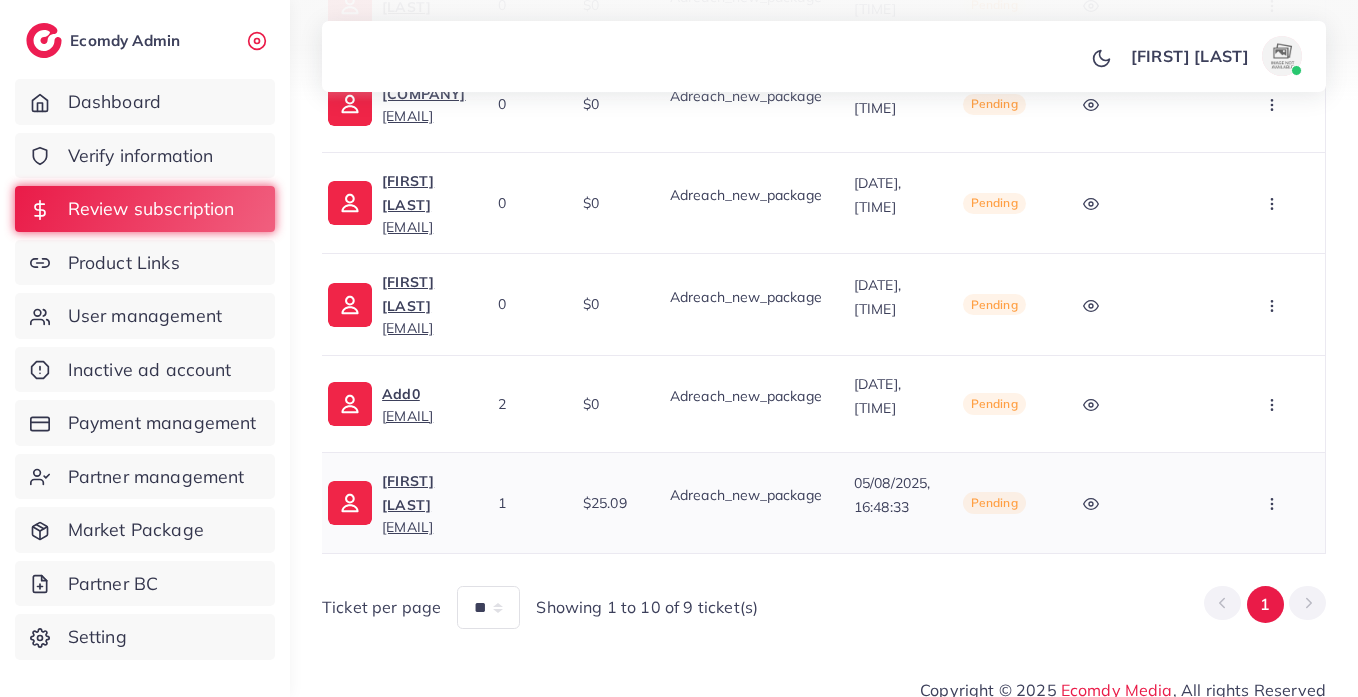 click at bounding box center [1274, 502] 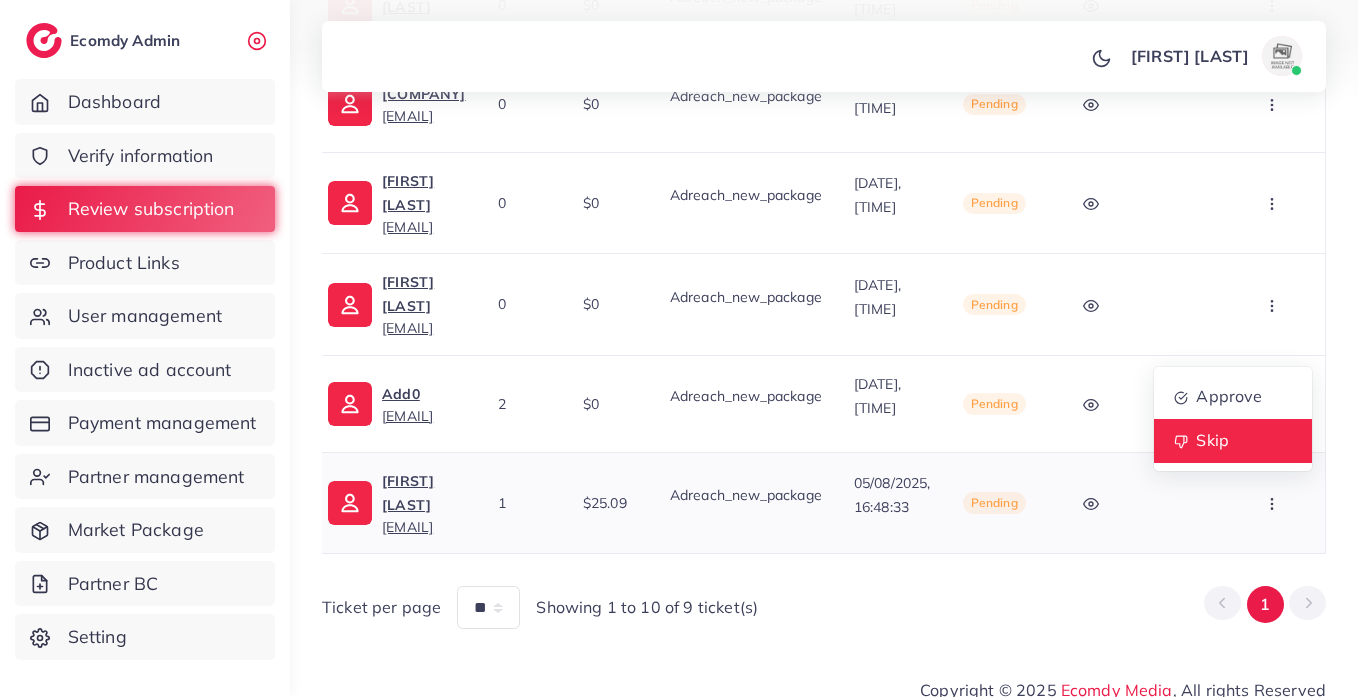 click on "Skip" at bounding box center [1233, 441] 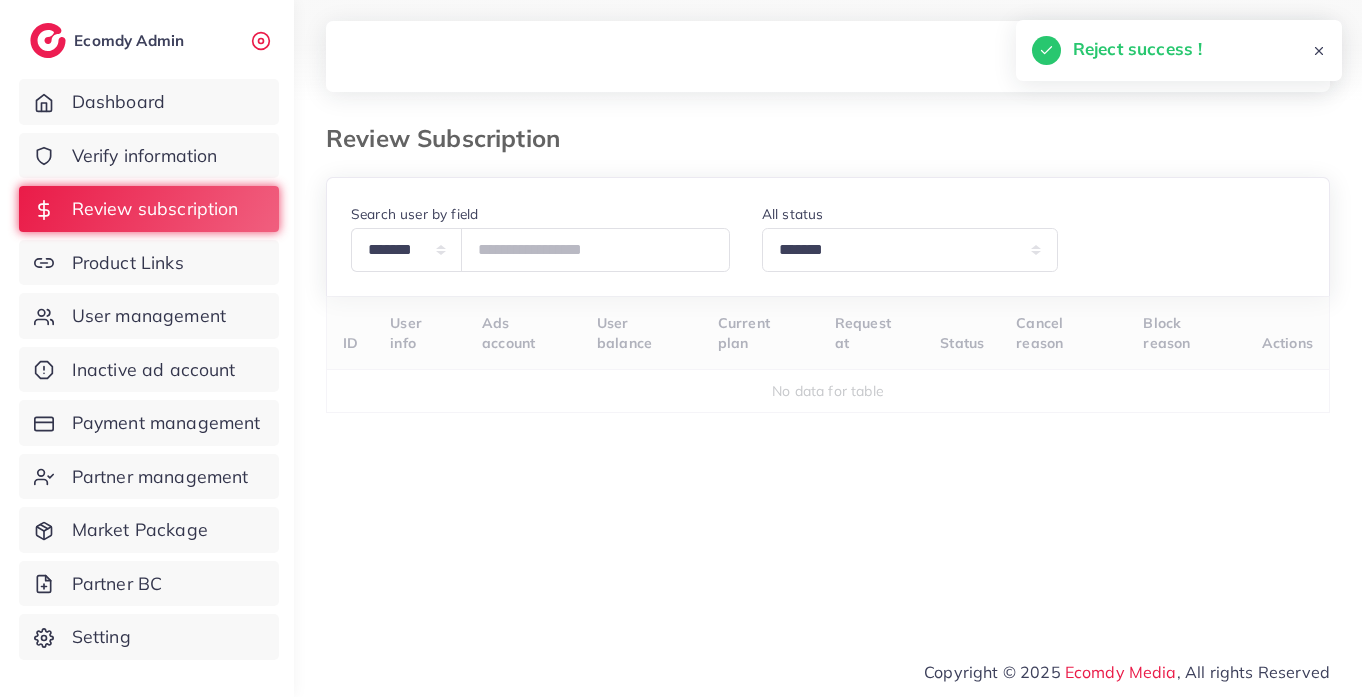 scroll, scrollTop: 0, scrollLeft: 0, axis: both 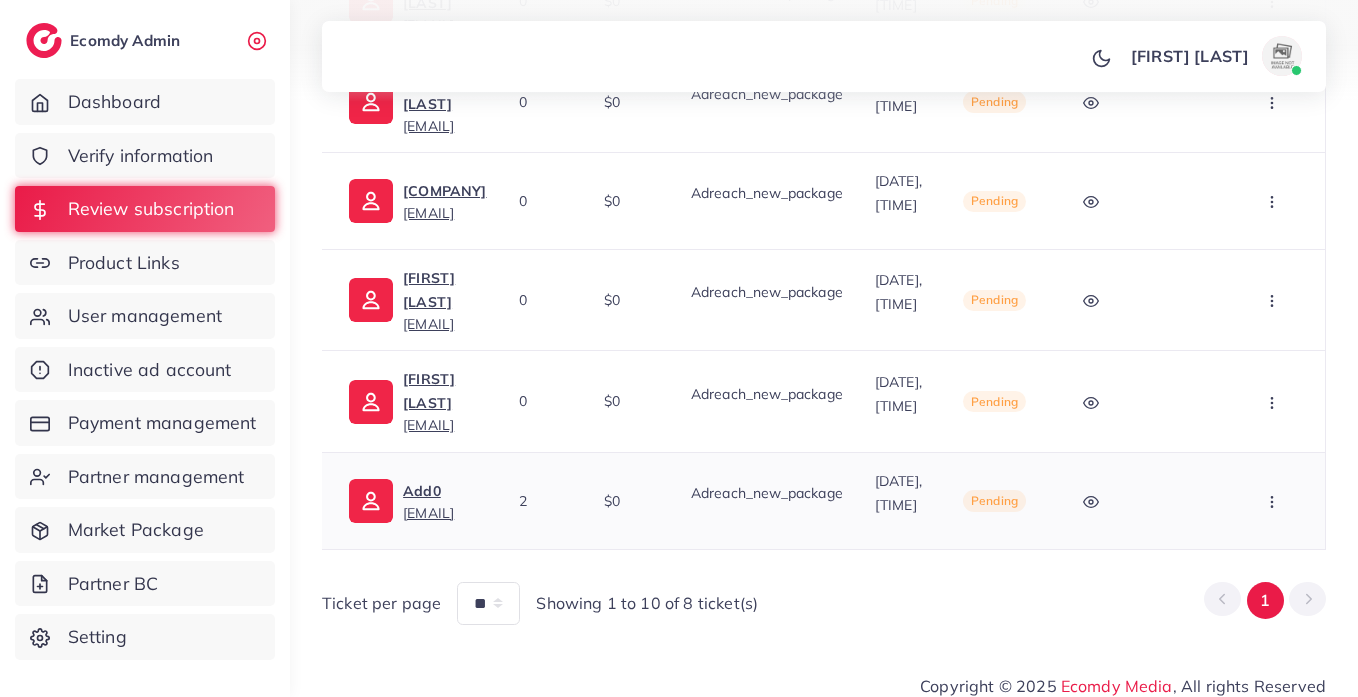 drag, startPoint x: 1143, startPoint y: 527, endPoint x: 1251, endPoint y: 483, distance: 116.61904 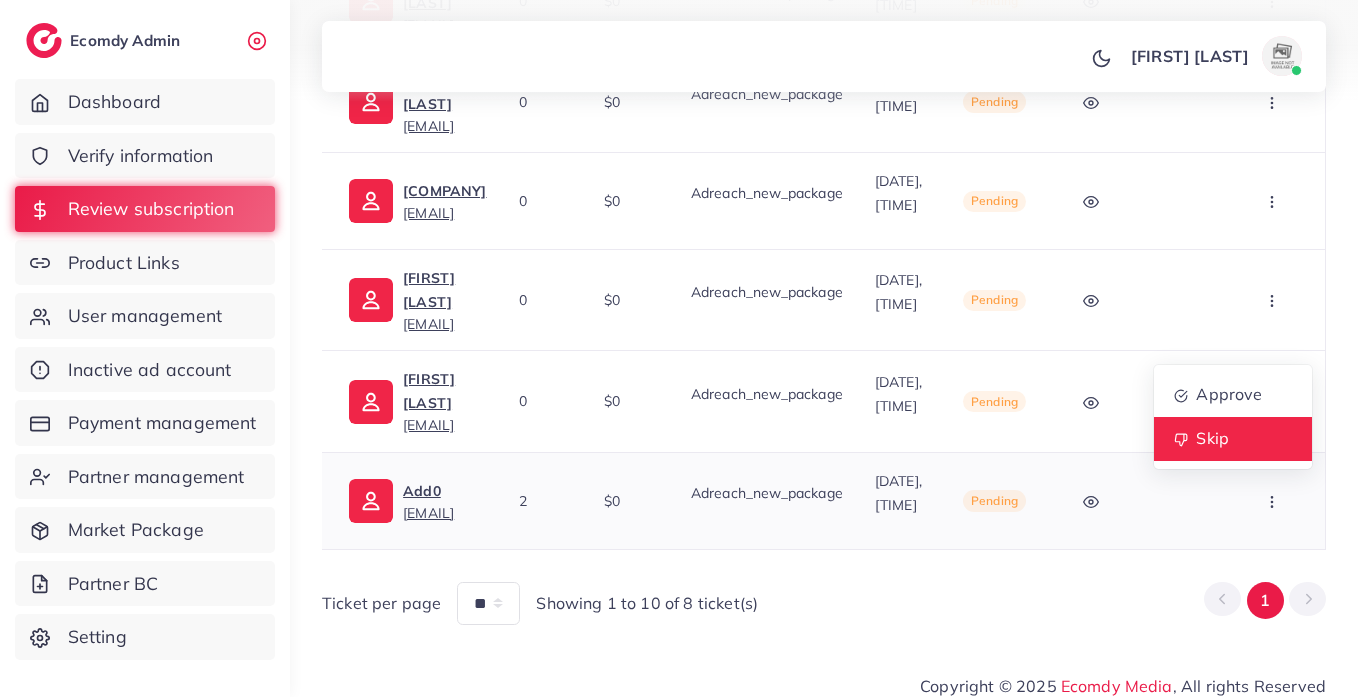click on "Skip" at bounding box center (1233, 439) 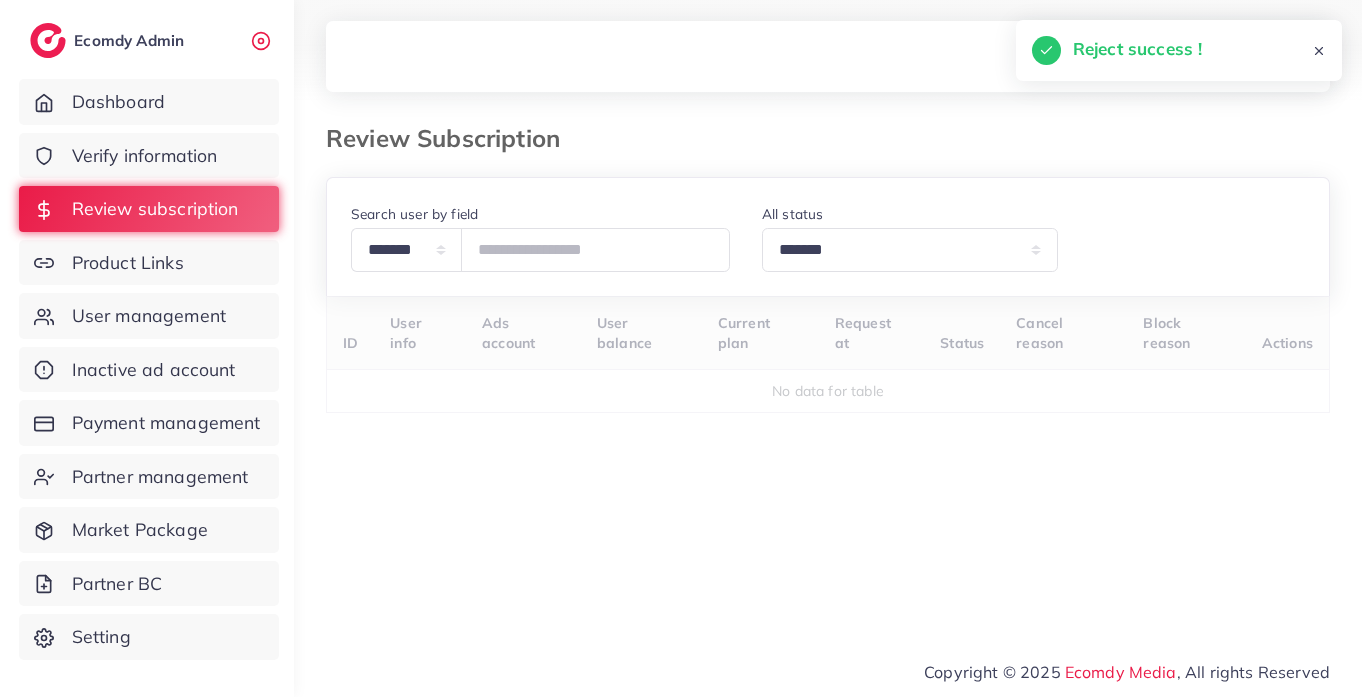 scroll, scrollTop: 0, scrollLeft: 0, axis: both 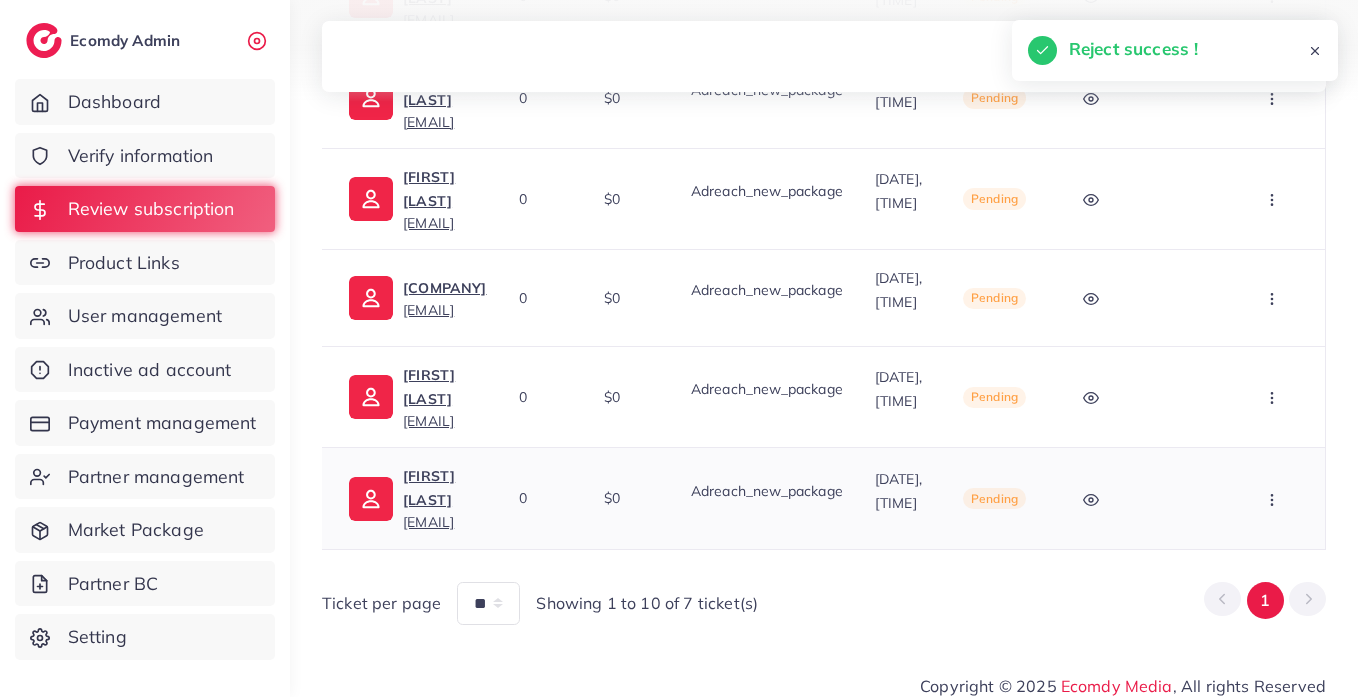 click 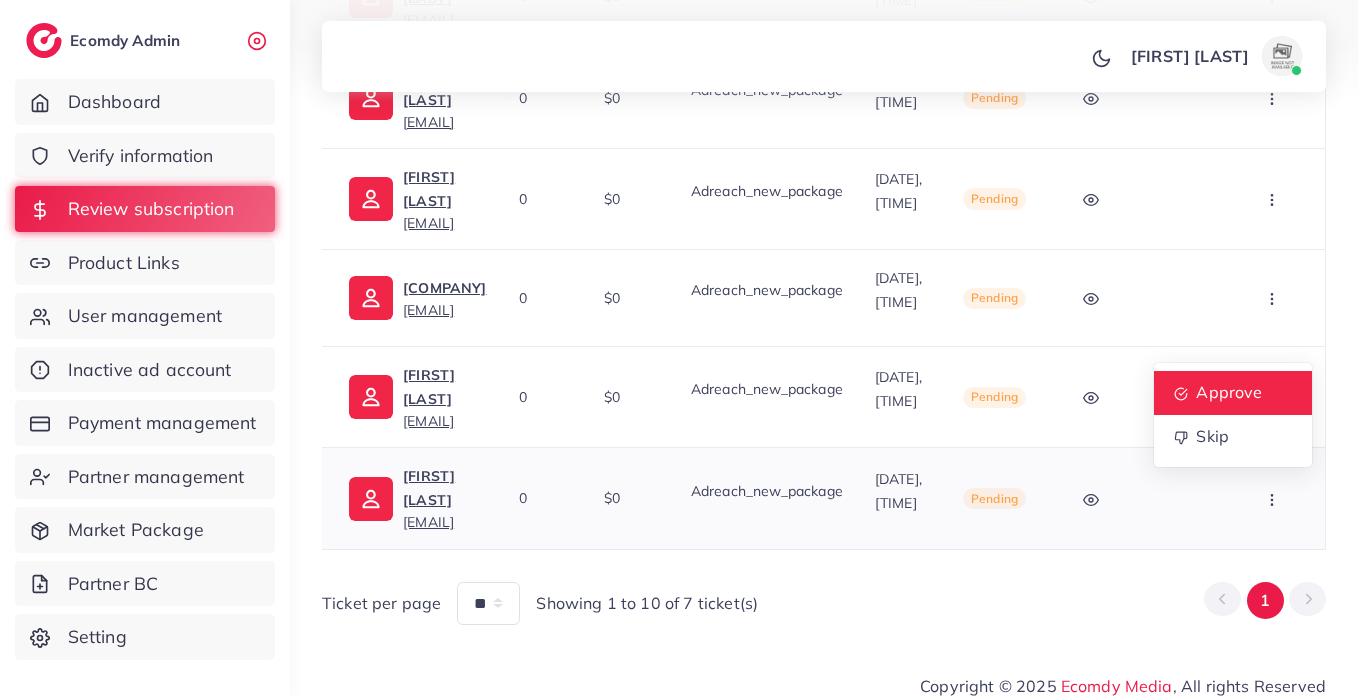 click on "Approve" at bounding box center (1233, 393) 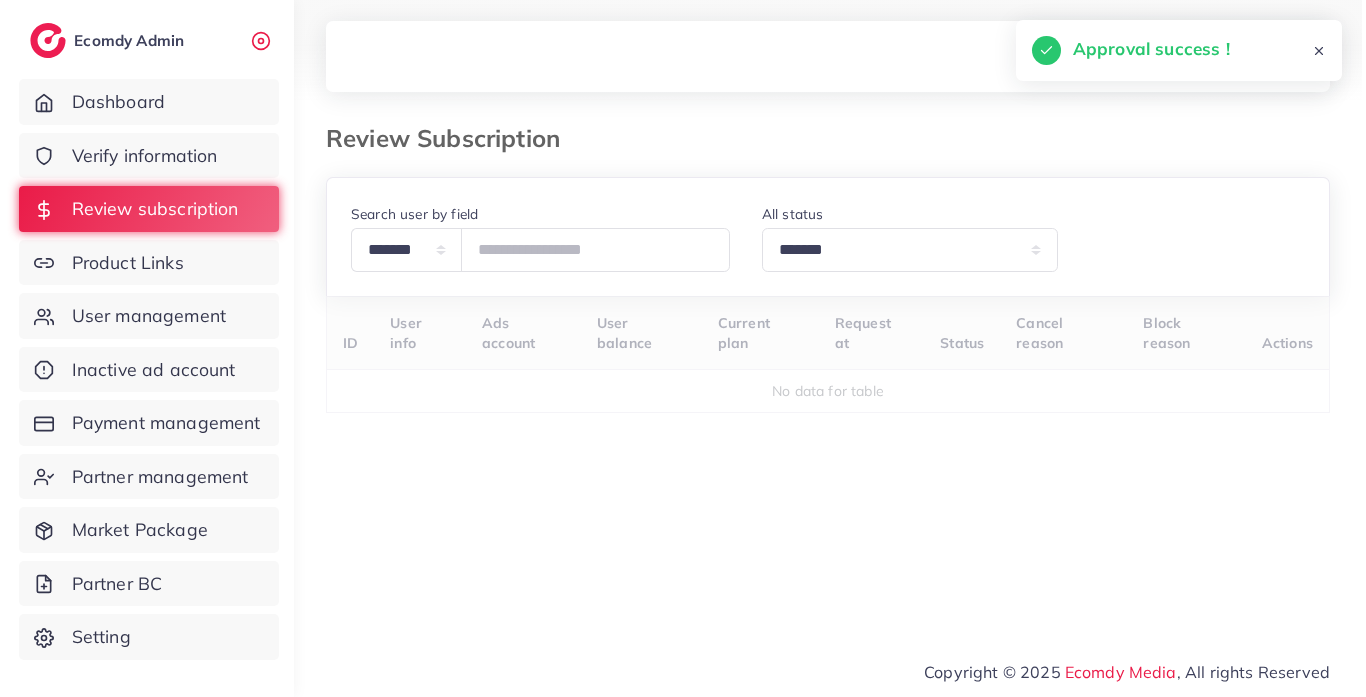 scroll, scrollTop: 0, scrollLeft: 0, axis: both 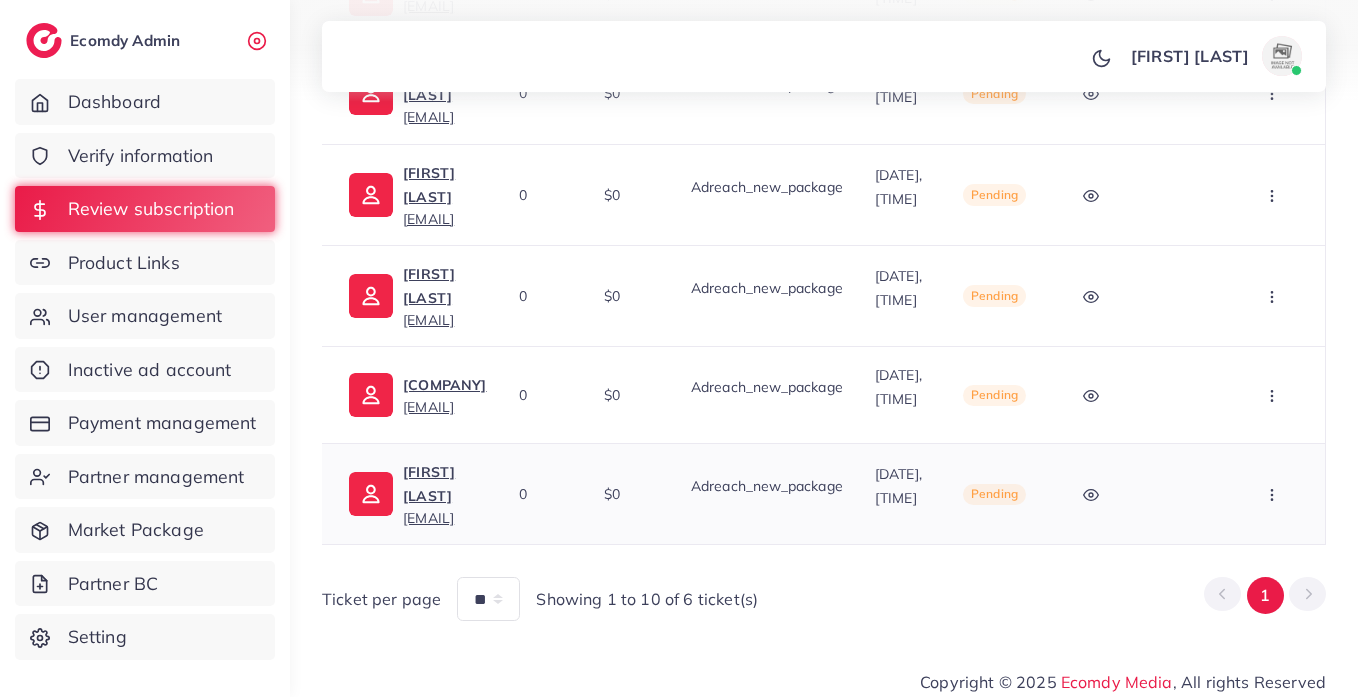 click at bounding box center (1274, 494) 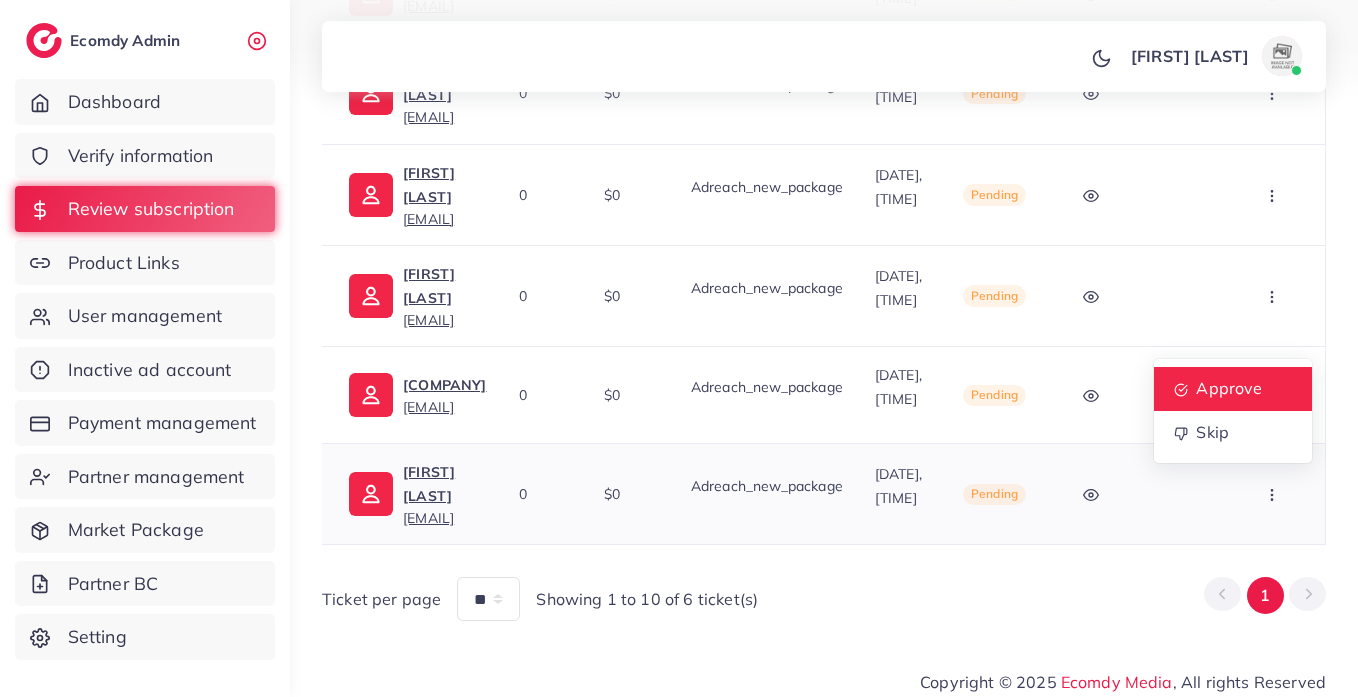 click on "Approve" at bounding box center [1230, 388] 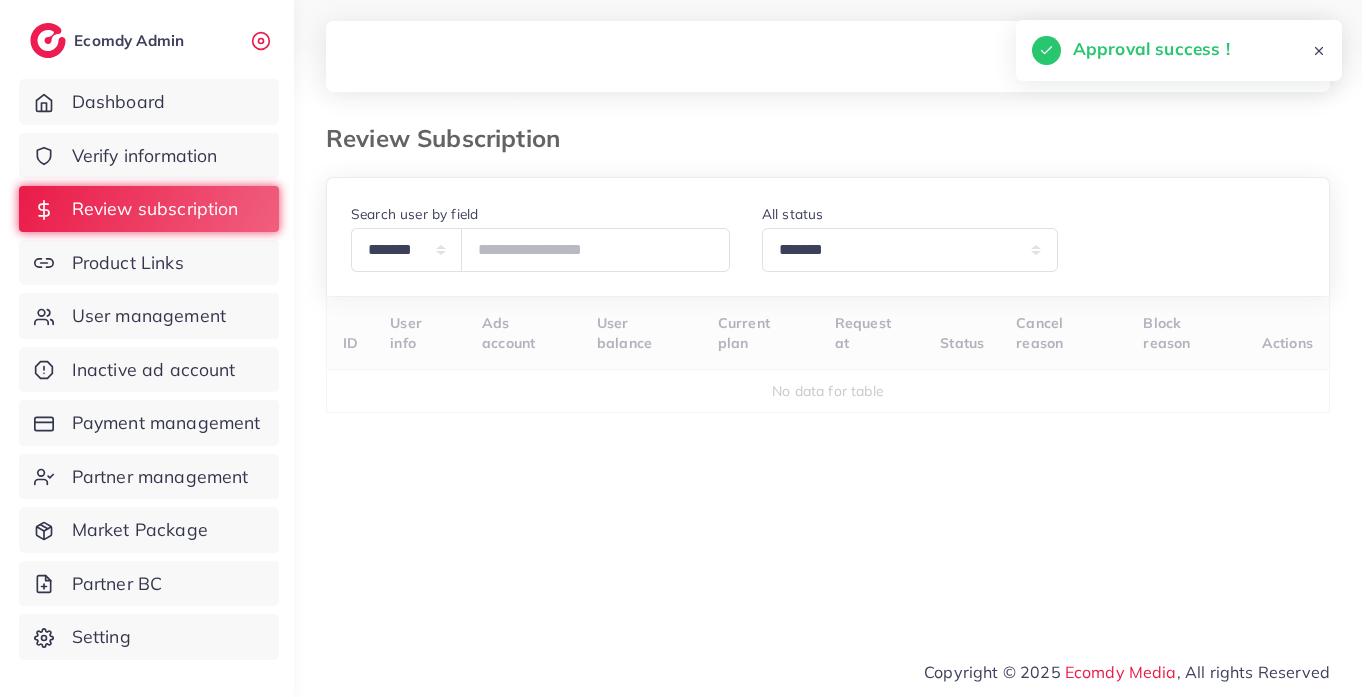 scroll, scrollTop: 0, scrollLeft: 0, axis: both 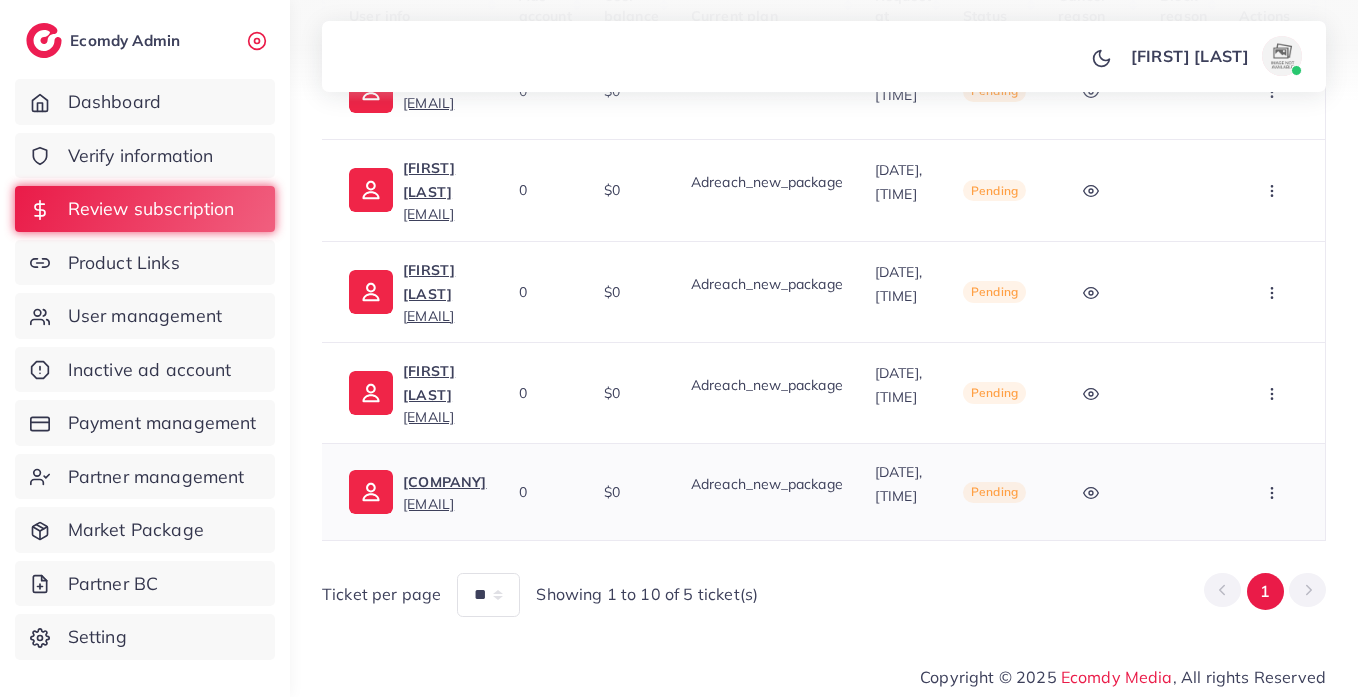click 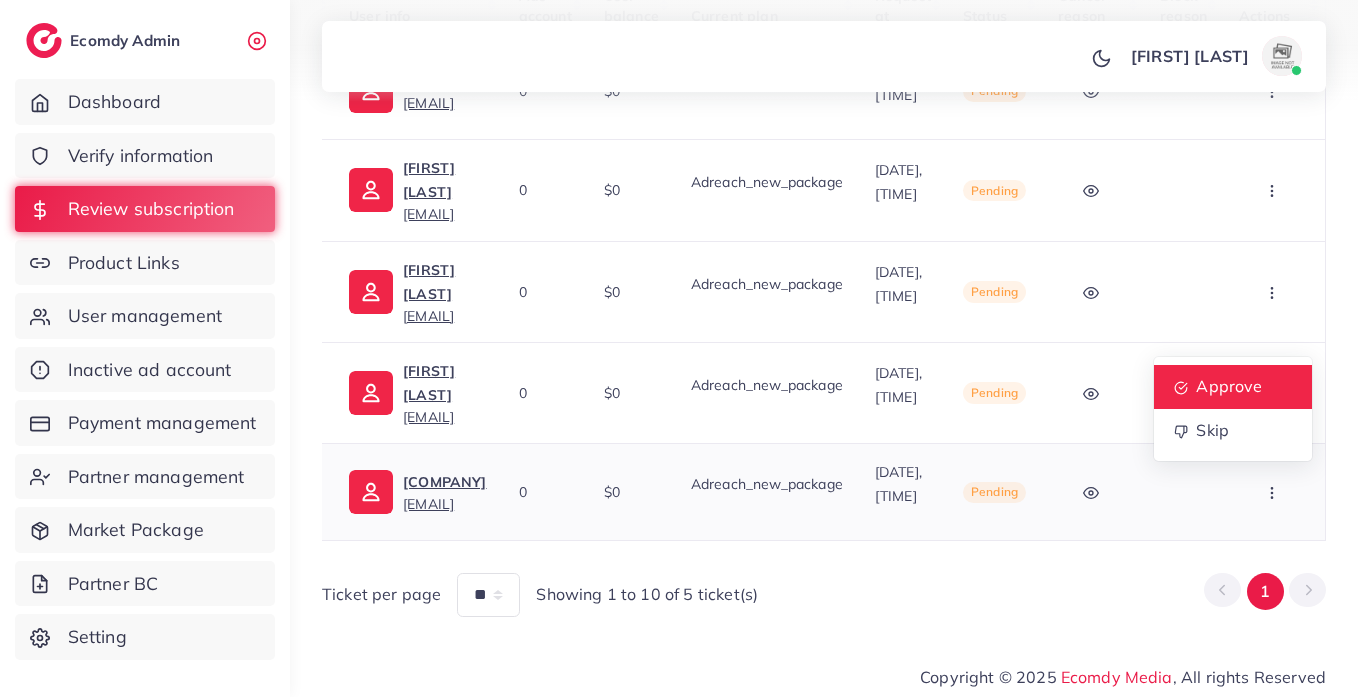 click on "Approve" at bounding box center [1230, 386] 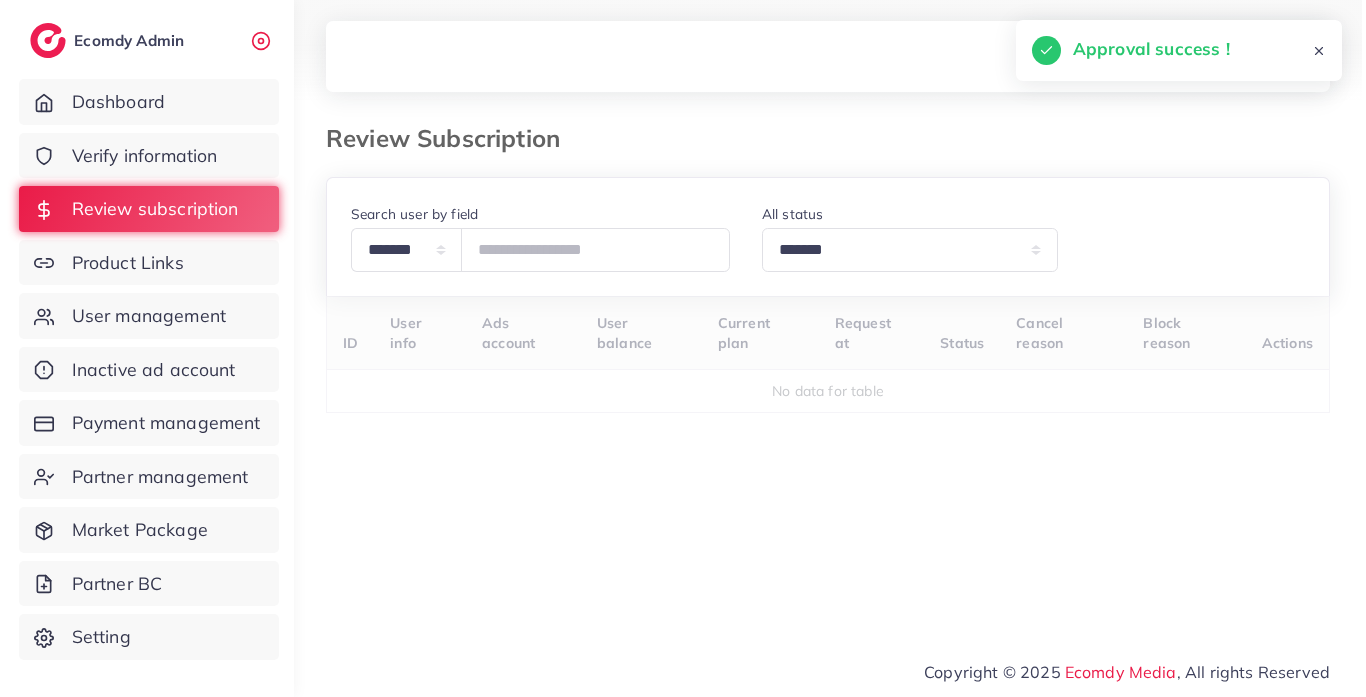 scroll, scrollTop: 0, scrollLeft: 0, axis: both 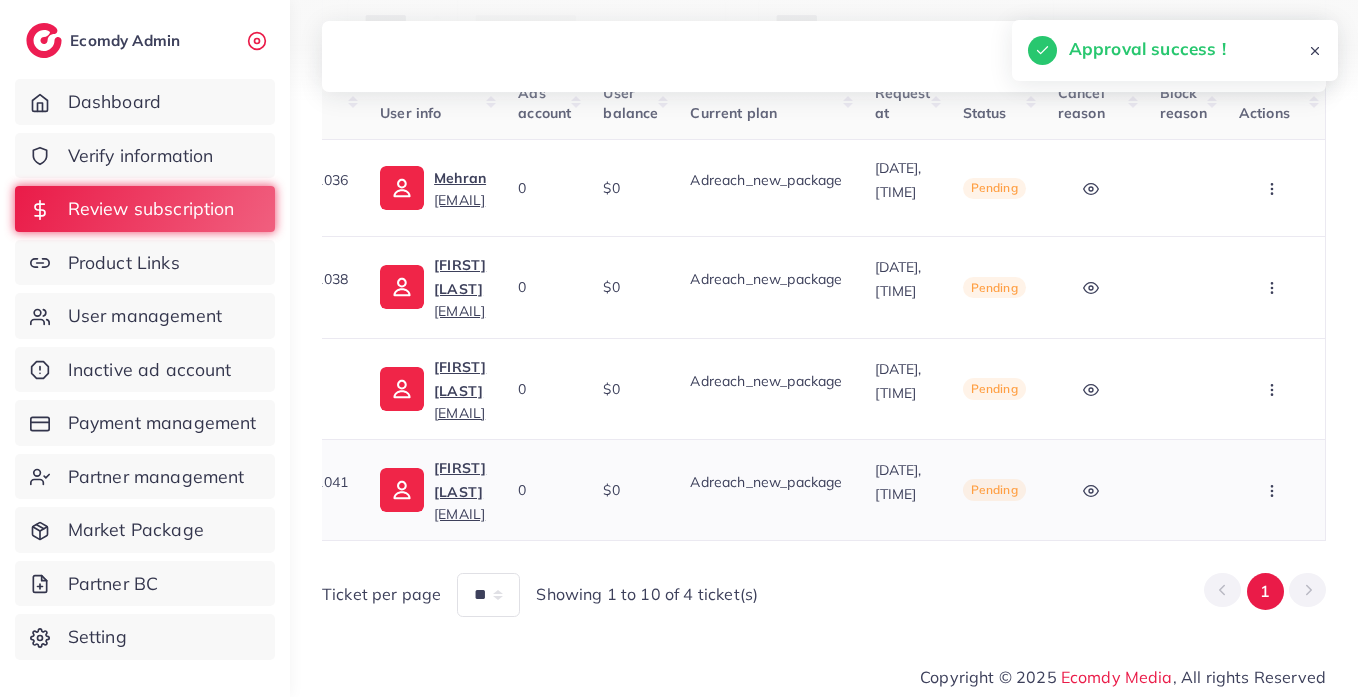 click at bounding box center [1274, 489] 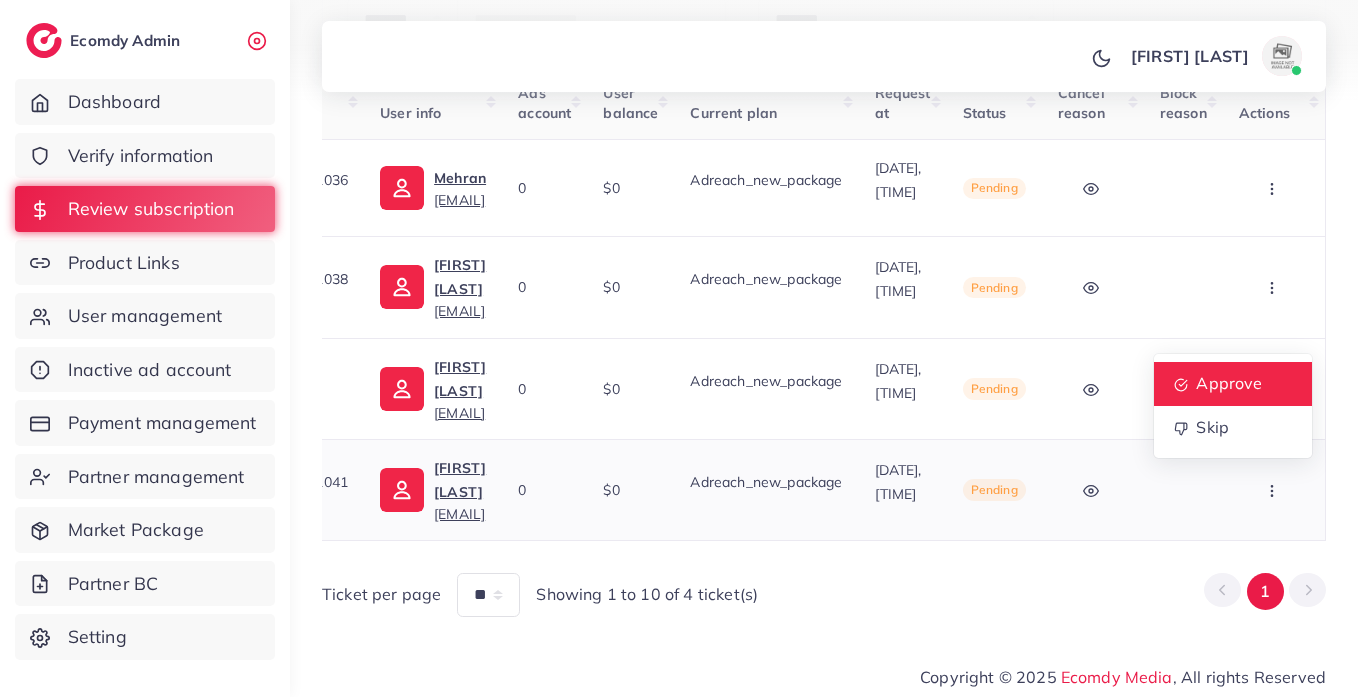 click on "Approve" at bounding box center [1233, 384] 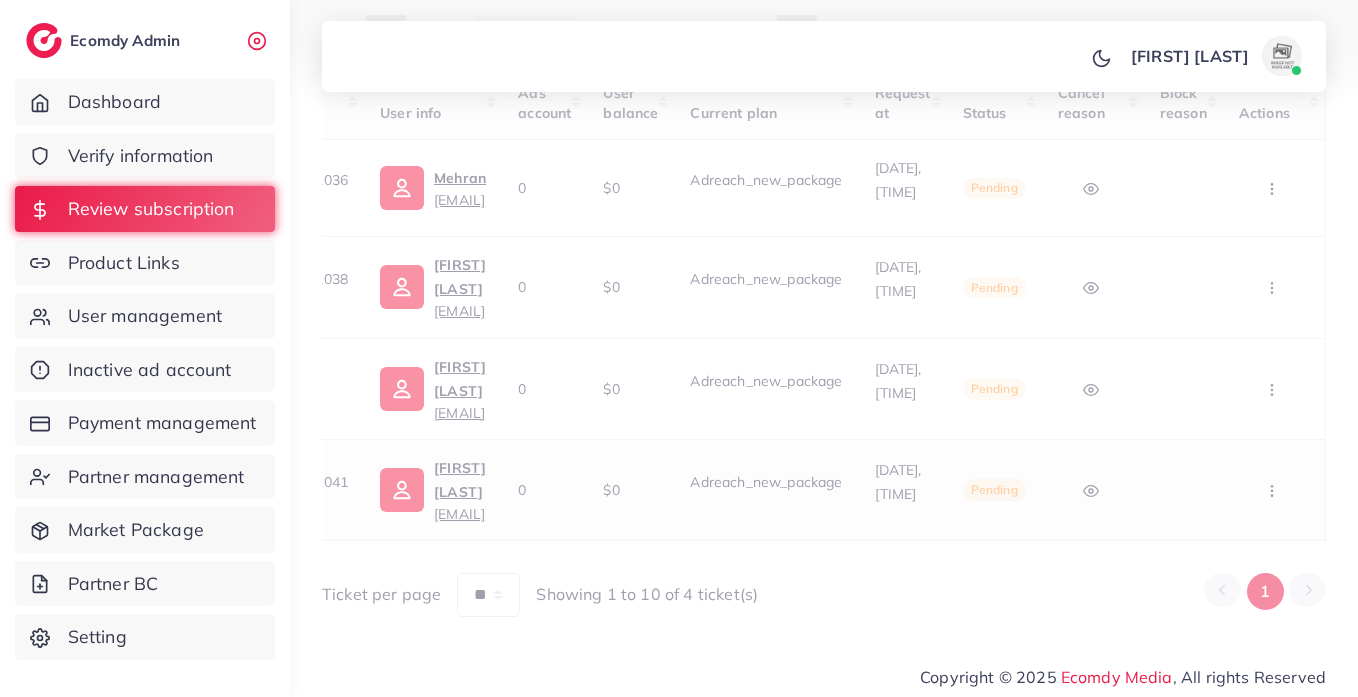 scroll, scrollTop: 0, scrollLeft: 0, axis: both 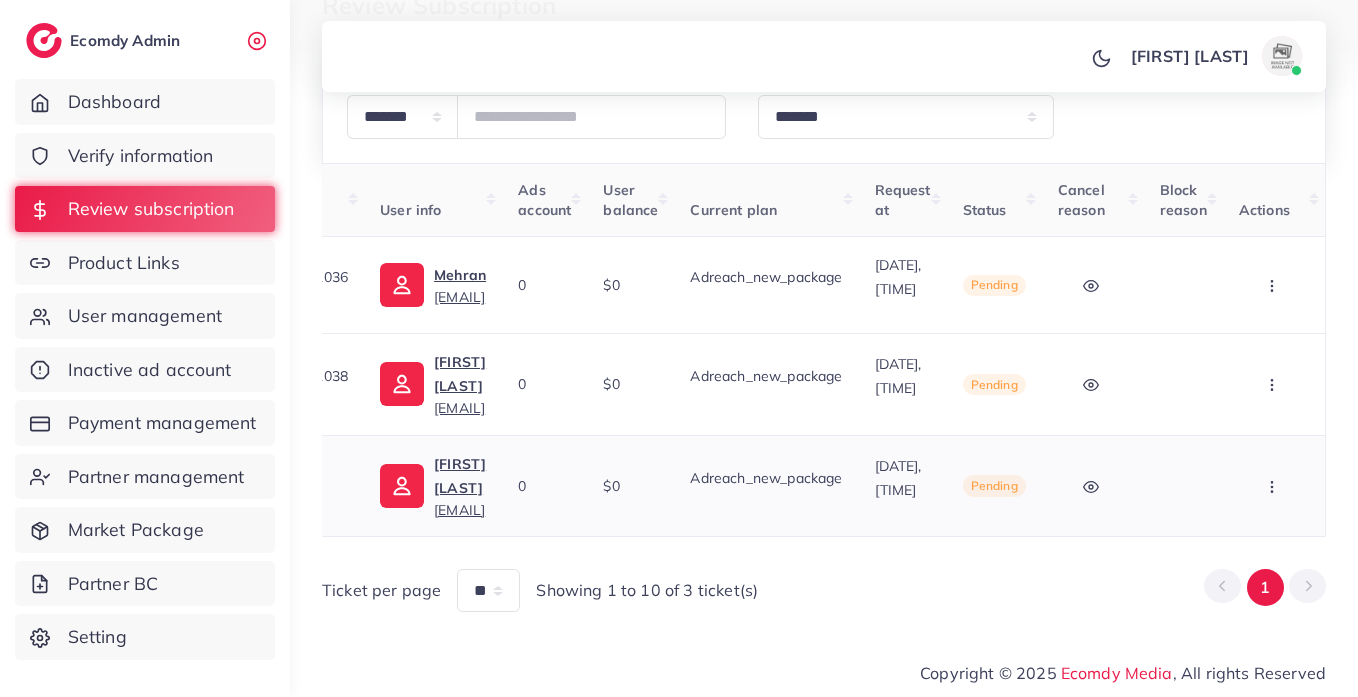 click 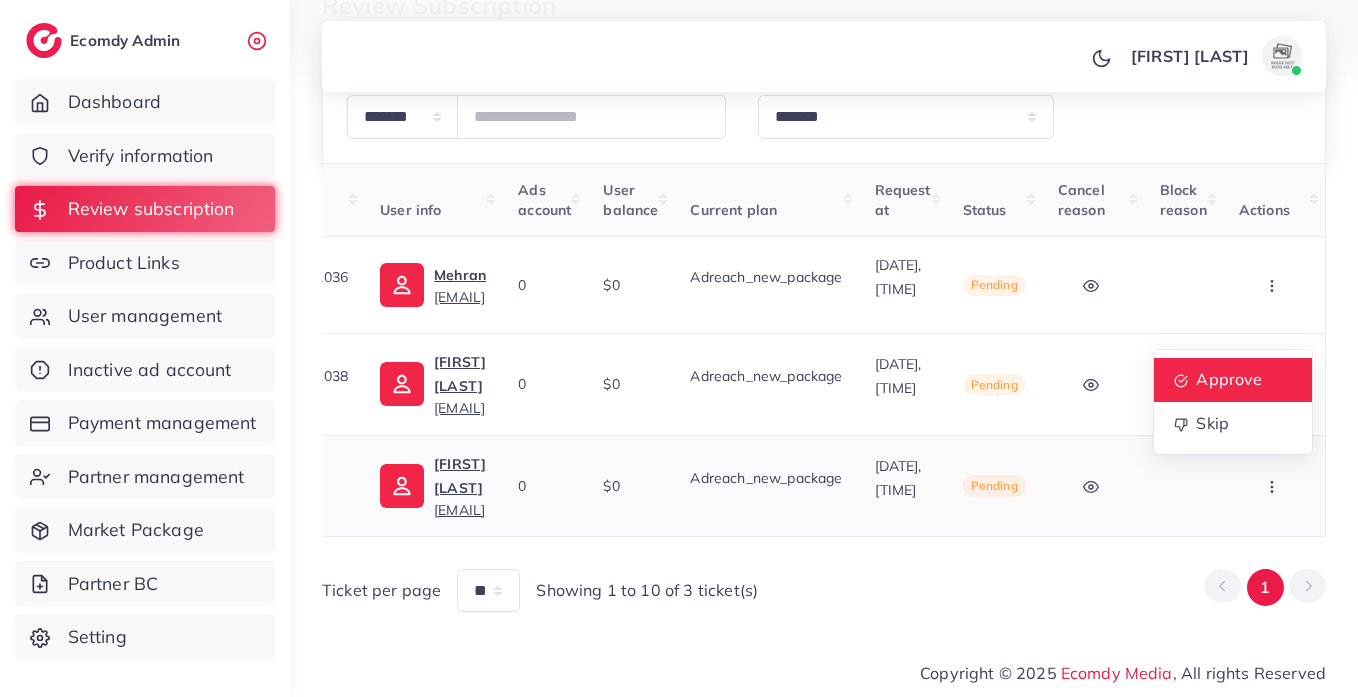 click on "Approve" at bounding box center (1229, 380) 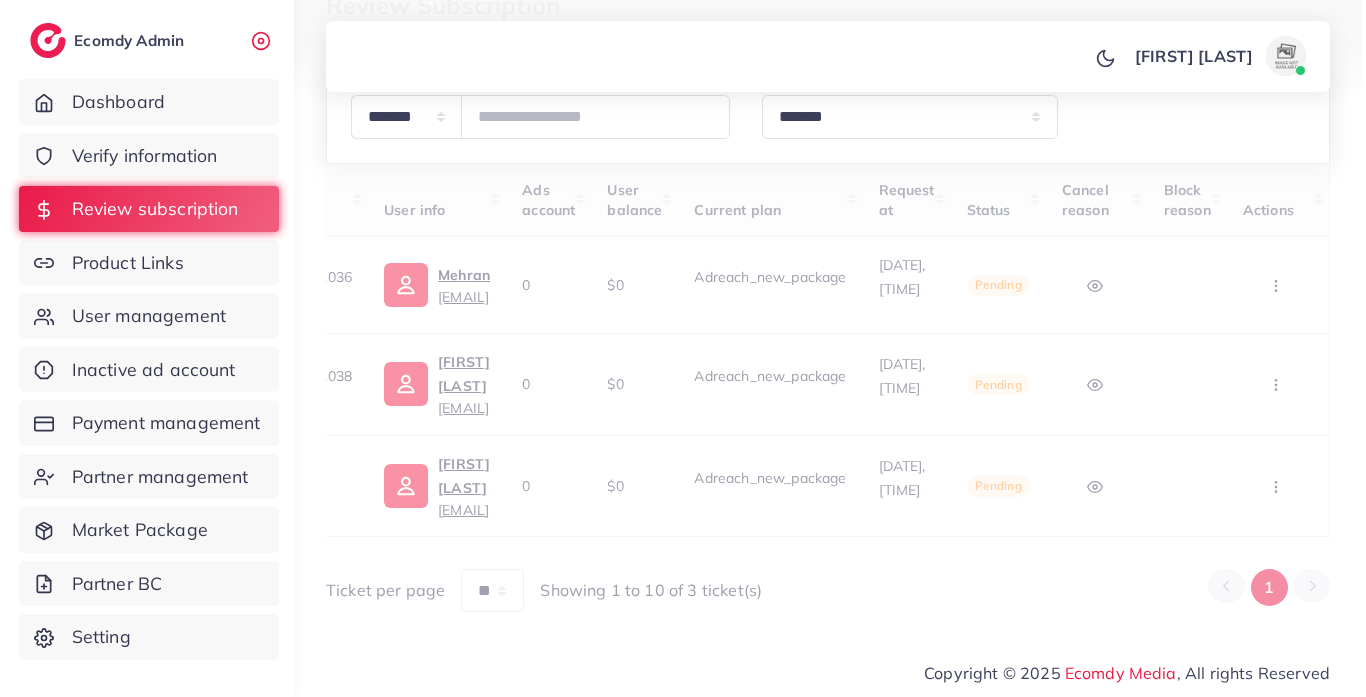 scroll, scrollTop: 0, scrollLeft: 0, axis: both 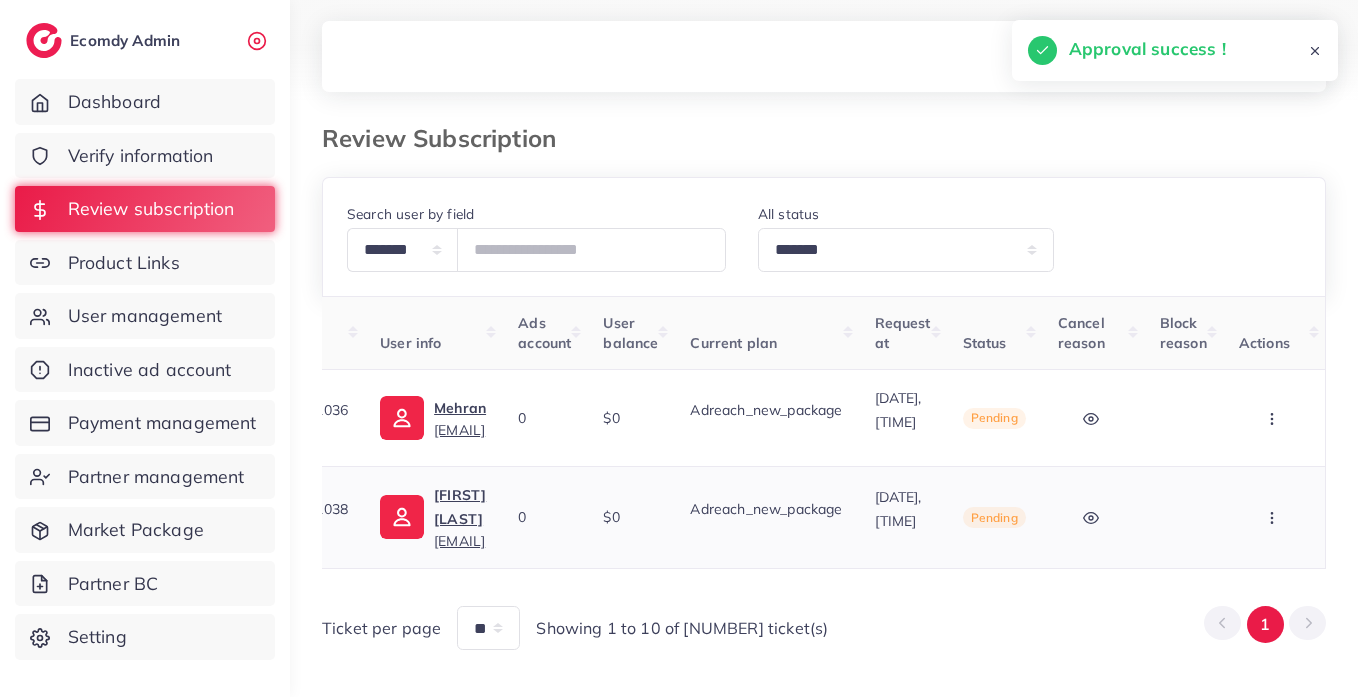 drag, startPoint x: 1234, startPoint y: 504, endPoint x: 1286, endPoint y: 518, distance: 53.851646 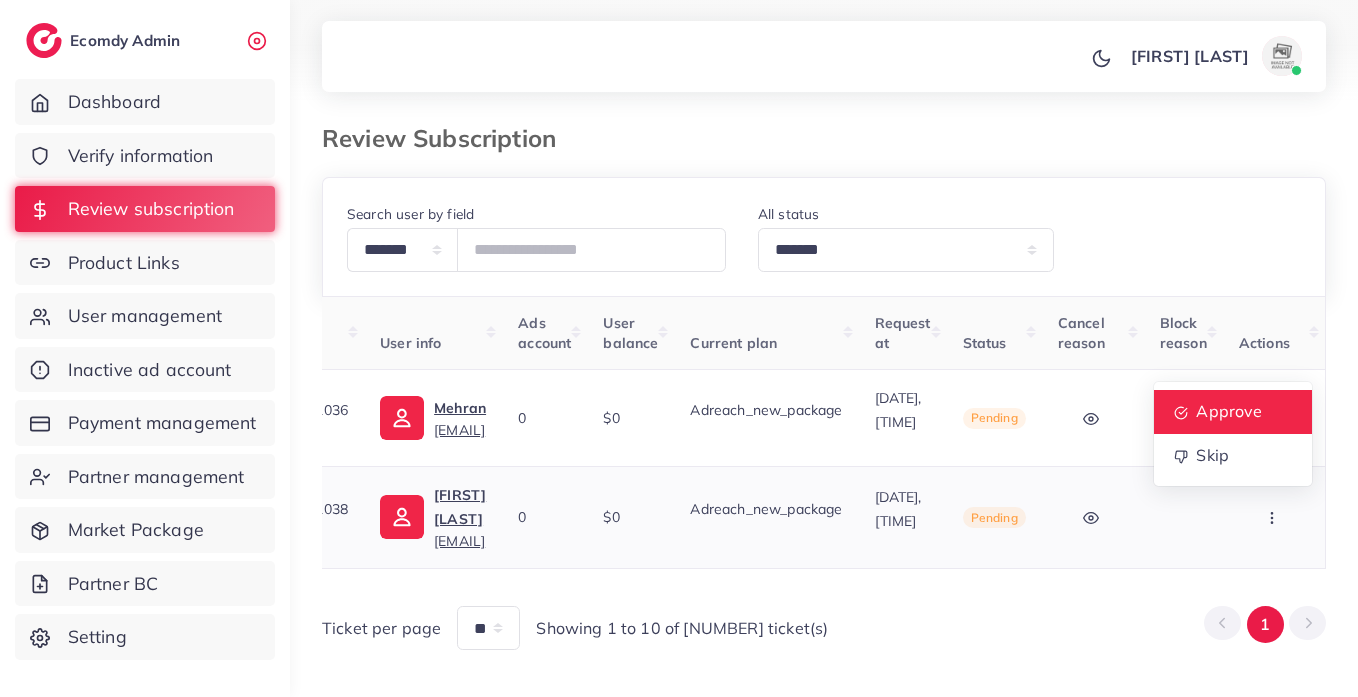 click on "Approve" at bounding box center [1229, 411] 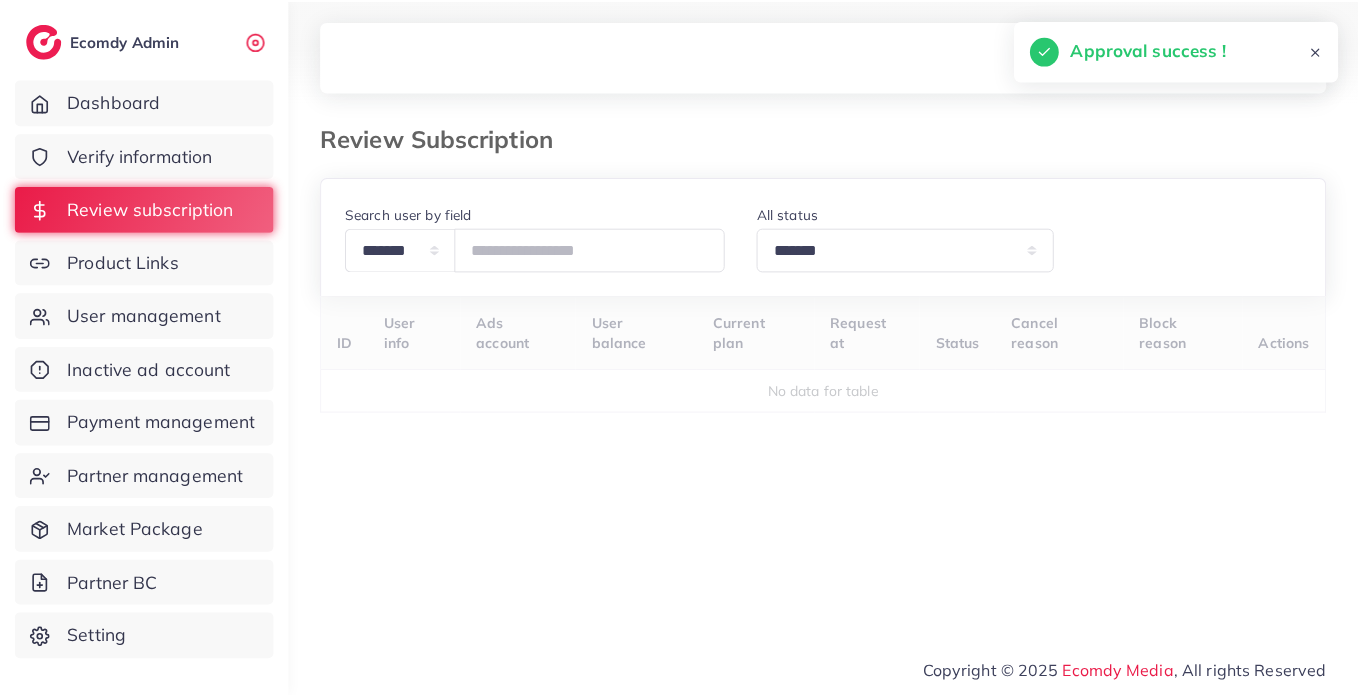 scroll, scrollTop: 0, scrollLeft: 0, axis: both 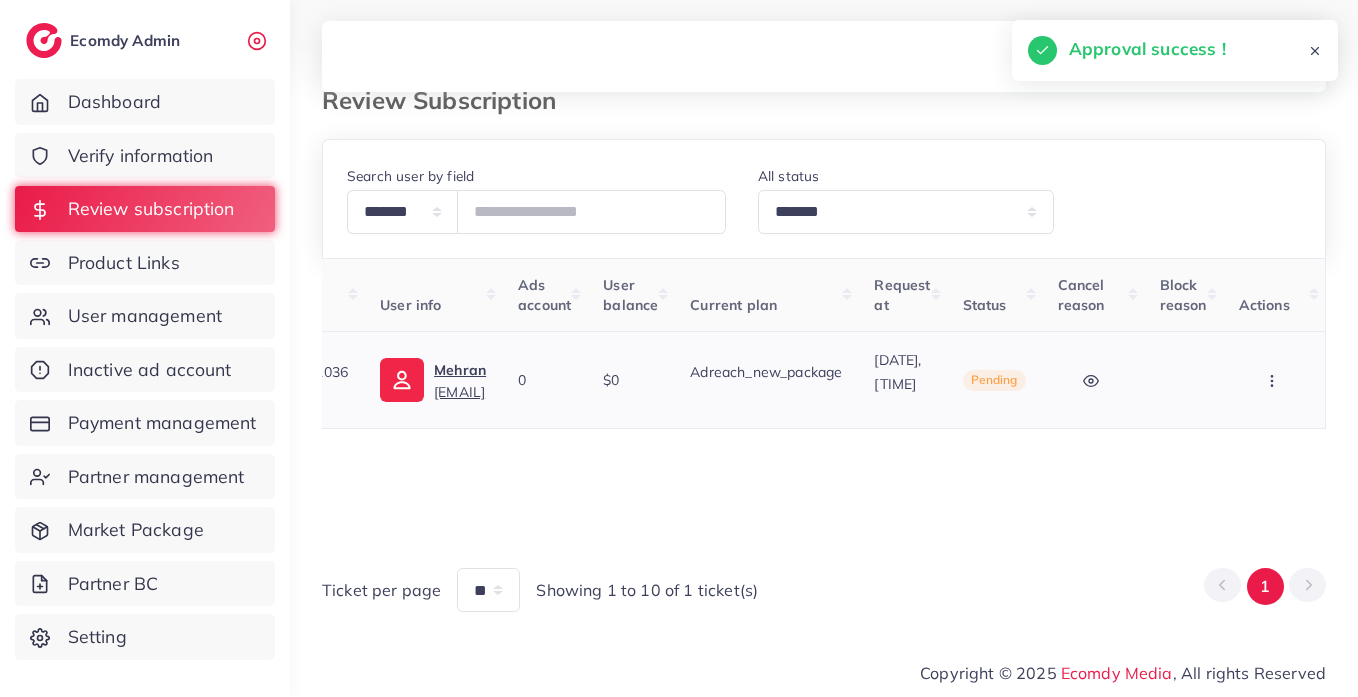 click 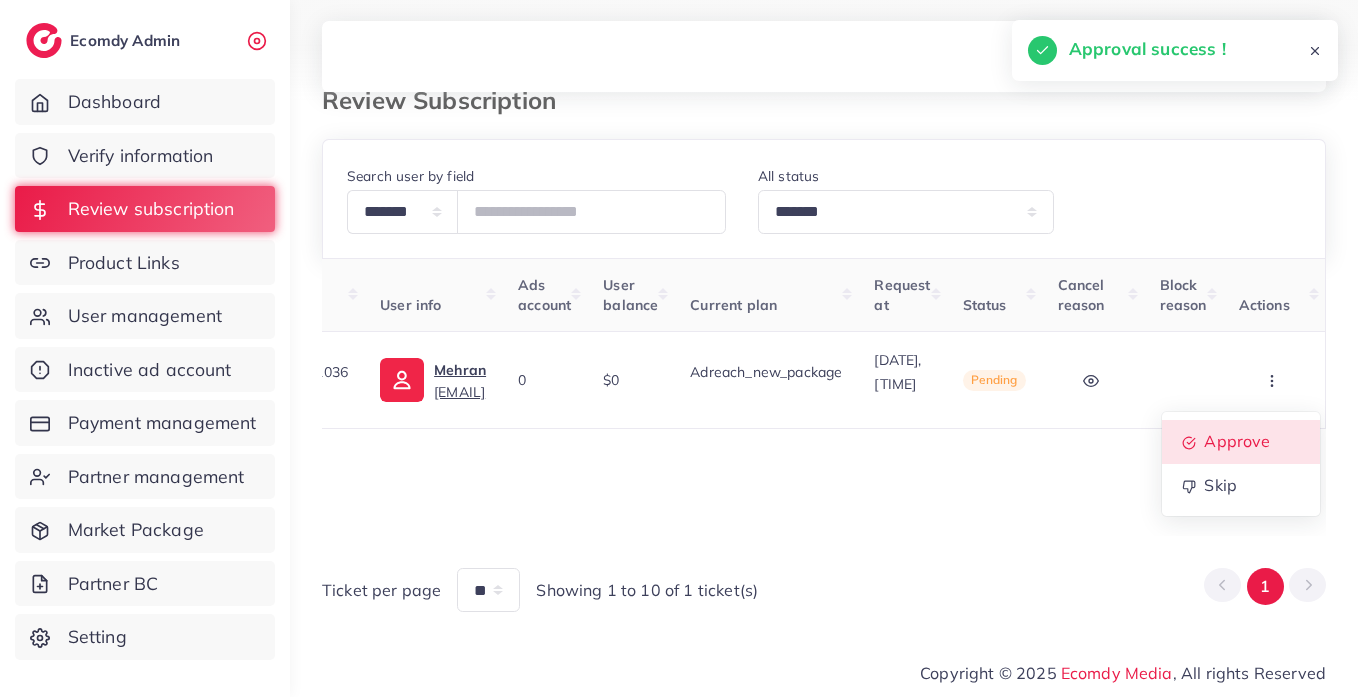 click on "Approve" at bounding box center [1241, 442] 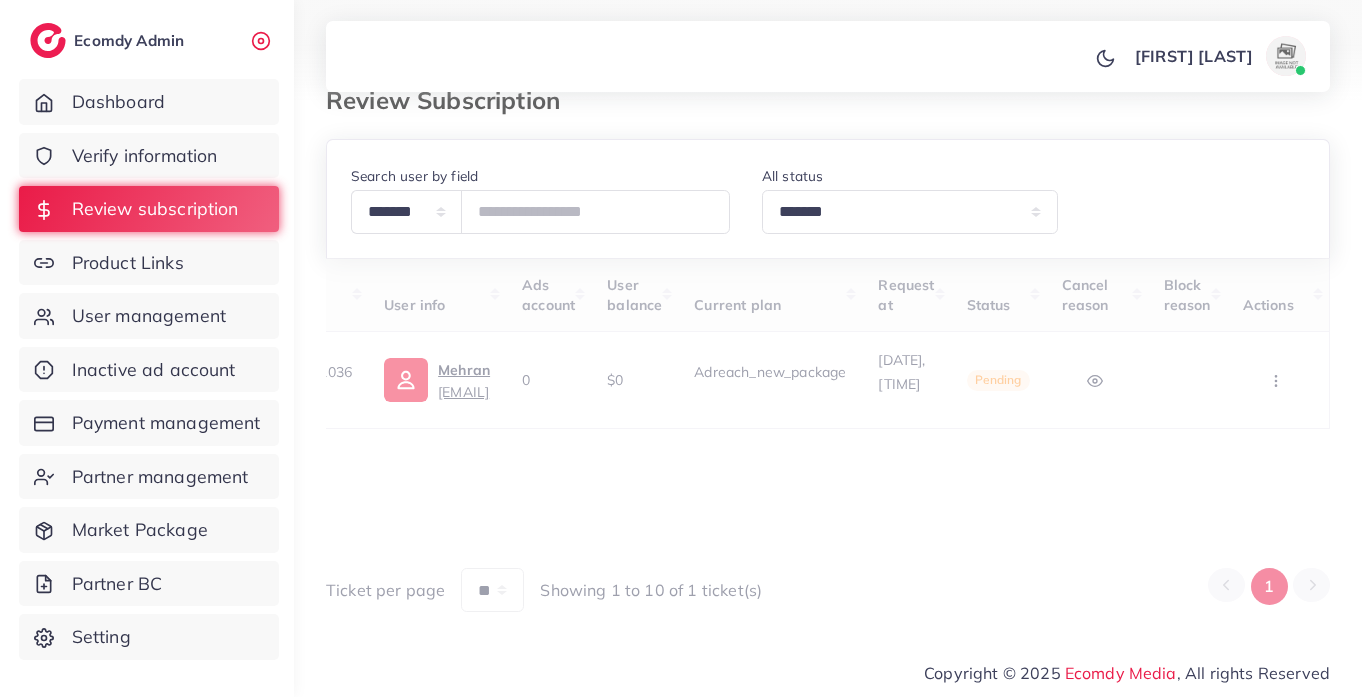 scroll, scrollTop: 0, scrollLeft: 0, axis: both 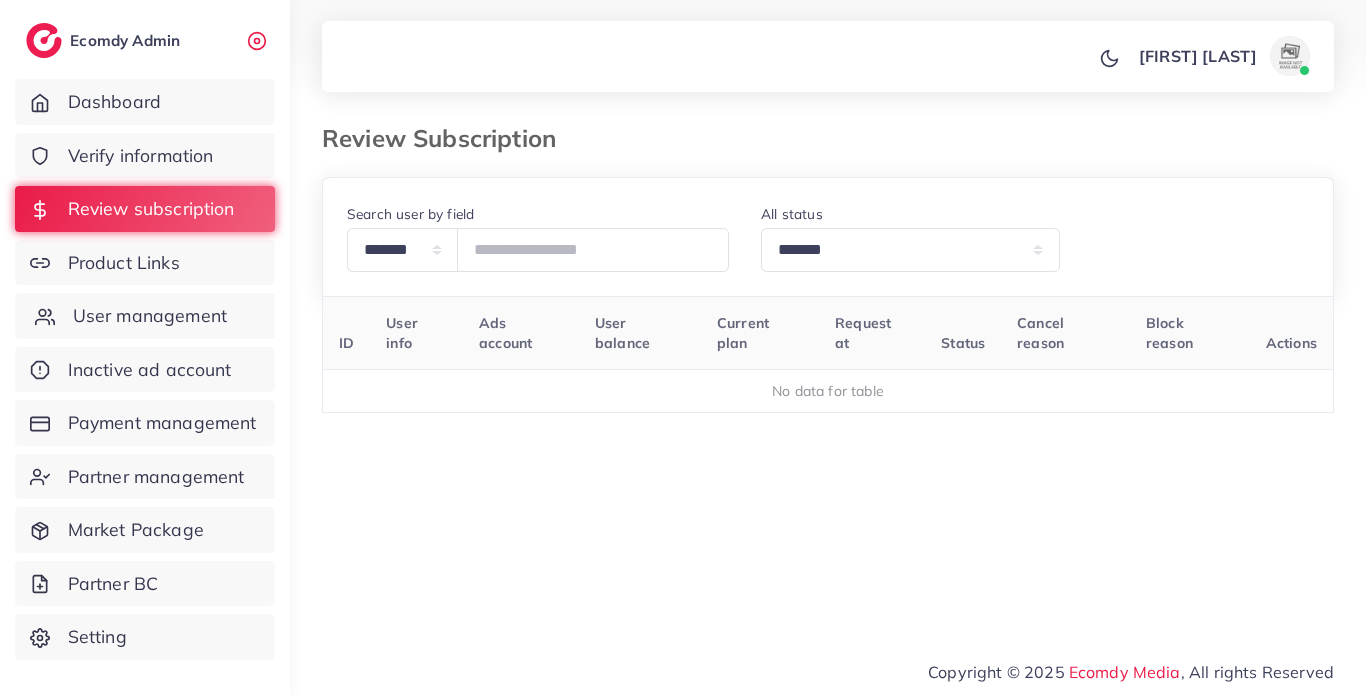 click on "User management" at bounding box center [150, 316] 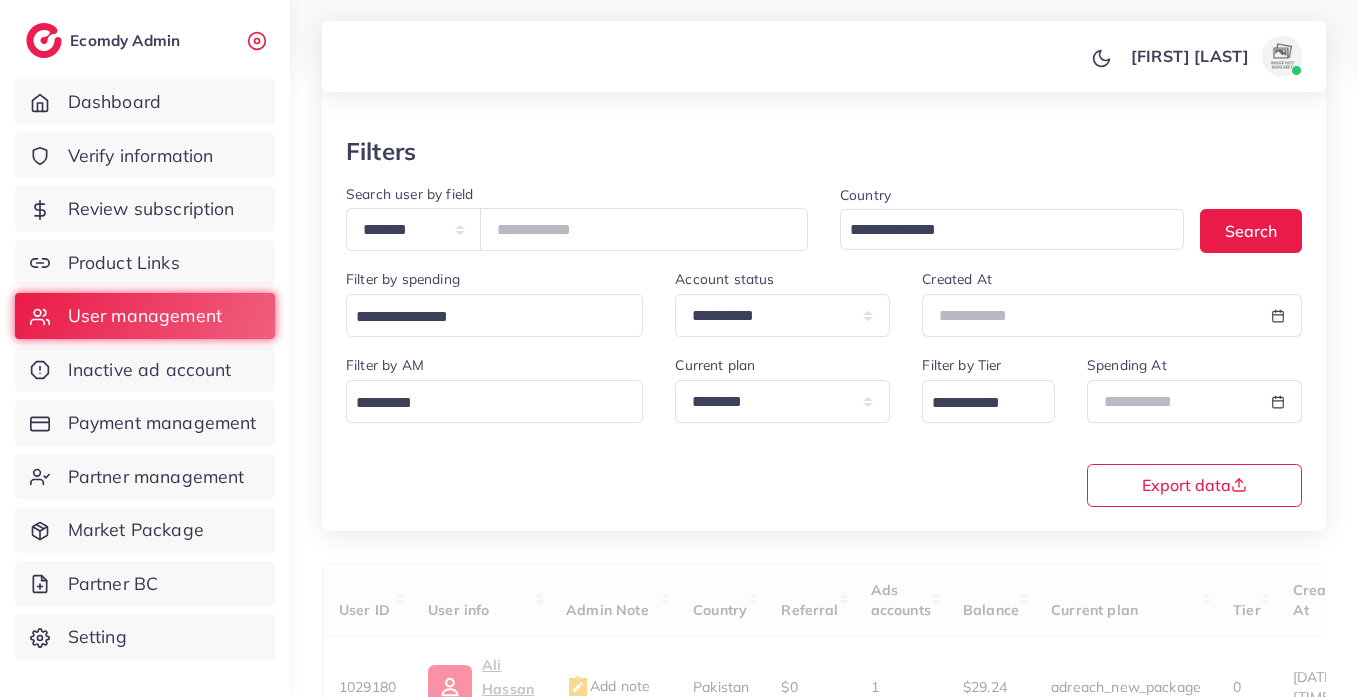 scroll, scrollTop: 260, scrollLeft: 0, axis: vertical 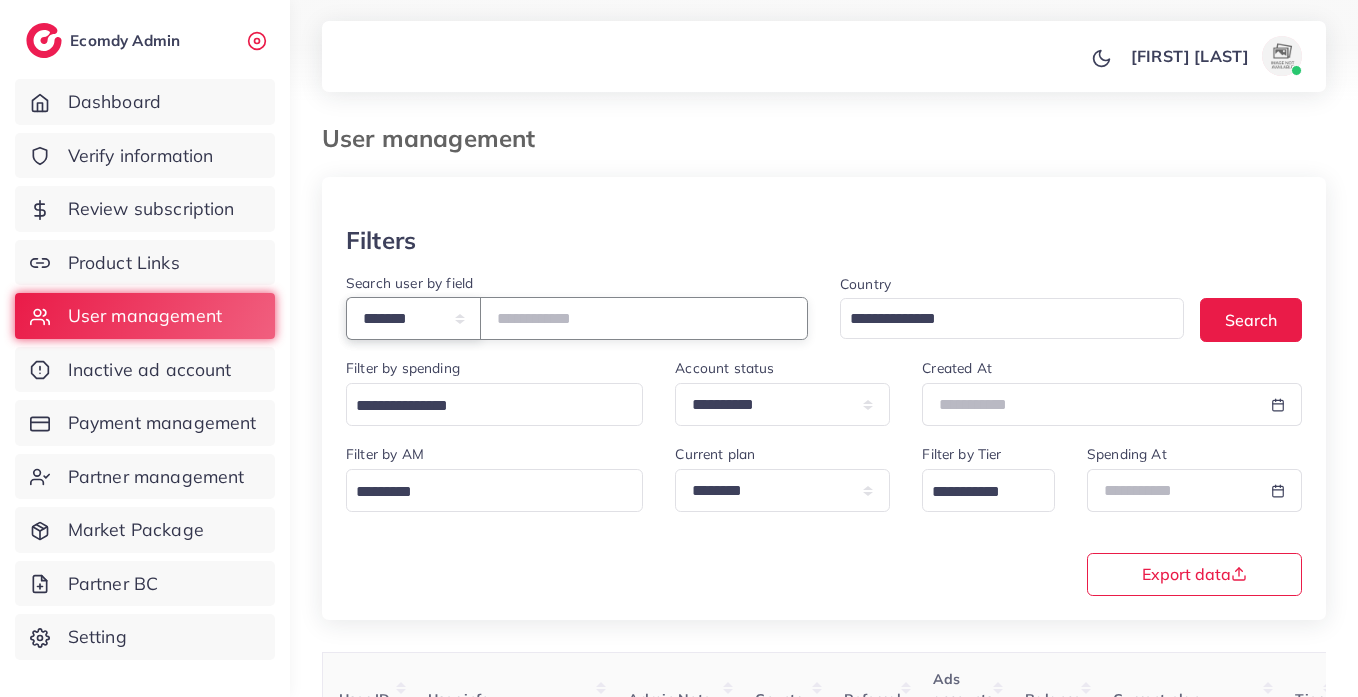 click on "**********" at bounding box center (413, 318) 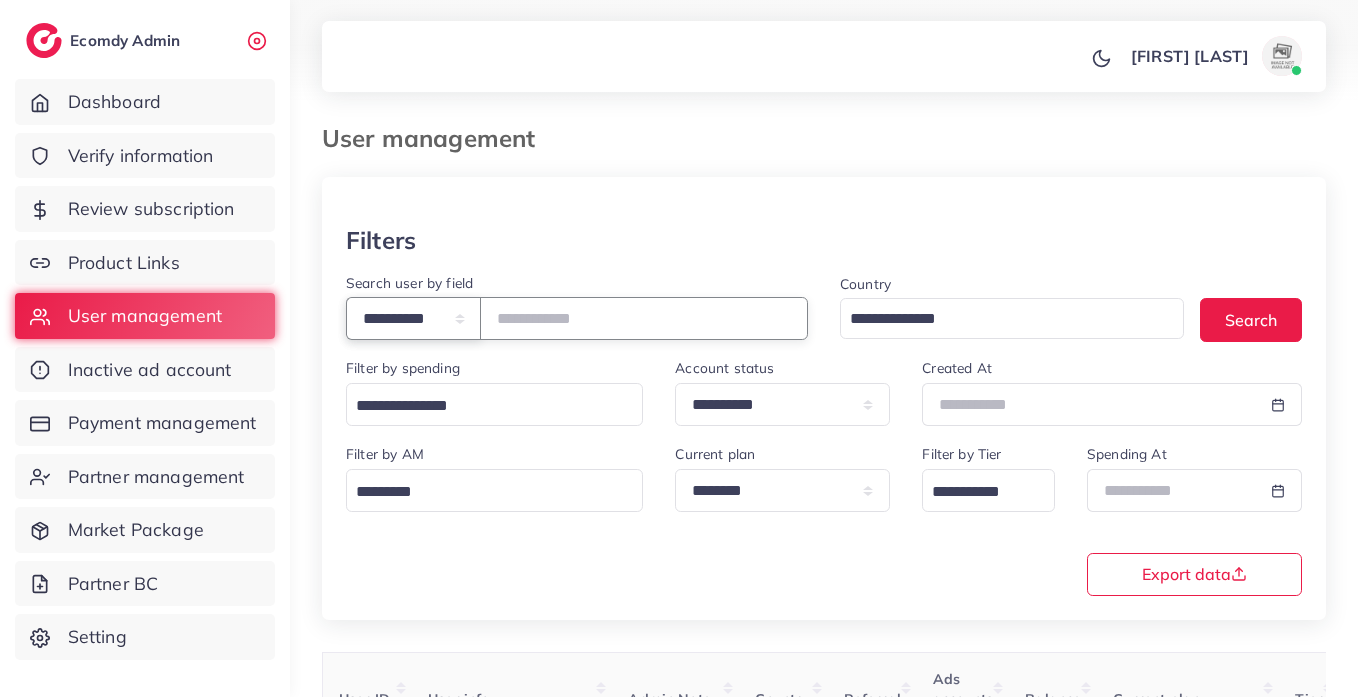 click on "**********" at bounding box center [413, 318] 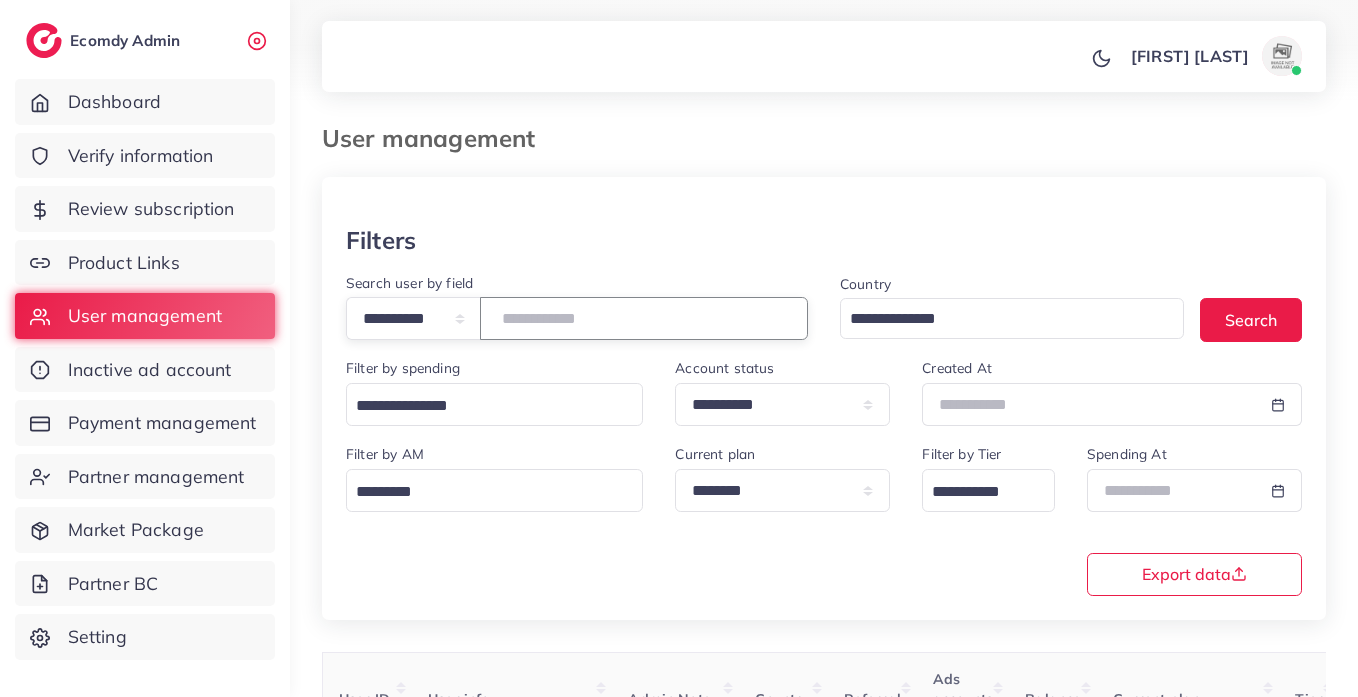 click at bounding box center (644, 318) 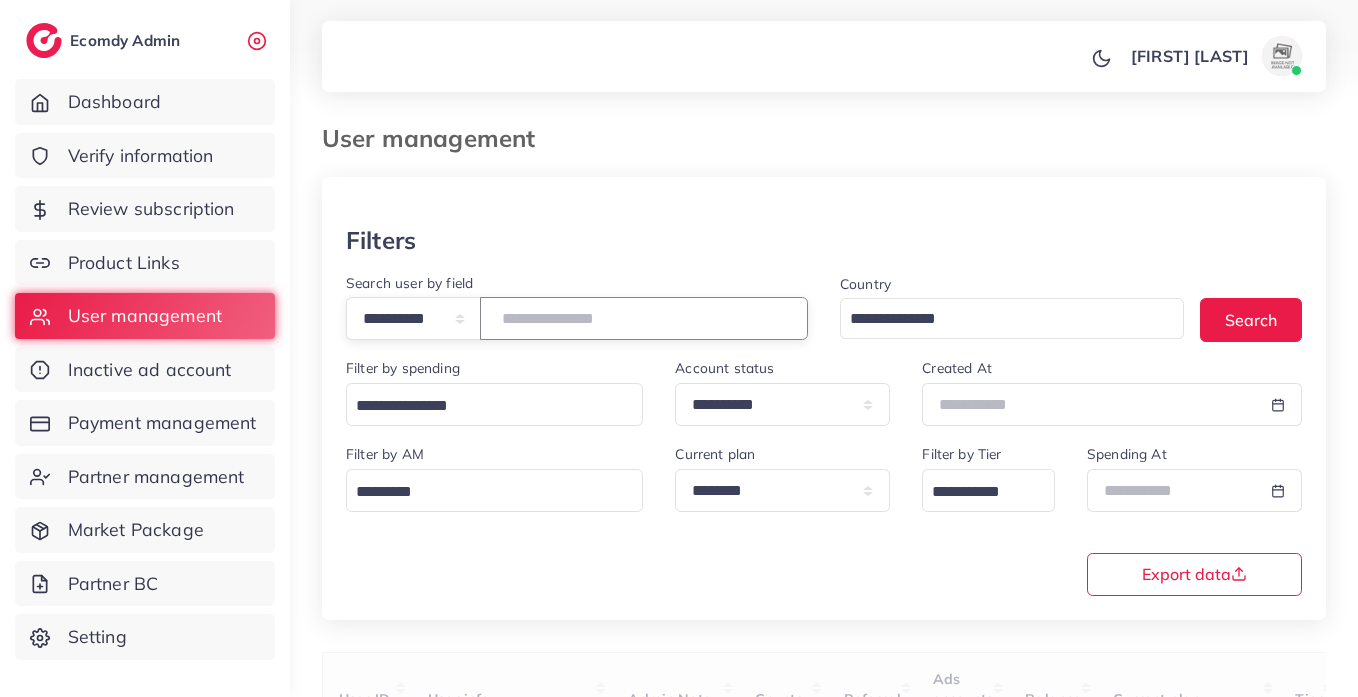 paste on "**********" 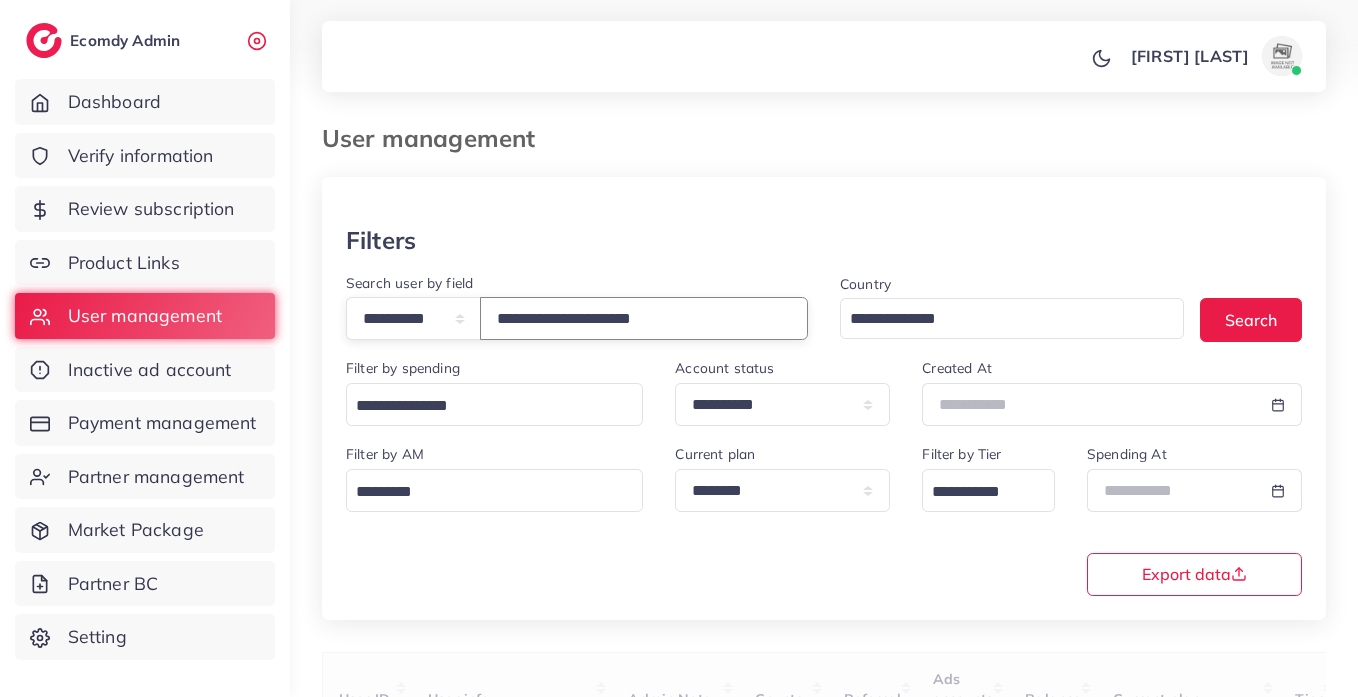 type on "**********" 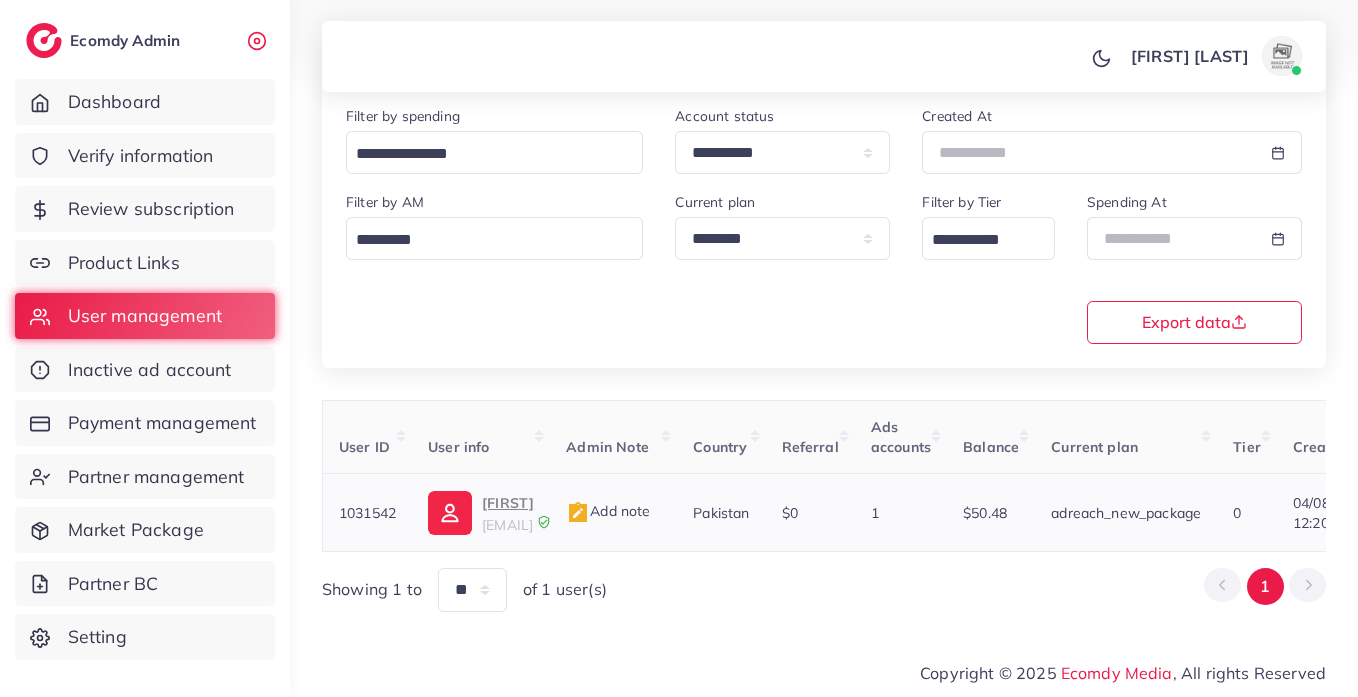 scroll, scrollTop: 260, scrollLeft: 0, axis: vertical 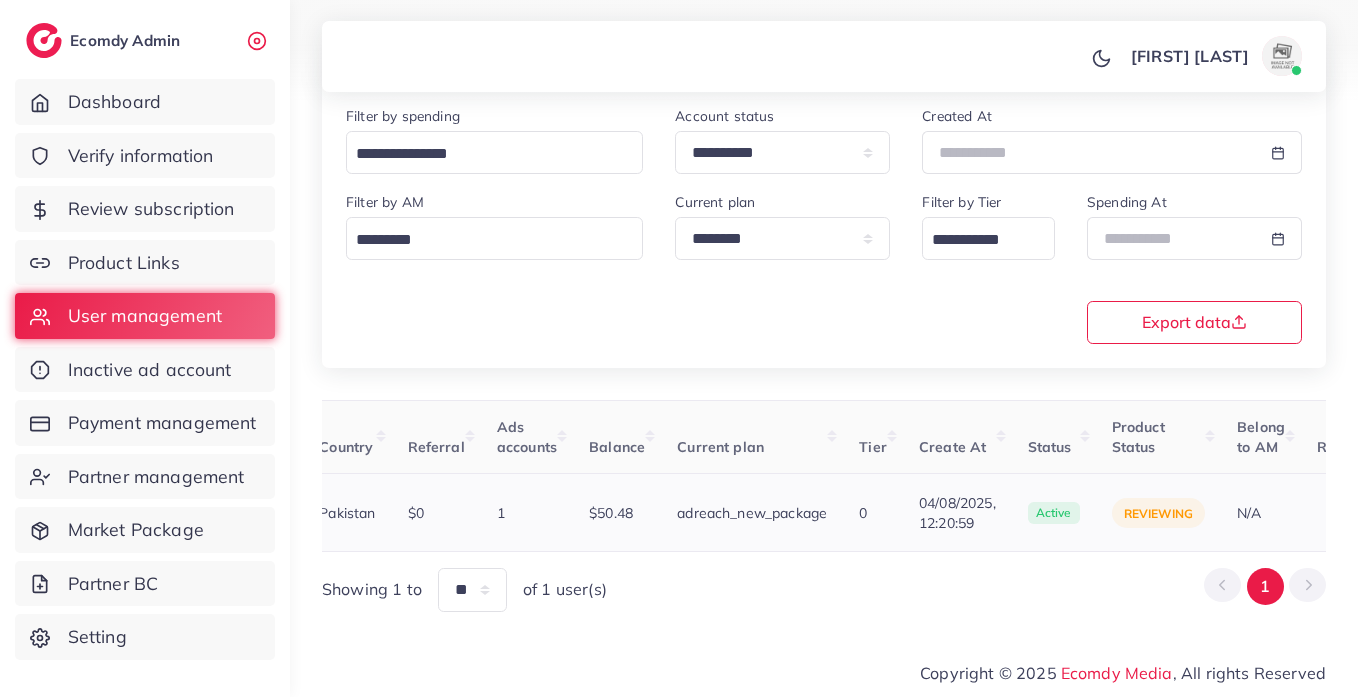 click on "Add note" at bounding box center [234, 511] 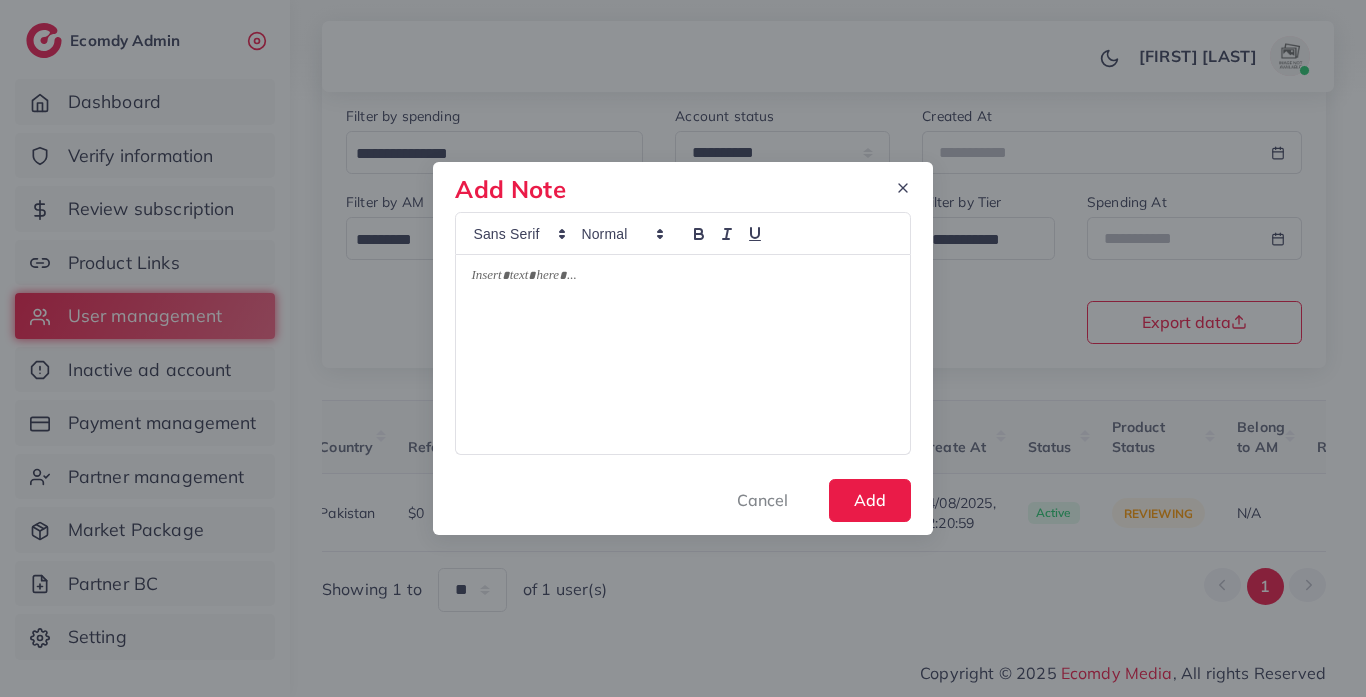 drag, startPoint x: 886, startPoint y: 566, endPoint x: 1098, endPoint y: 562, distance: 212.03773 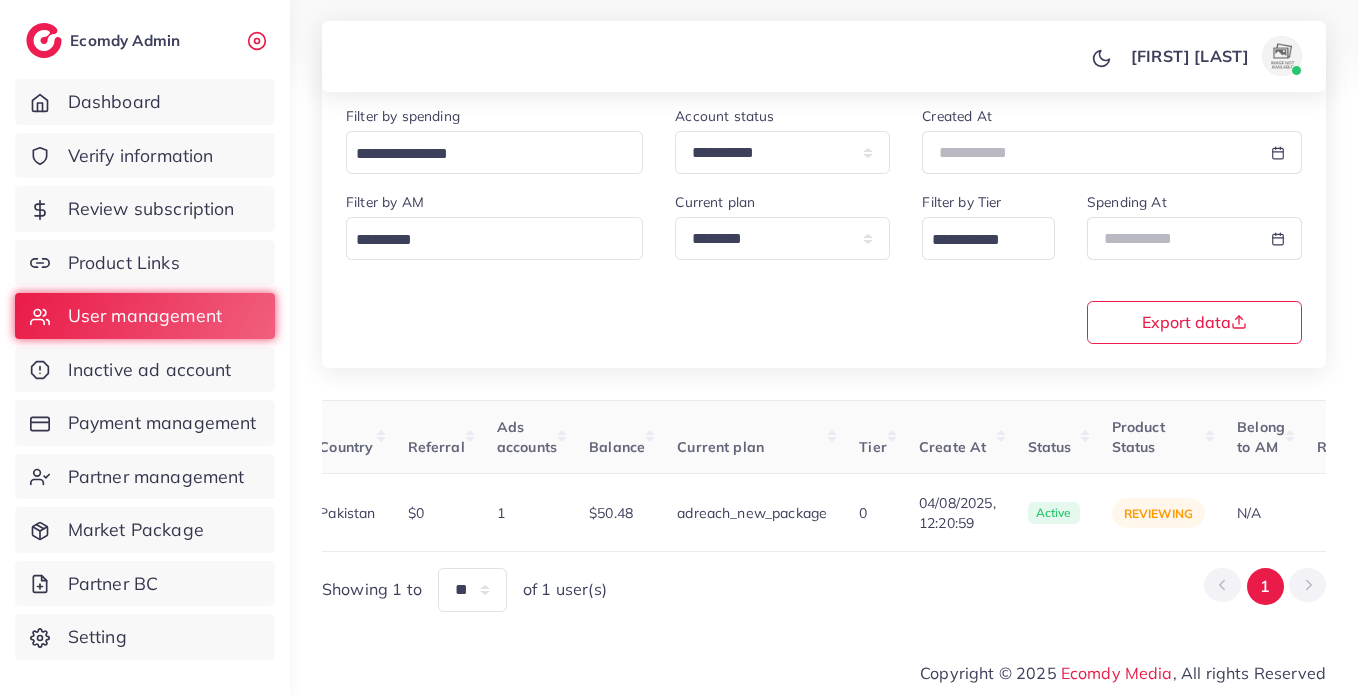 scroll, scrollTop: 0, scrollLeft: 0, axis: both 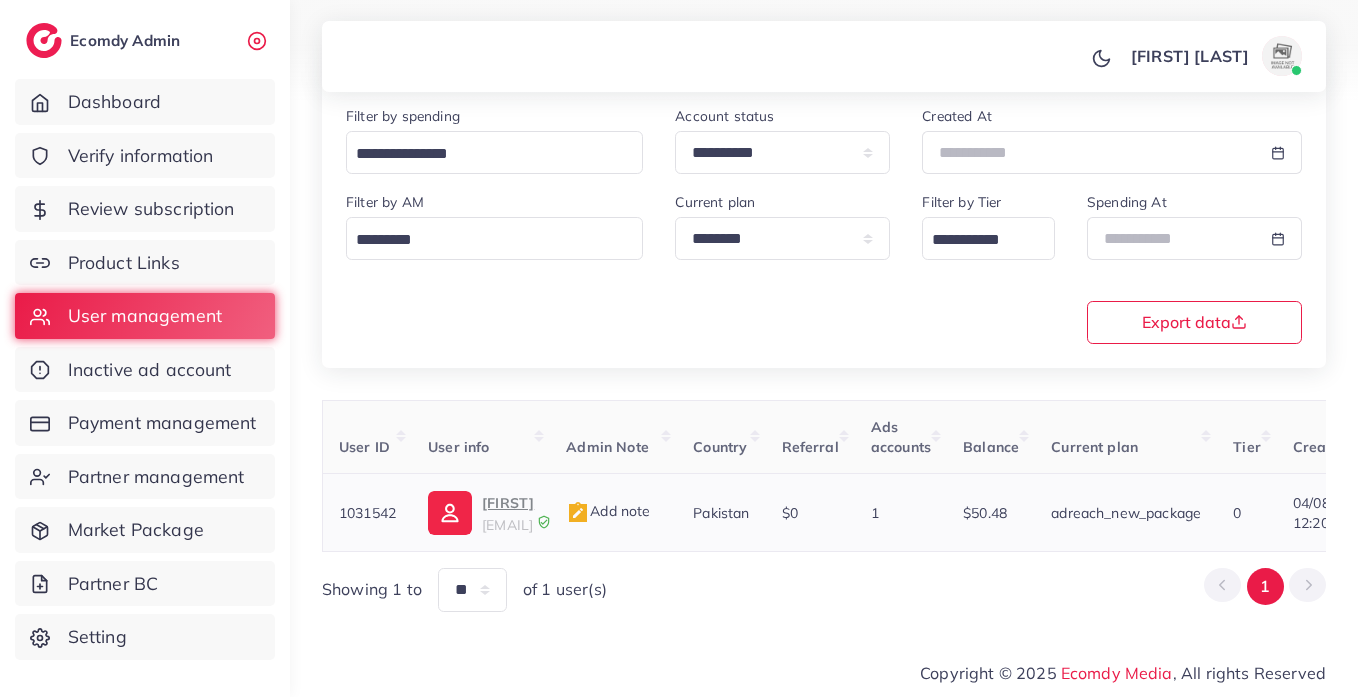 click at bounding box center [450, 513] 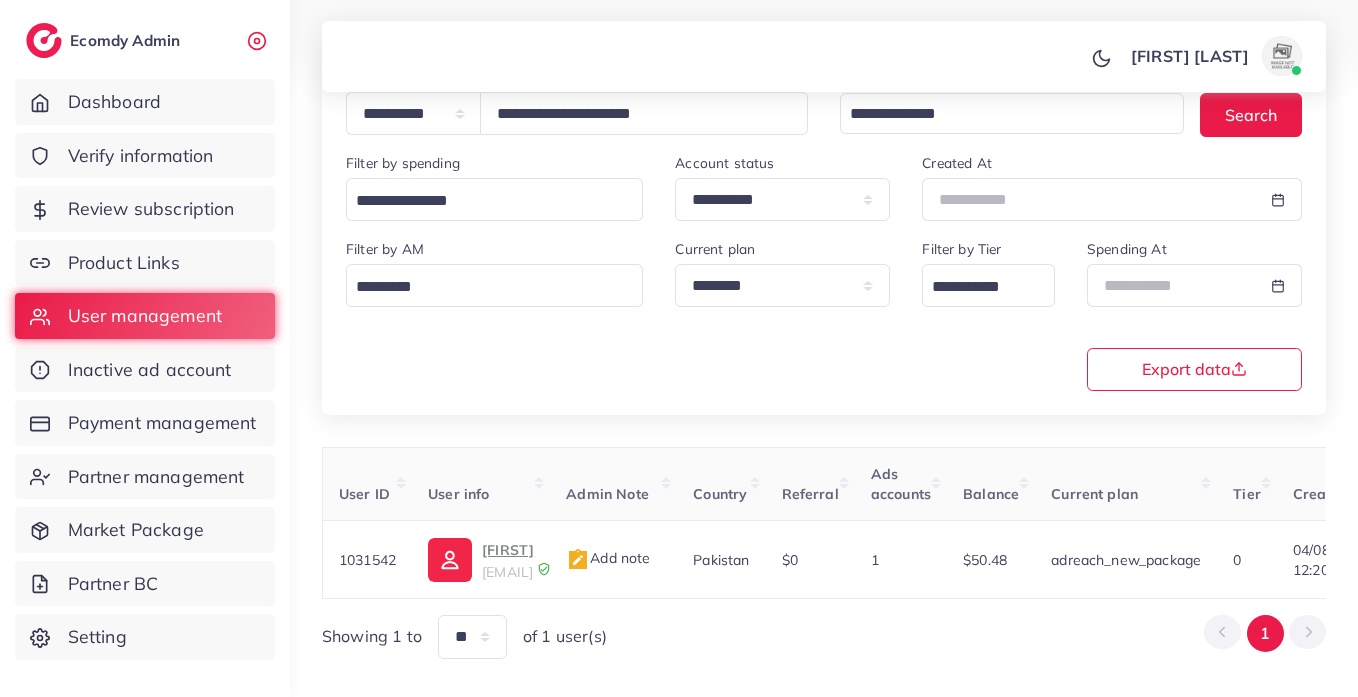 scroll, scrollTop: 101, scrollLeft: 0, axis: vertical 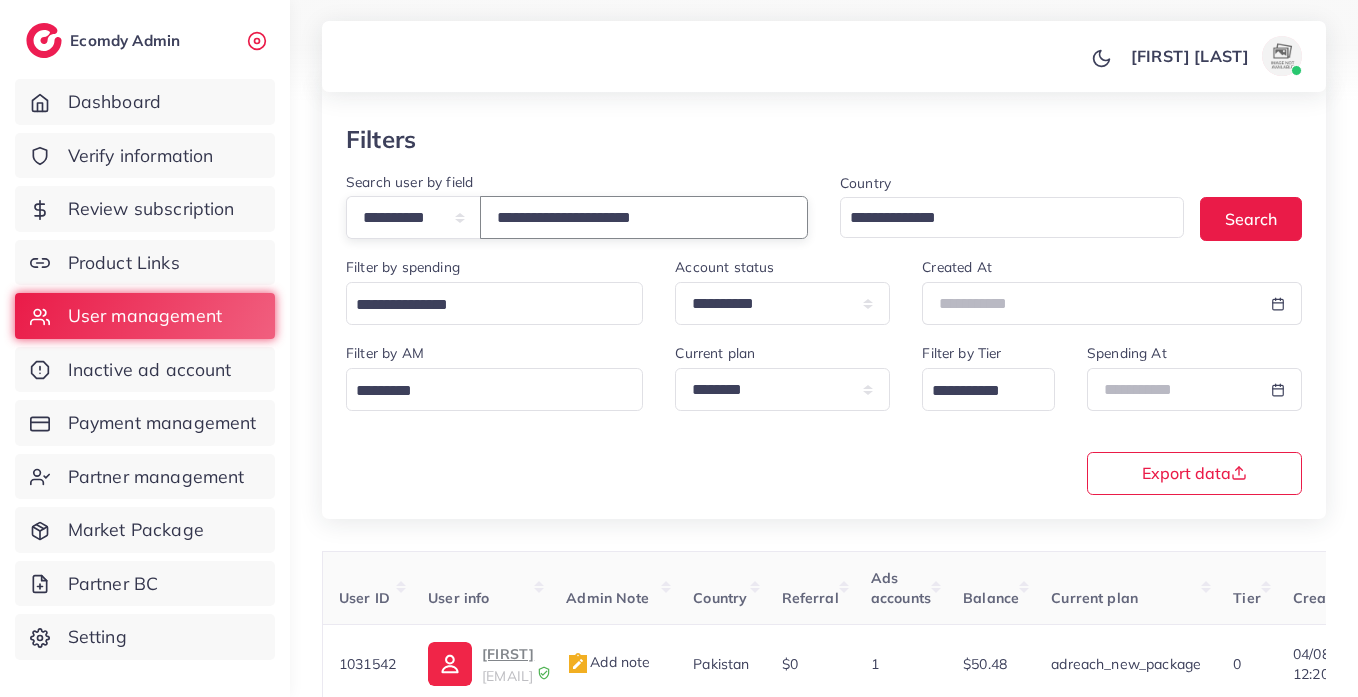 click on "**********" at bounding box center [644, 217] 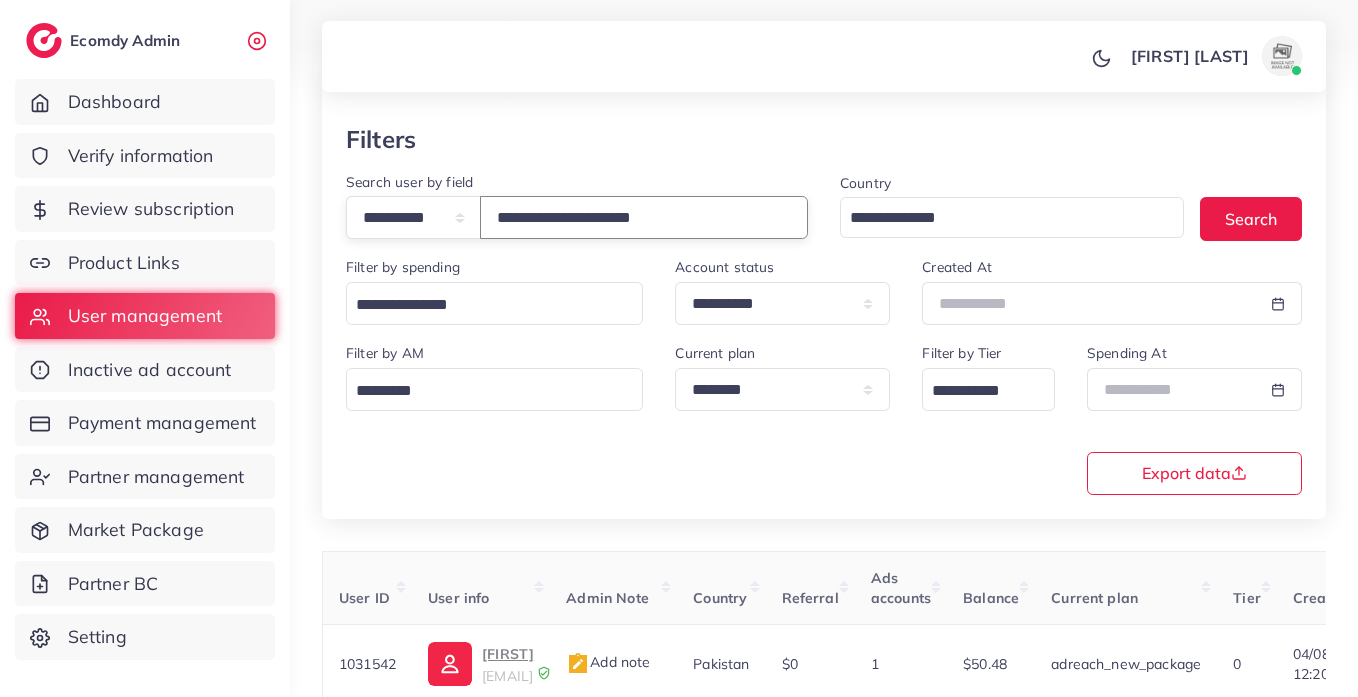 drag, startPoint x: 670, startPoint y: 200, endPoint x: 626, endPoint y: 178, distance: 49.193497 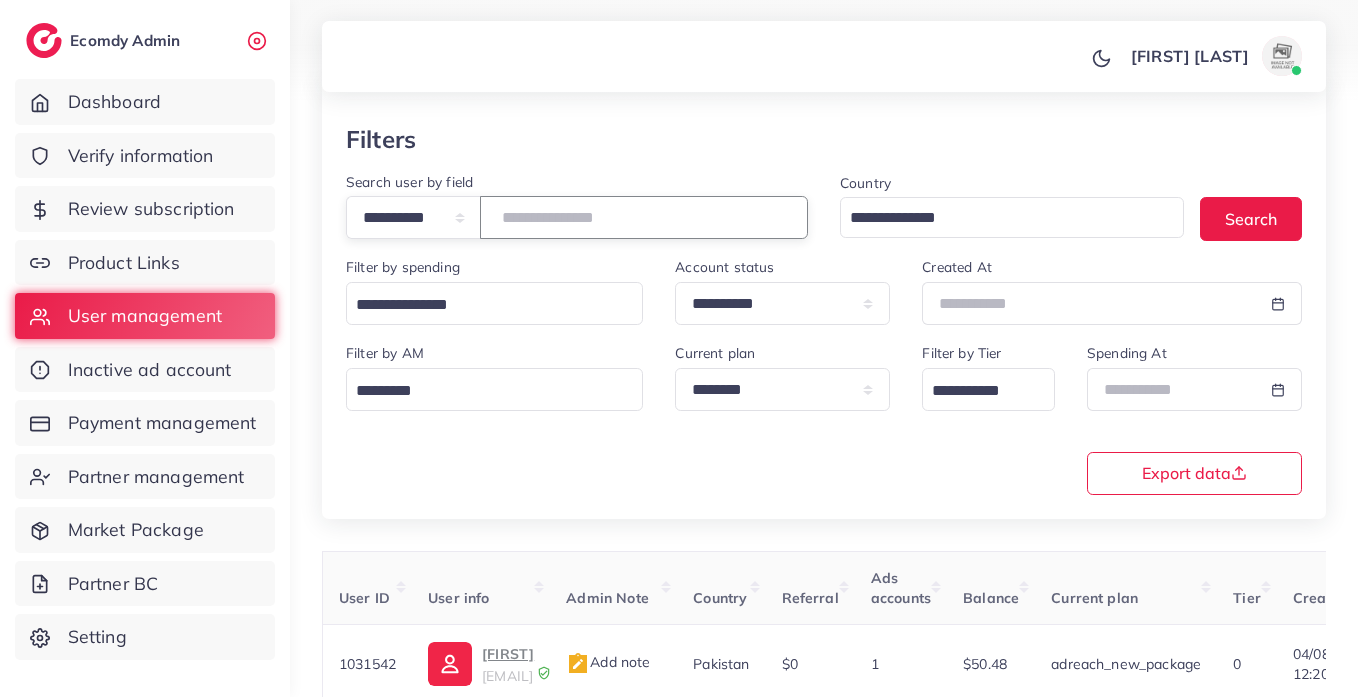 paste on "**********" 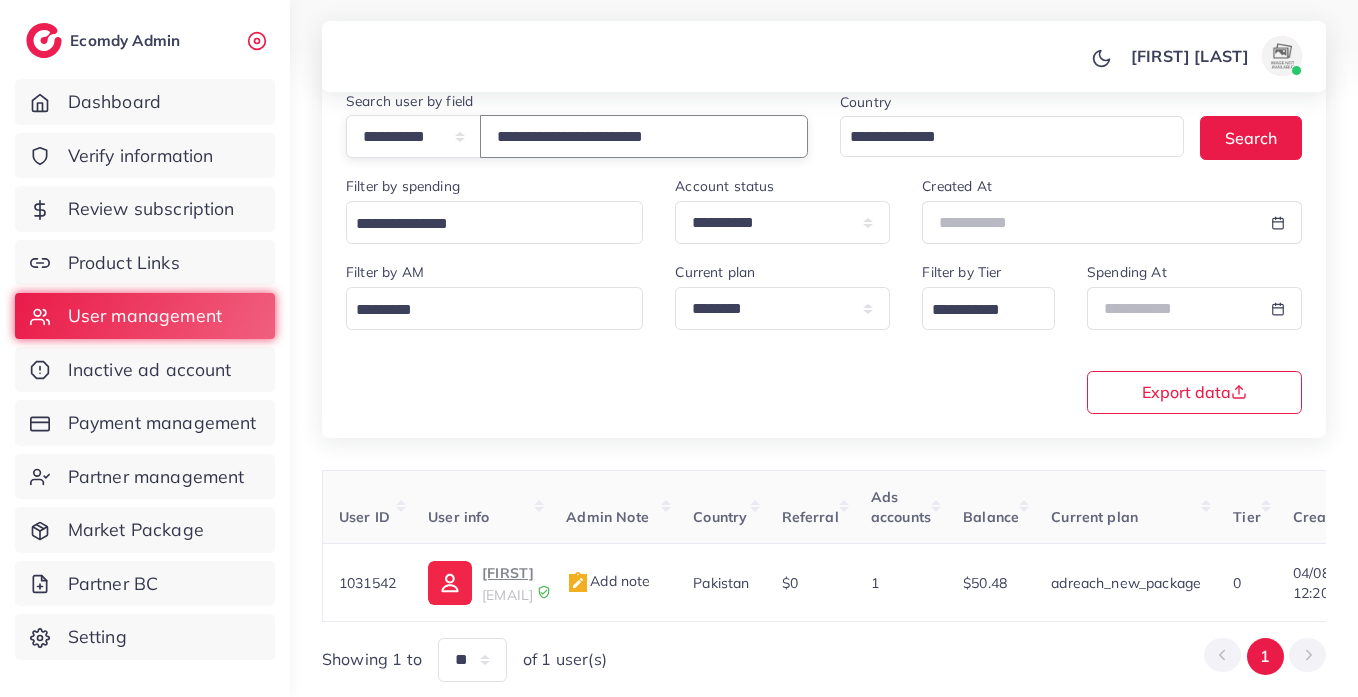 scroll, scrollTop: 260, scrollLeft: 0, axis: vertical 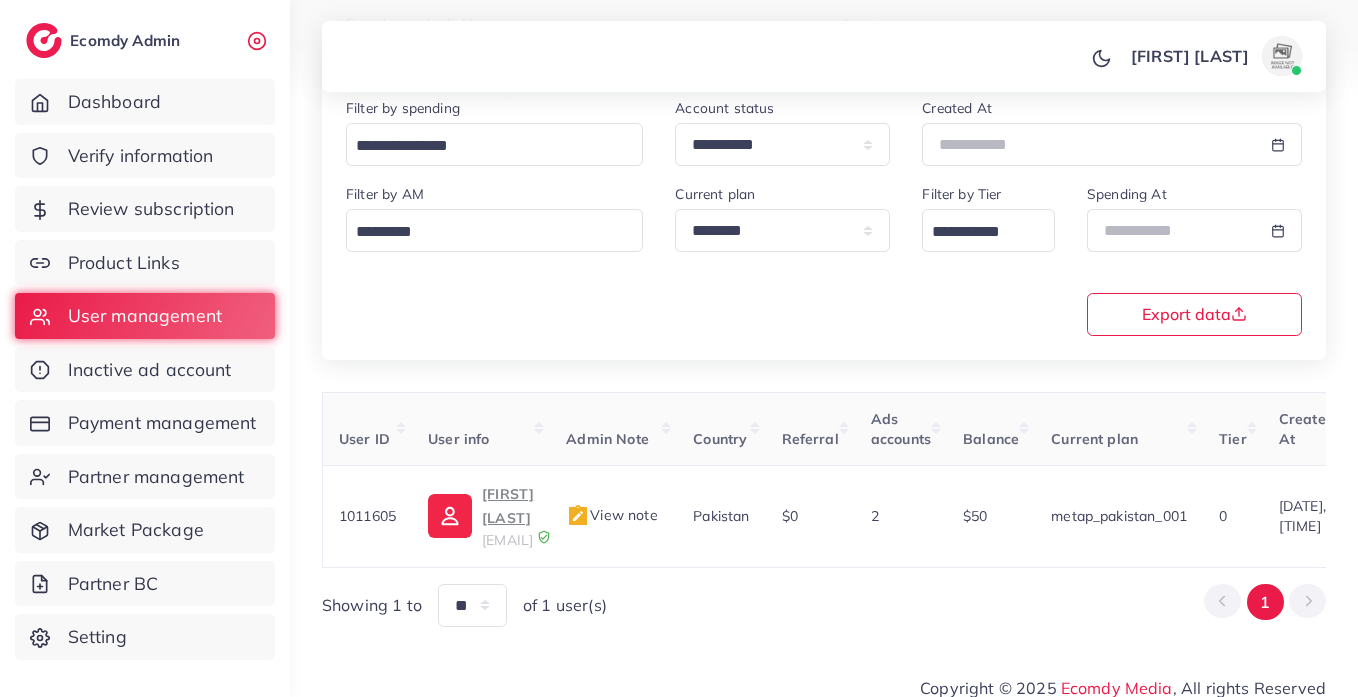 type on "**********" 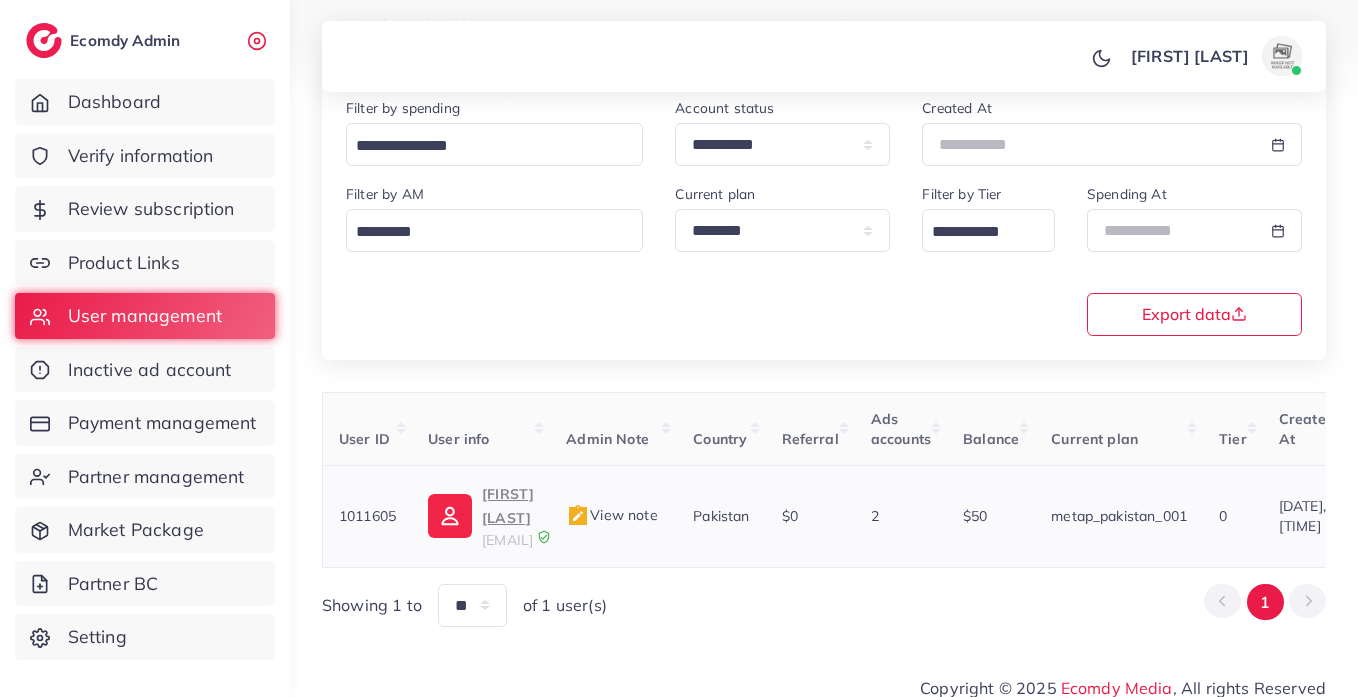 click at bounding box center [450, 516] 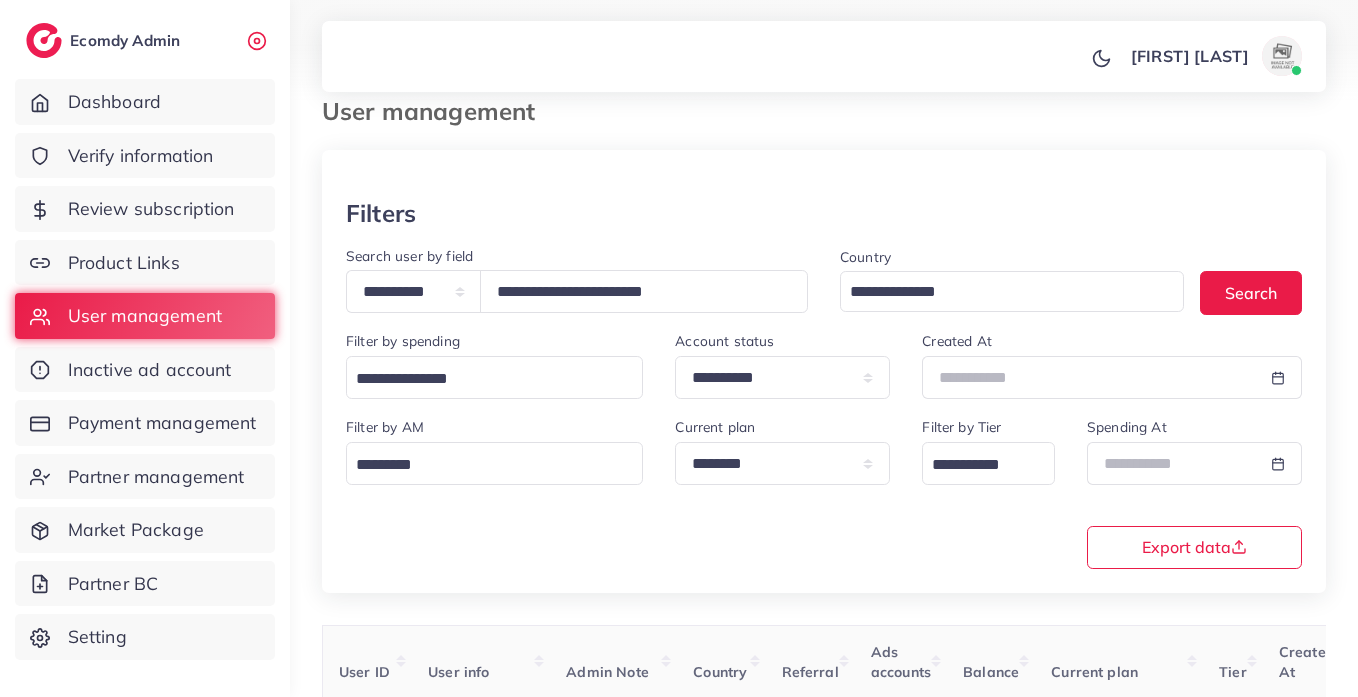 scroll, scrollTop: 0, scrollLeft: 0, axis: both 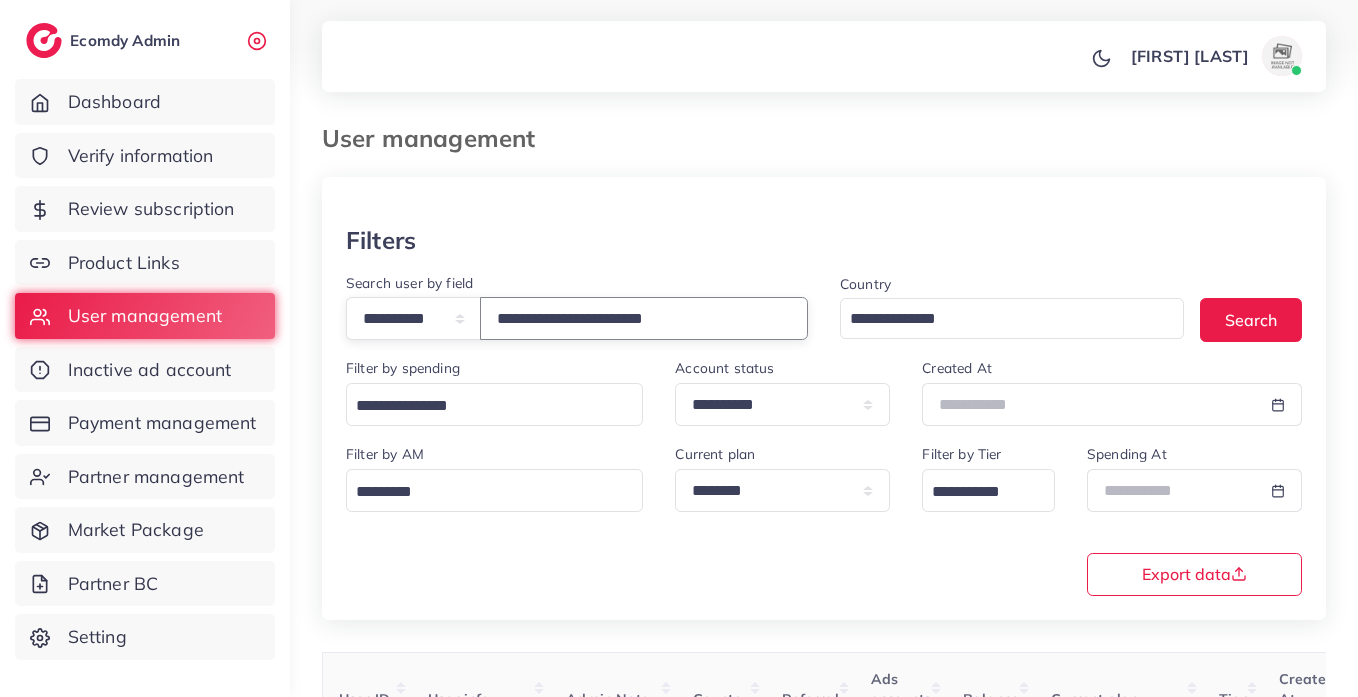 click on "**********" at bounding box center (644, 318) 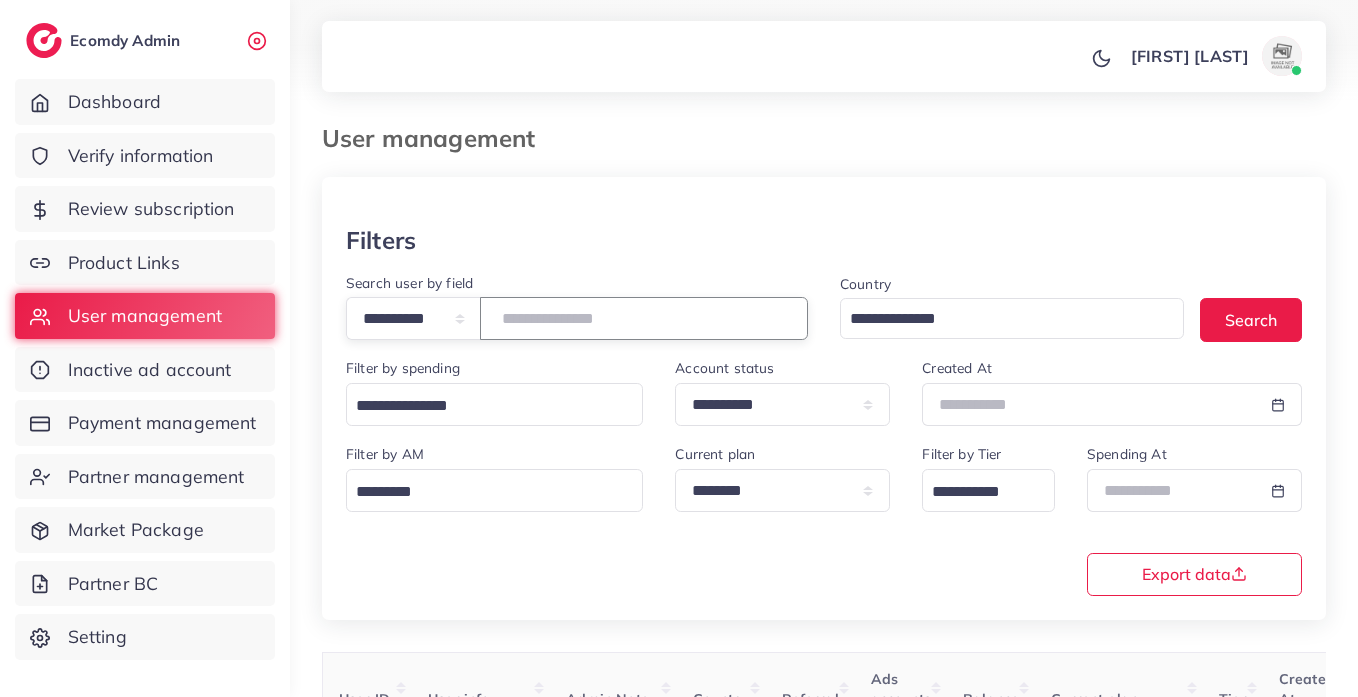 paste on "**********" 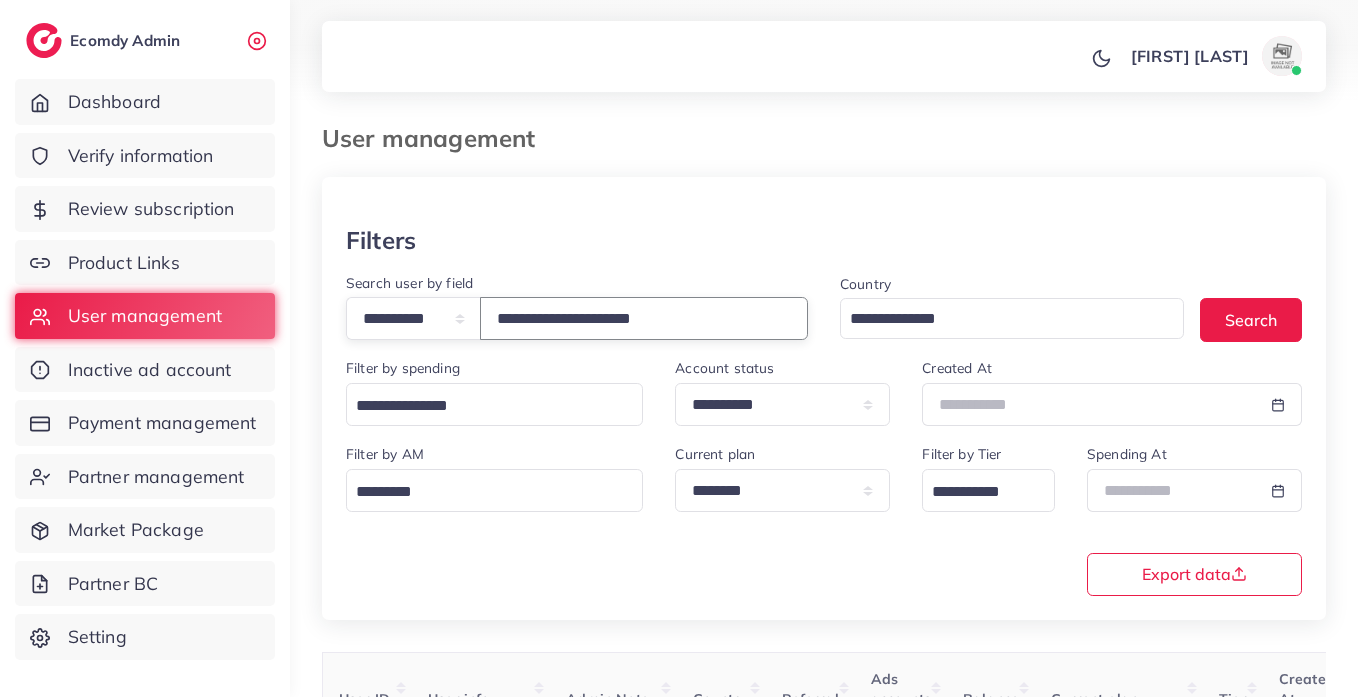 type on "**********" 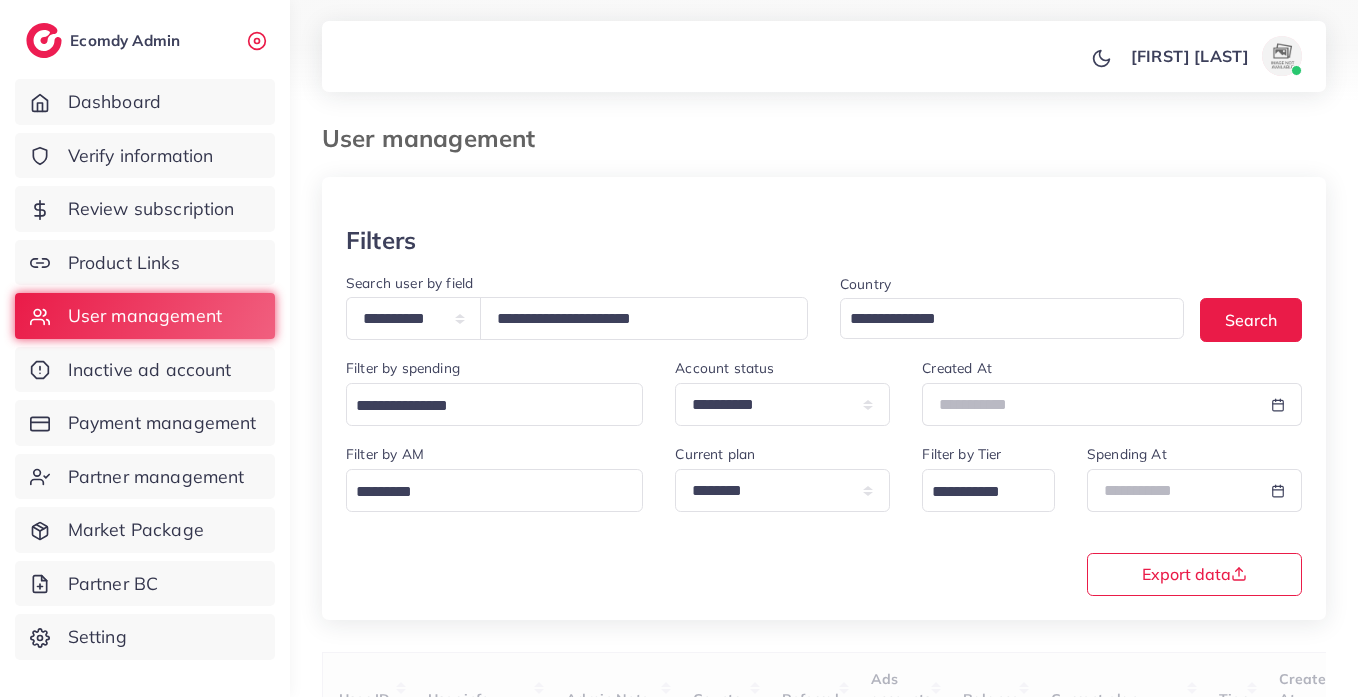 scroll, scrollTop: 260, scrollLeft: 0, axis: vertical 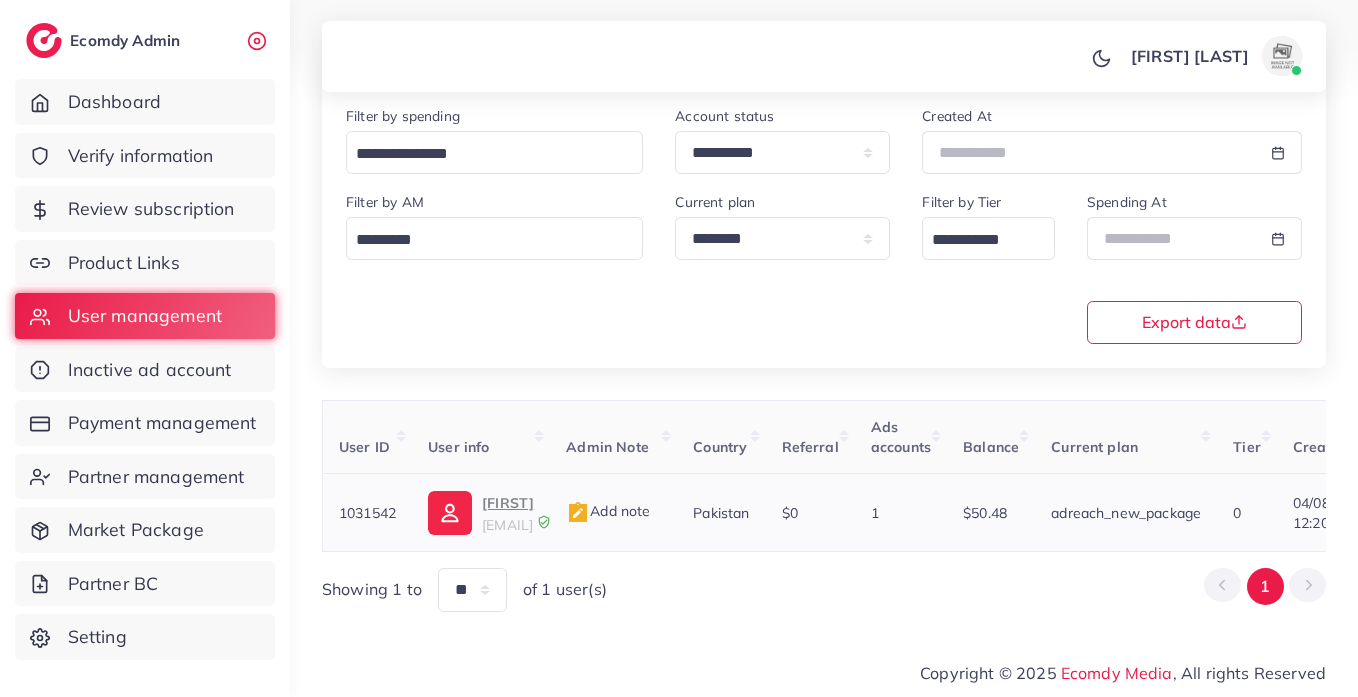 click on "shopifyadd09@gmail.com" at bounding box center (507, 525) 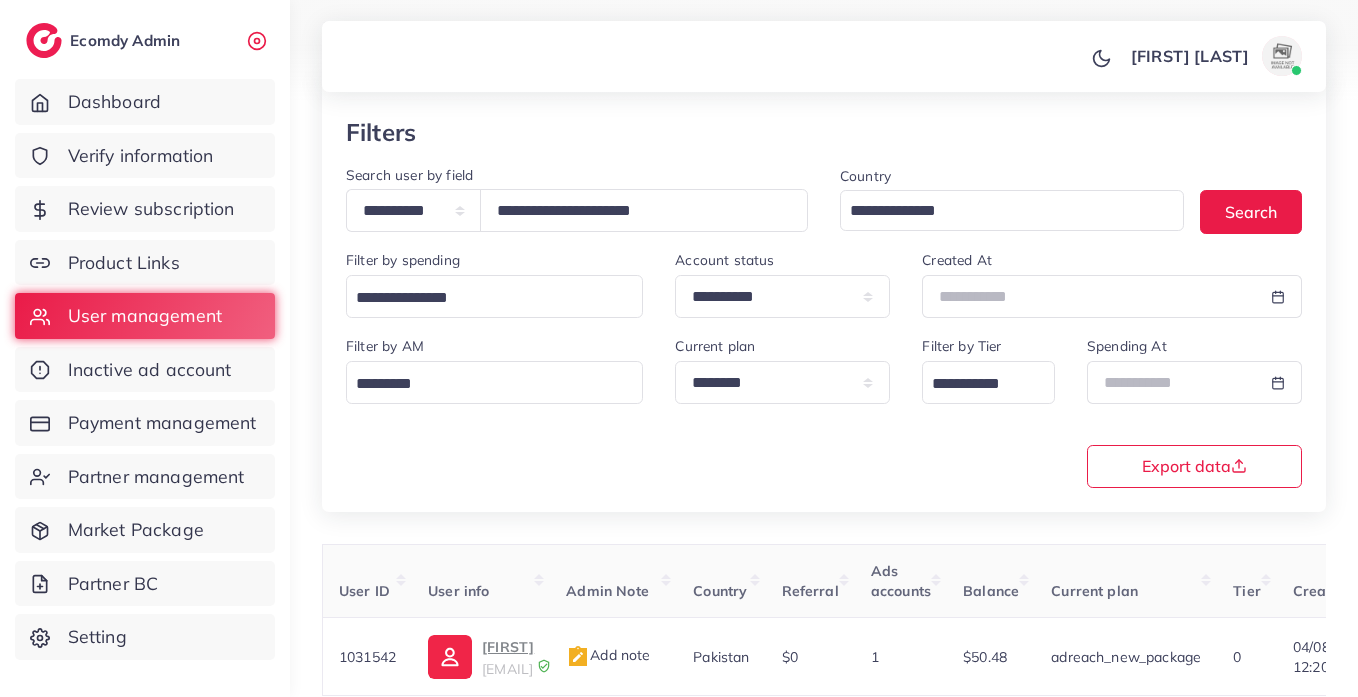 scroll, scrollTop: 0, scrollLeft: 0, axis: both 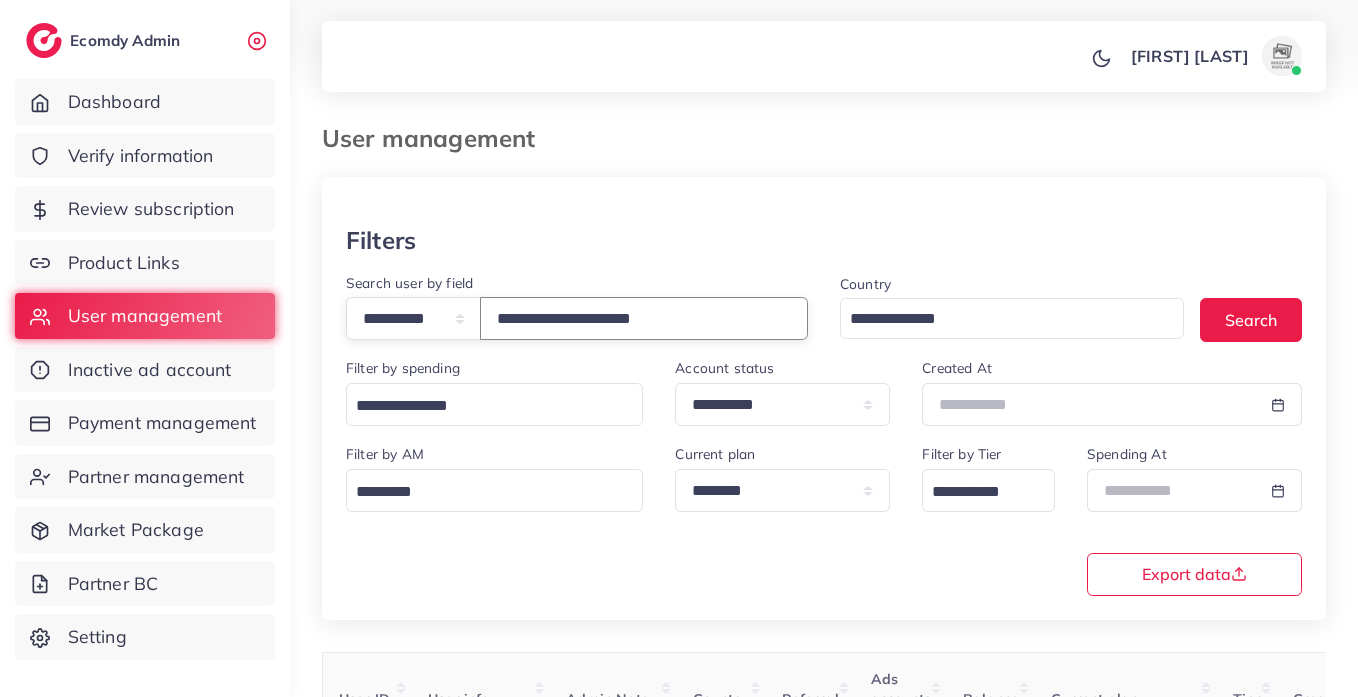 click on "**********" at bounding box center [644, 318] 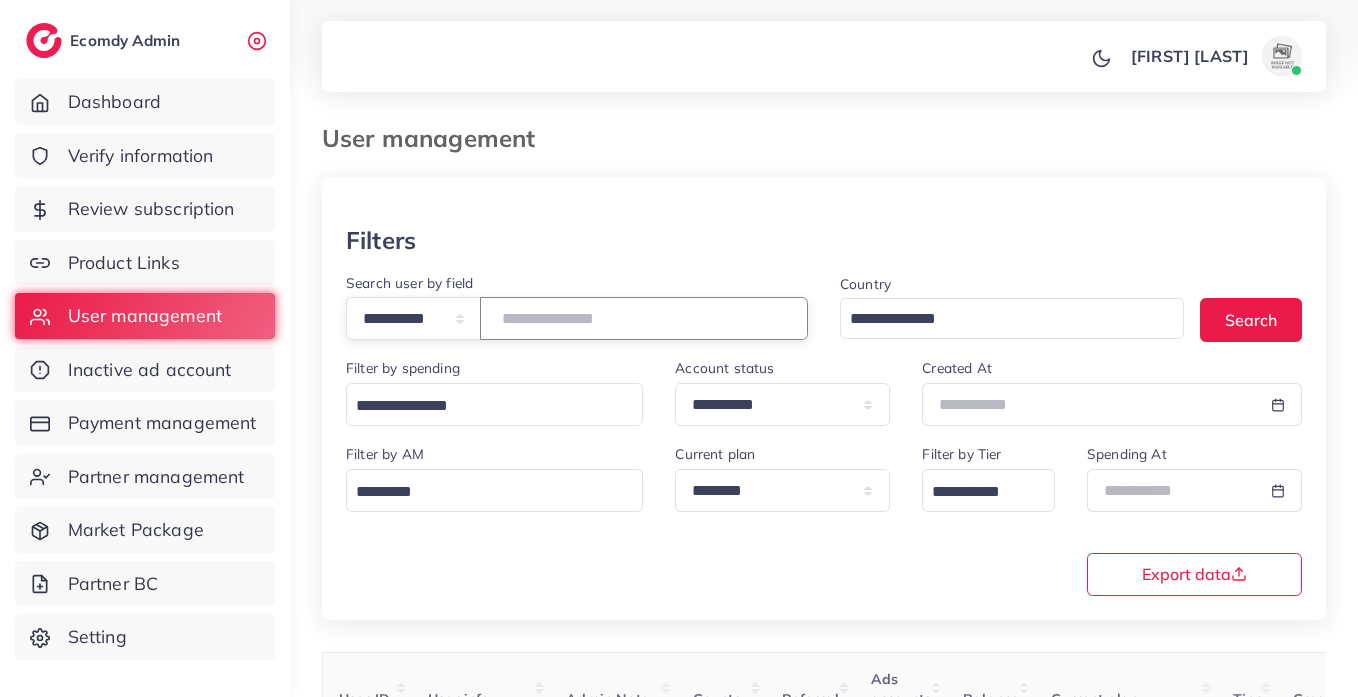 paste on "**********" 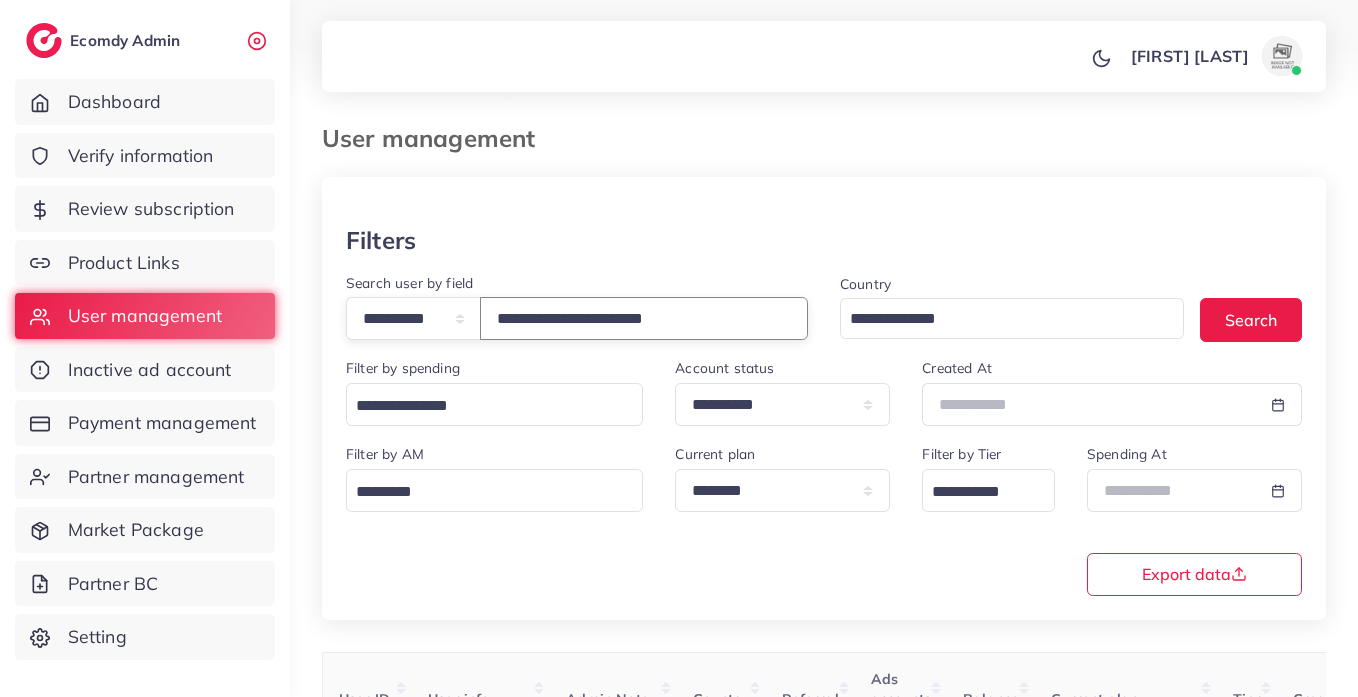 type on "**********" 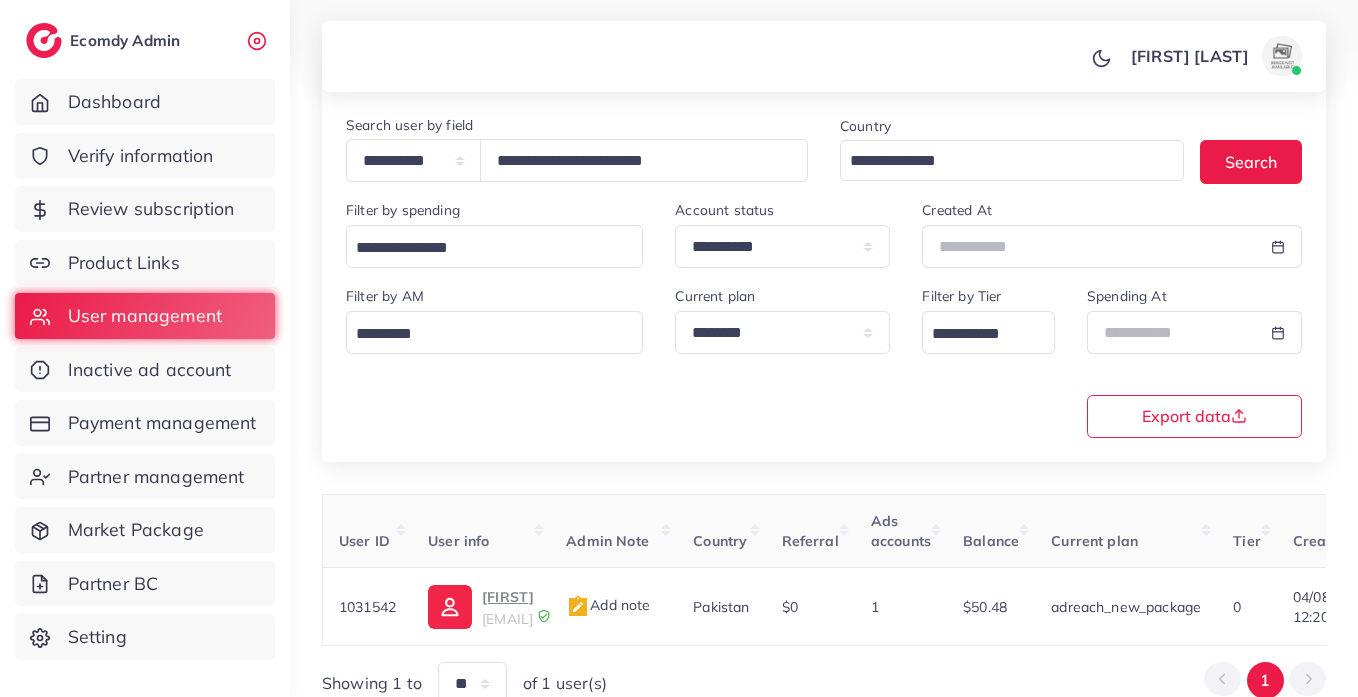 scroll, scrollTop: 260, scrollLeft: 0, axis: vertical 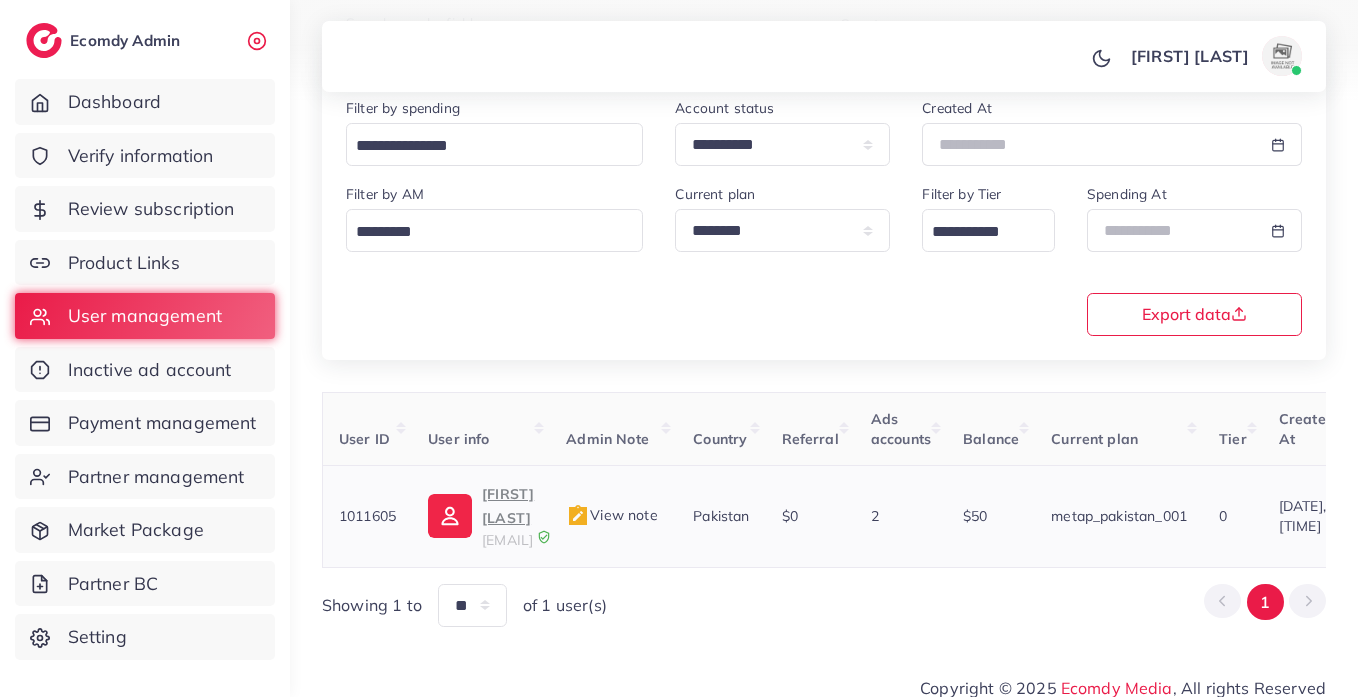 click on "Usama Nawaz" at bounding box center [508, 506] 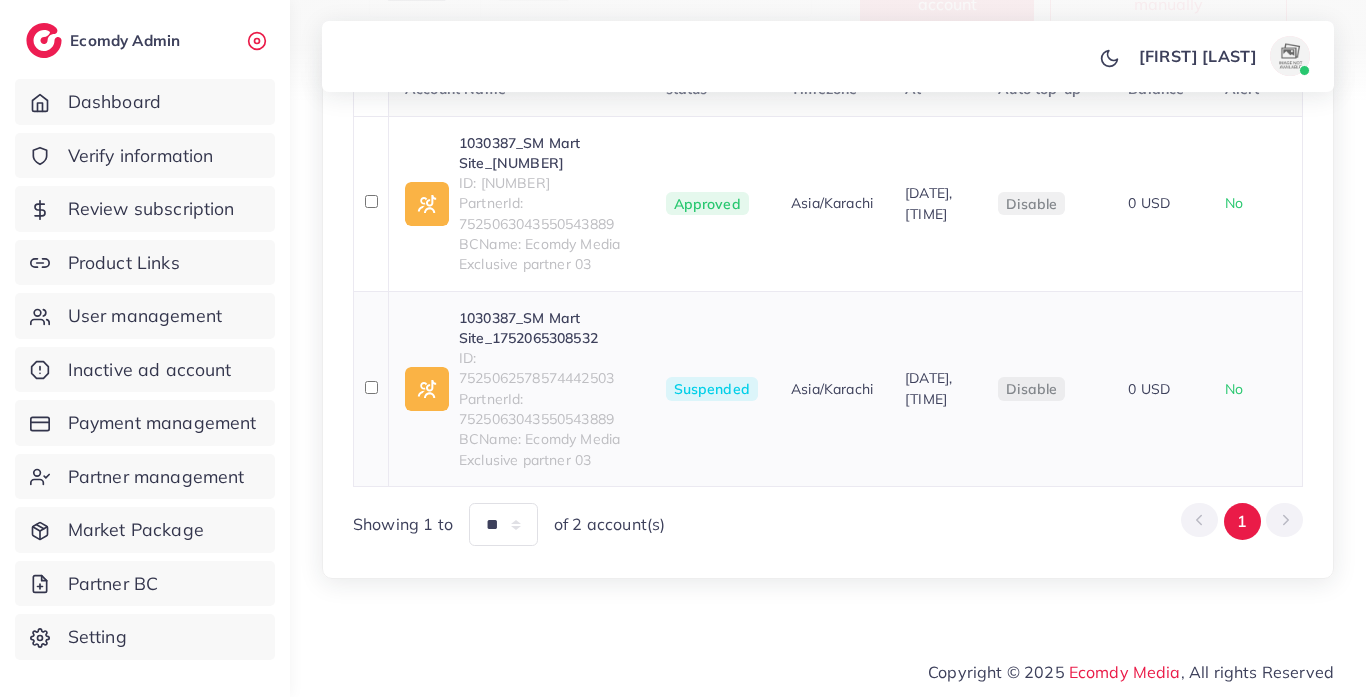 scroll, scrollTop: 512, scrollLeft: 0, axis: vertical 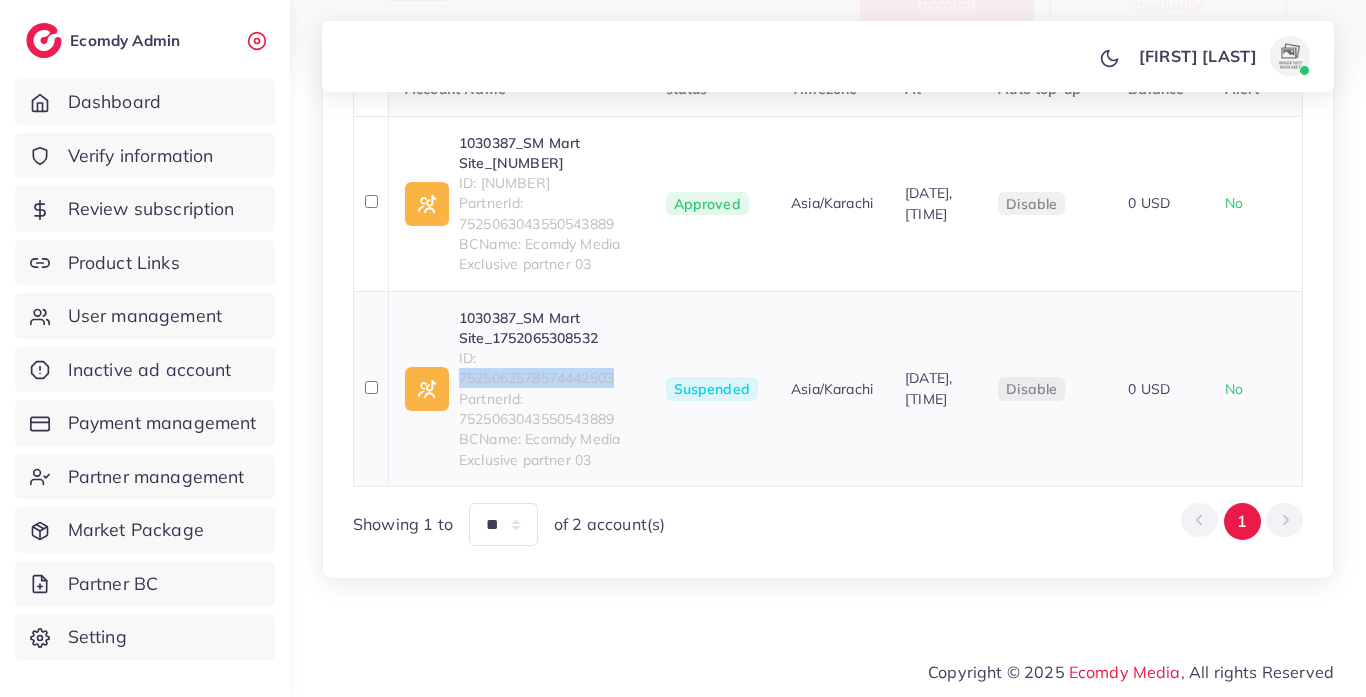 click on "ID: 7525062578574442503" at bounding box center [546, 368] 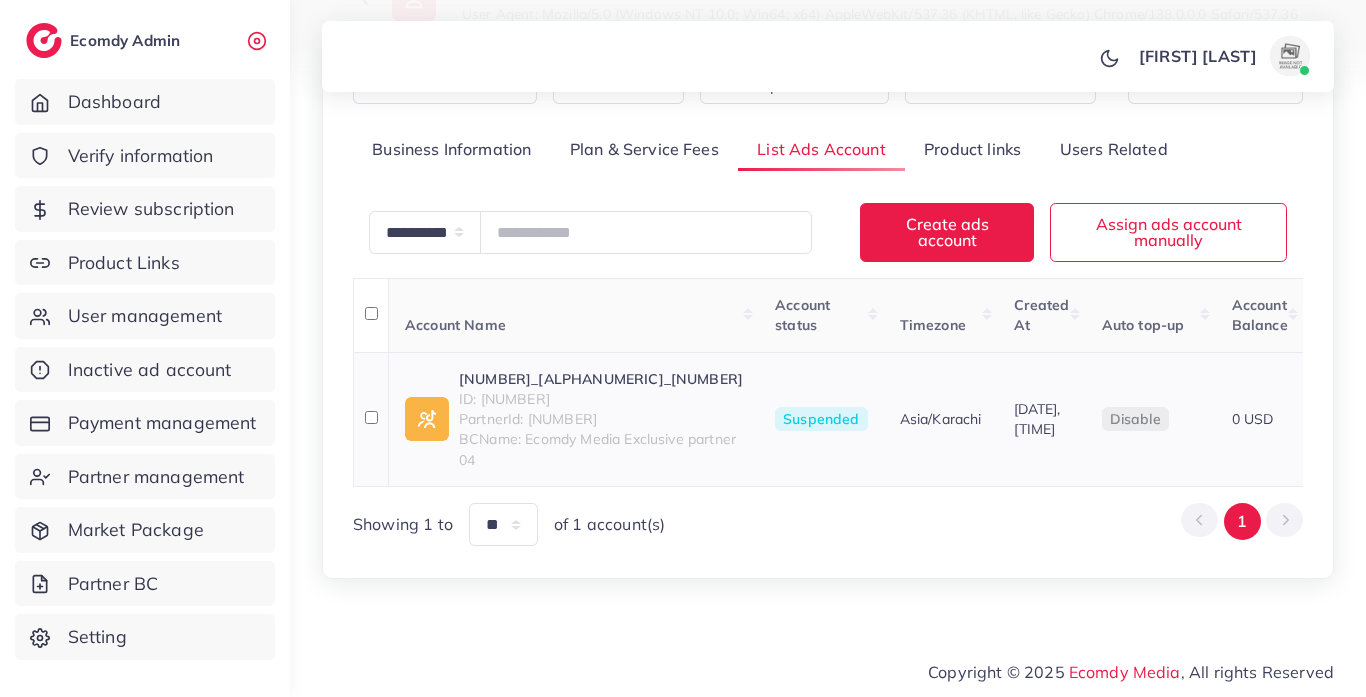 scroll, scrollTop: 273, scrollLeft: 0, axis: vertical 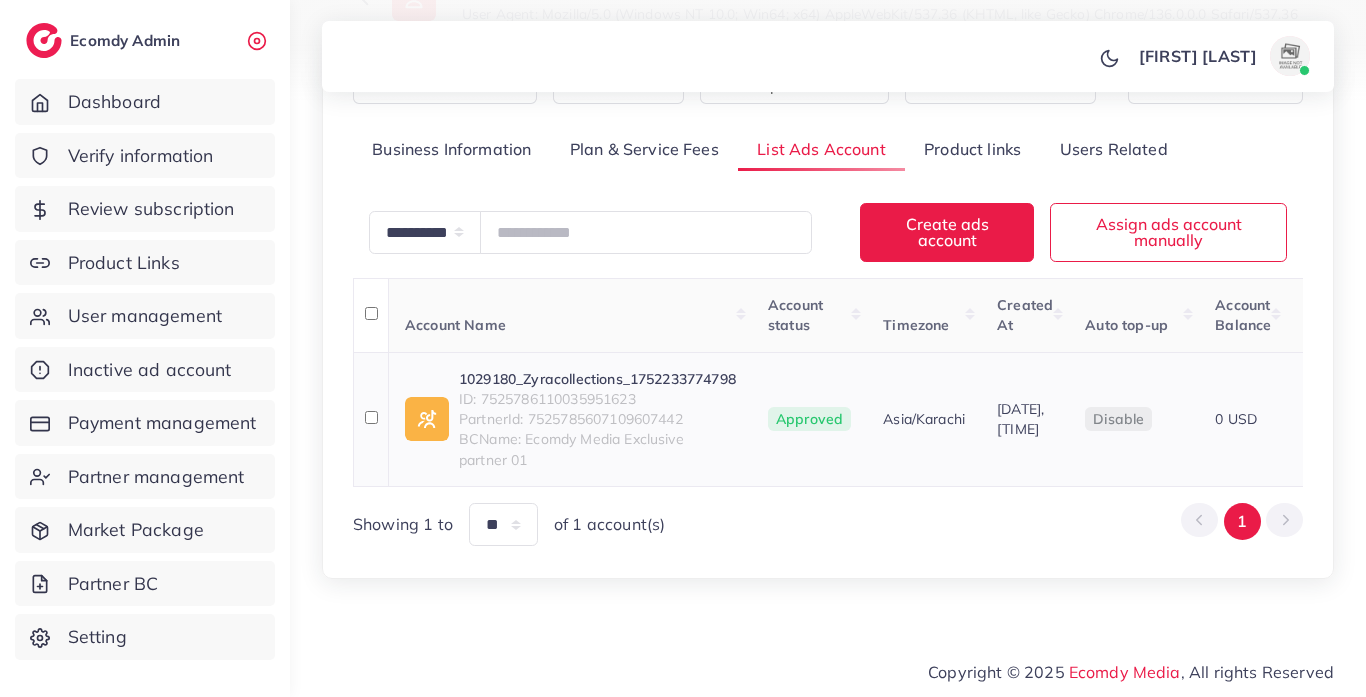 click on "ID: 7525786110035951623" at bounding box center (597, 399) 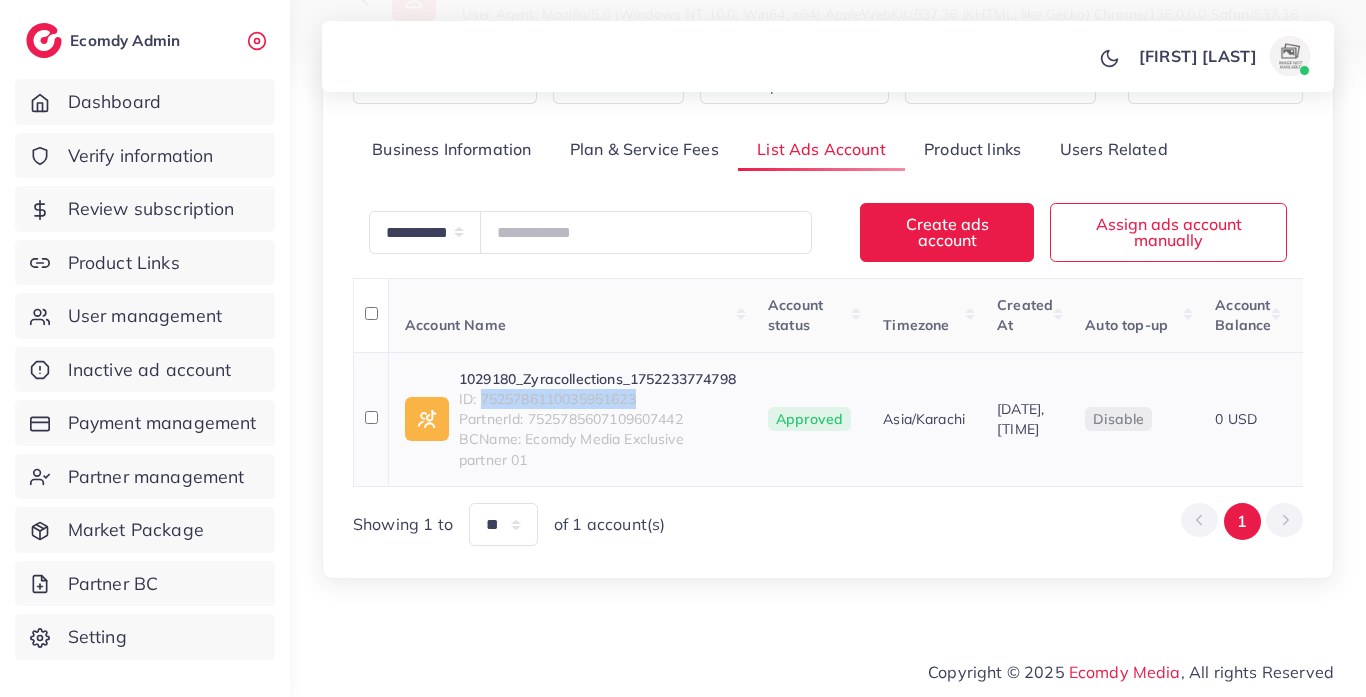 click on "ID: 7525786110035951623" at bounding box center [597, 399] 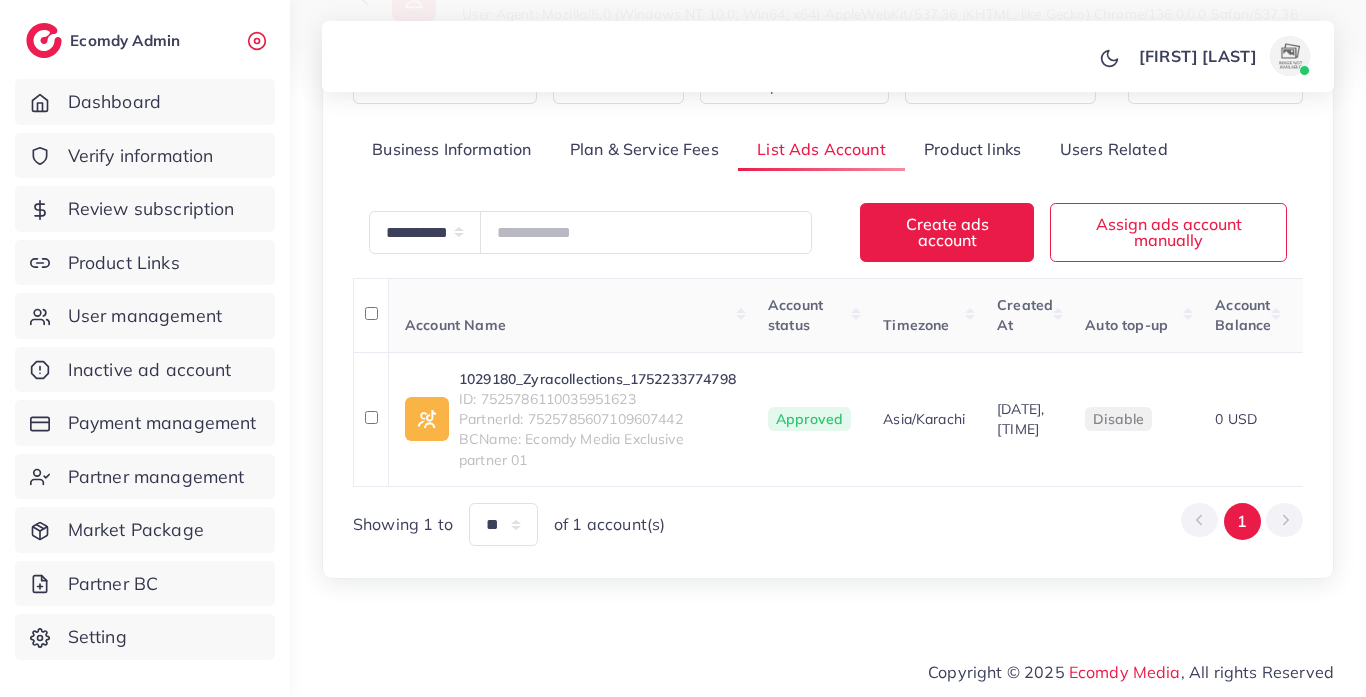 click on "**********" at bounding box center [828, 260] 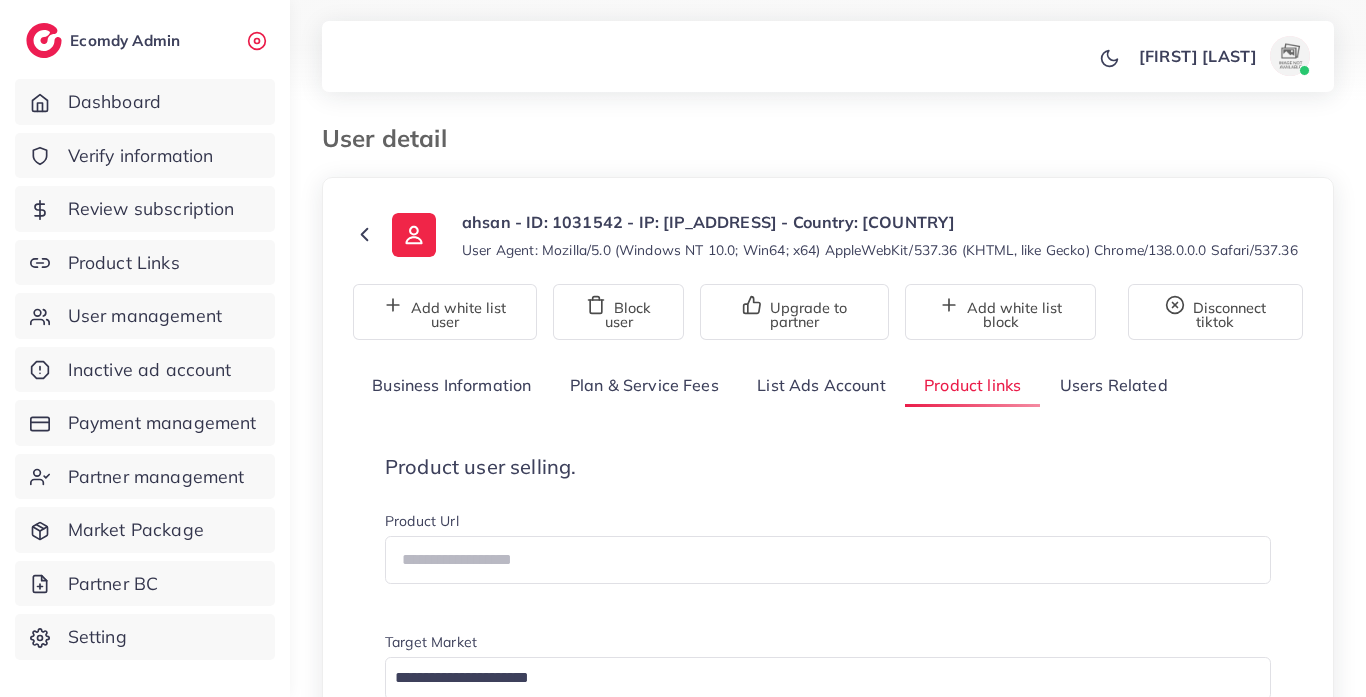 scroll, scrollTop: 696, scrollLeft: 0, axis: vertical 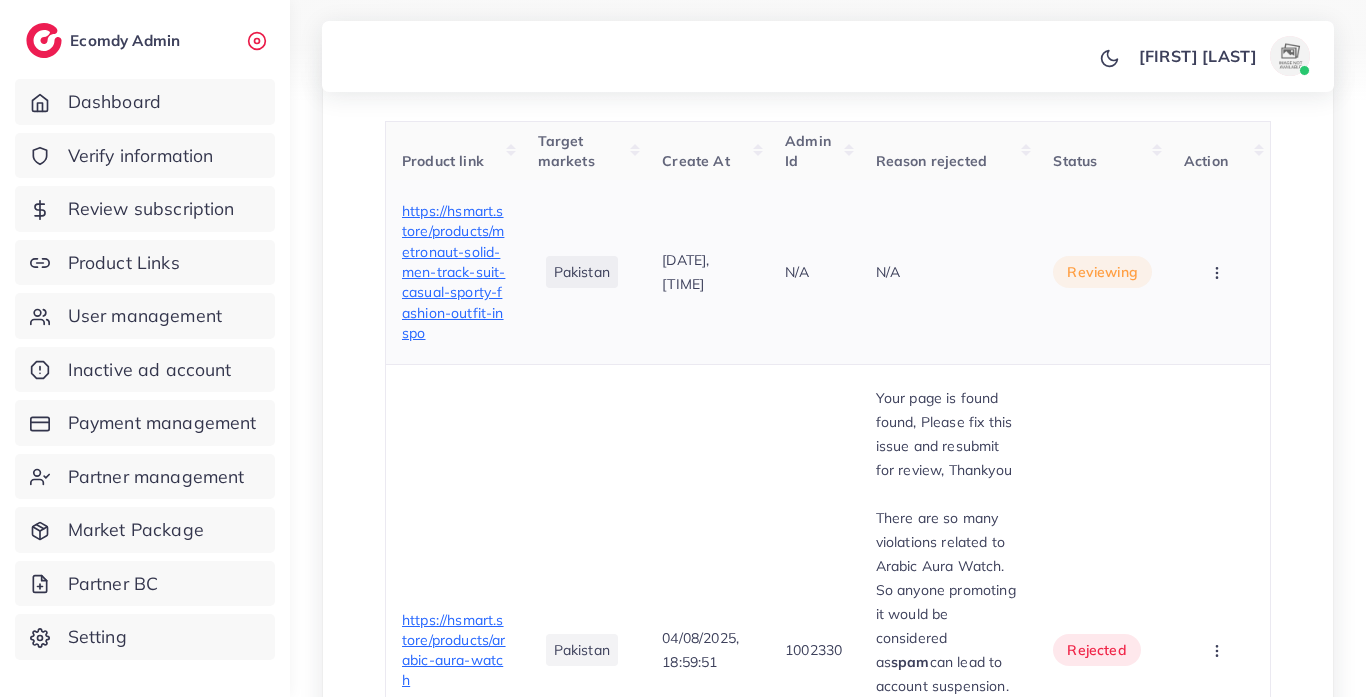 click on "https://hsmart.store/products/metronaut-solid-men-track-suit-casual-sporty-fashion-outfit-inspo" at bounding box center [453, 272] 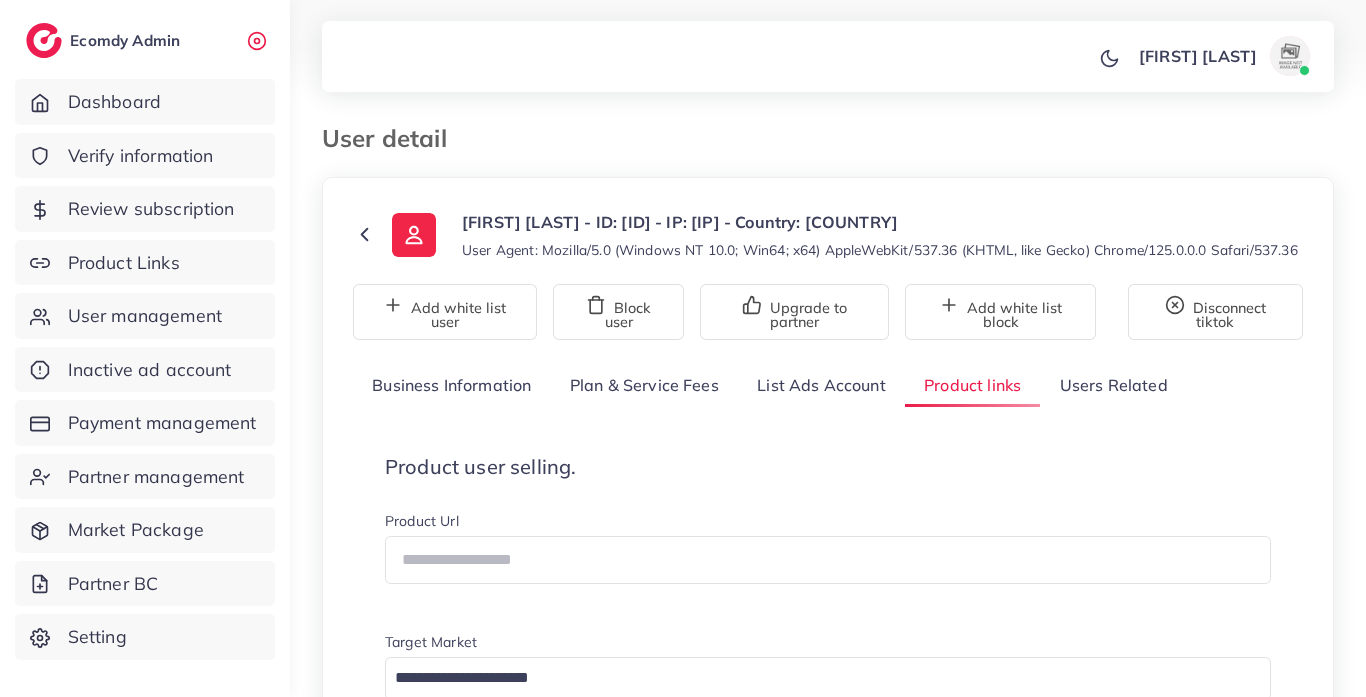 click on "[URL]" at bounding box center (420, 1012) 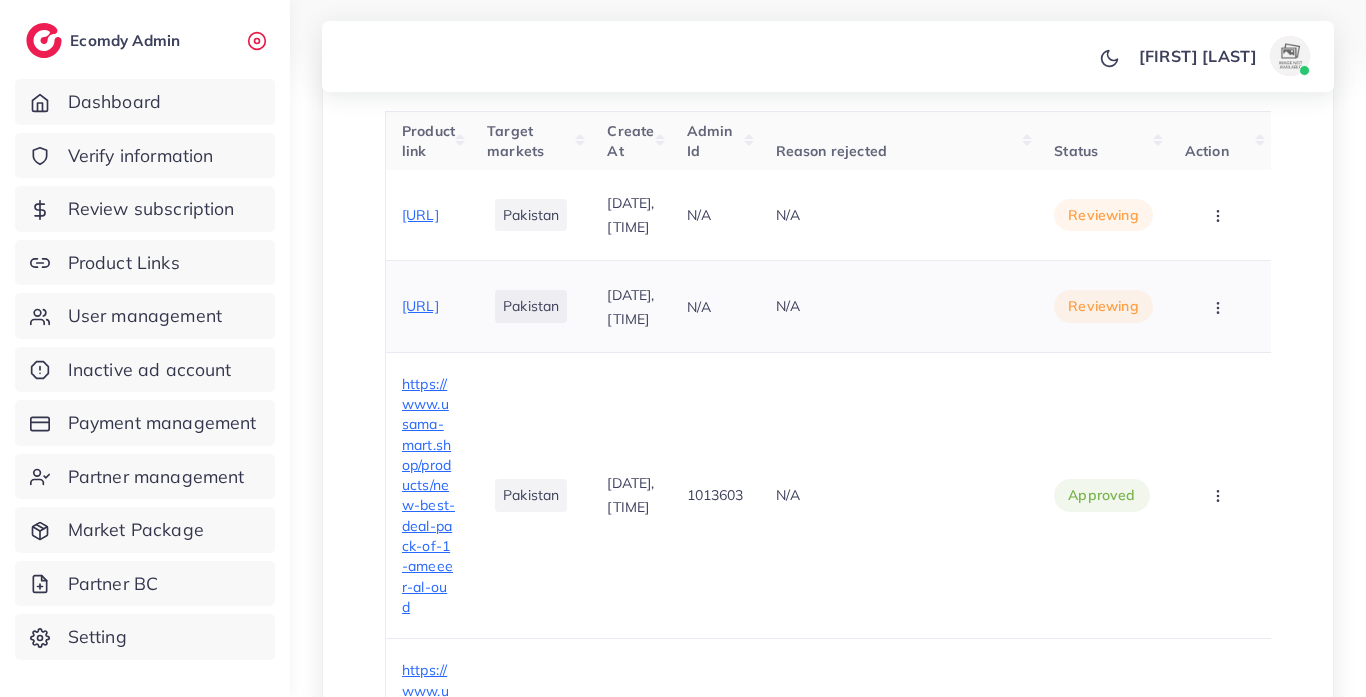 scroll, scrollTop: 706, scrollLeft: 0, axis: vertical 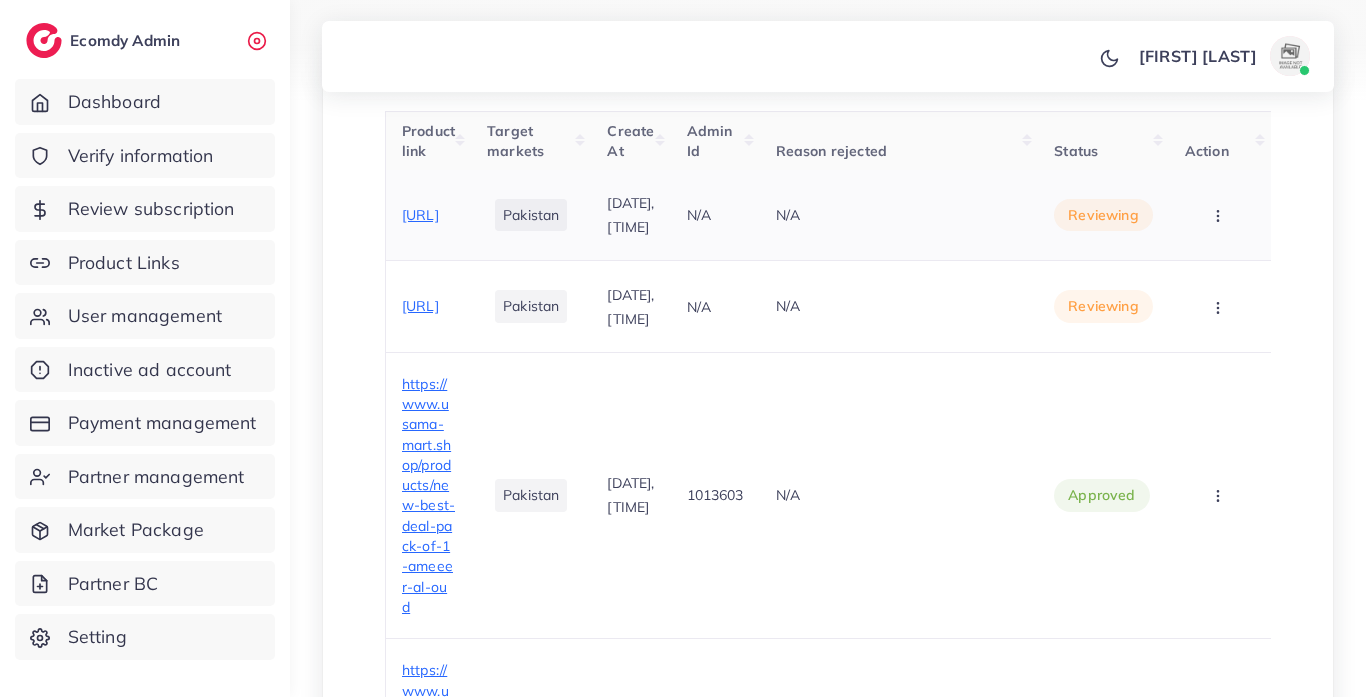 click on "[URL]" at bounding box center (420, 215) 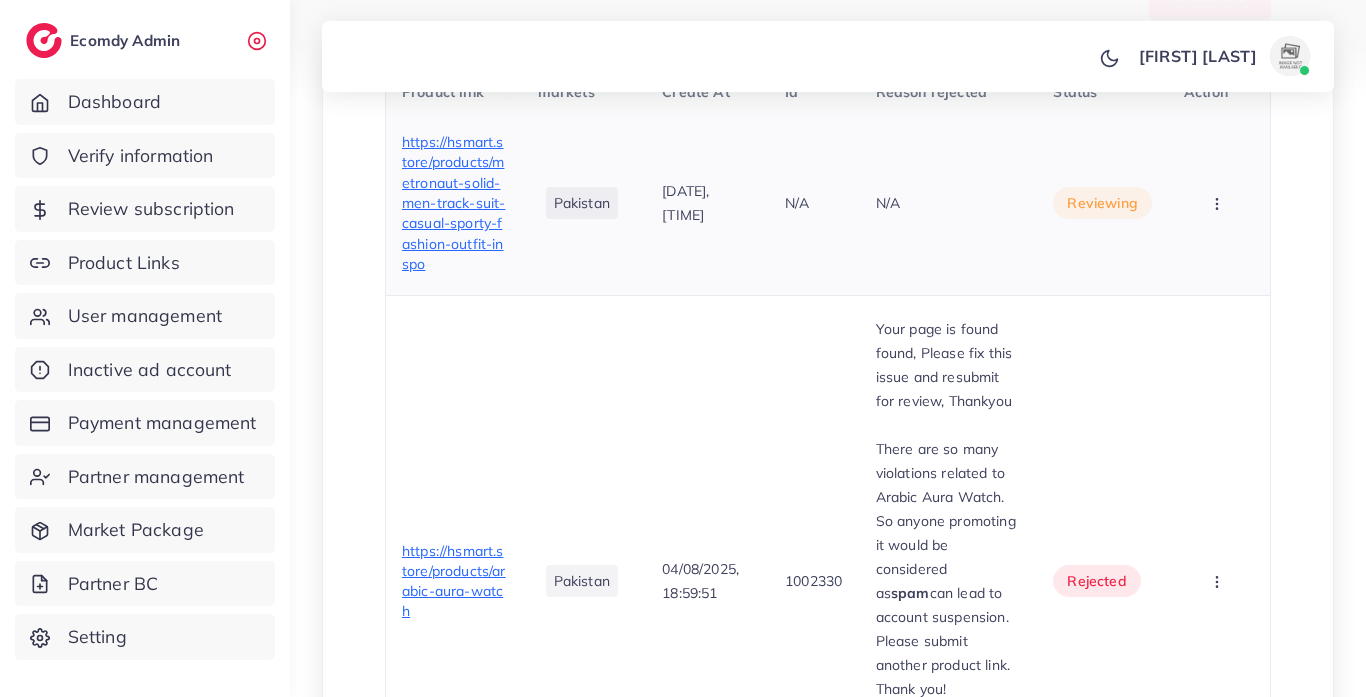 scroll, scrollTop: 765, scrollLeft: 0, axis: vertical 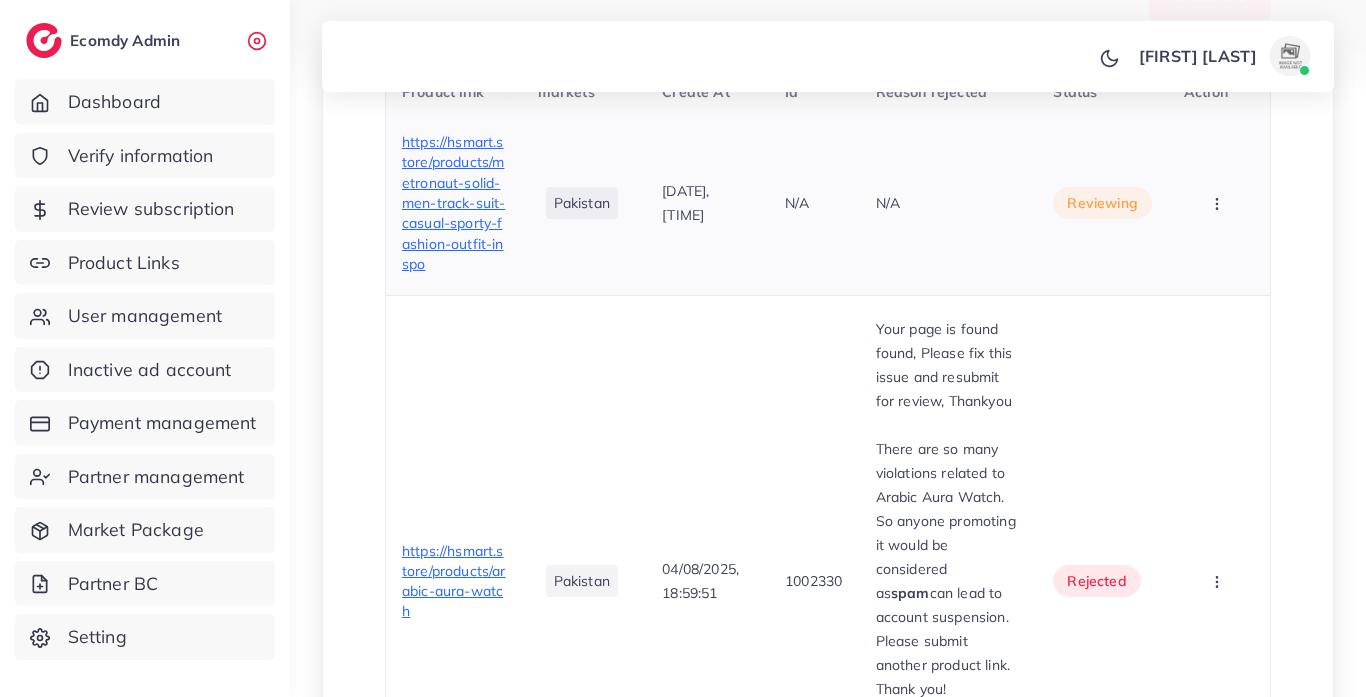 click on "https://hsmart.store/products/metronaut-solid-men-track-suit-casual-sporty-fashion-outfit-inspo" at bounding box center [453, 203] 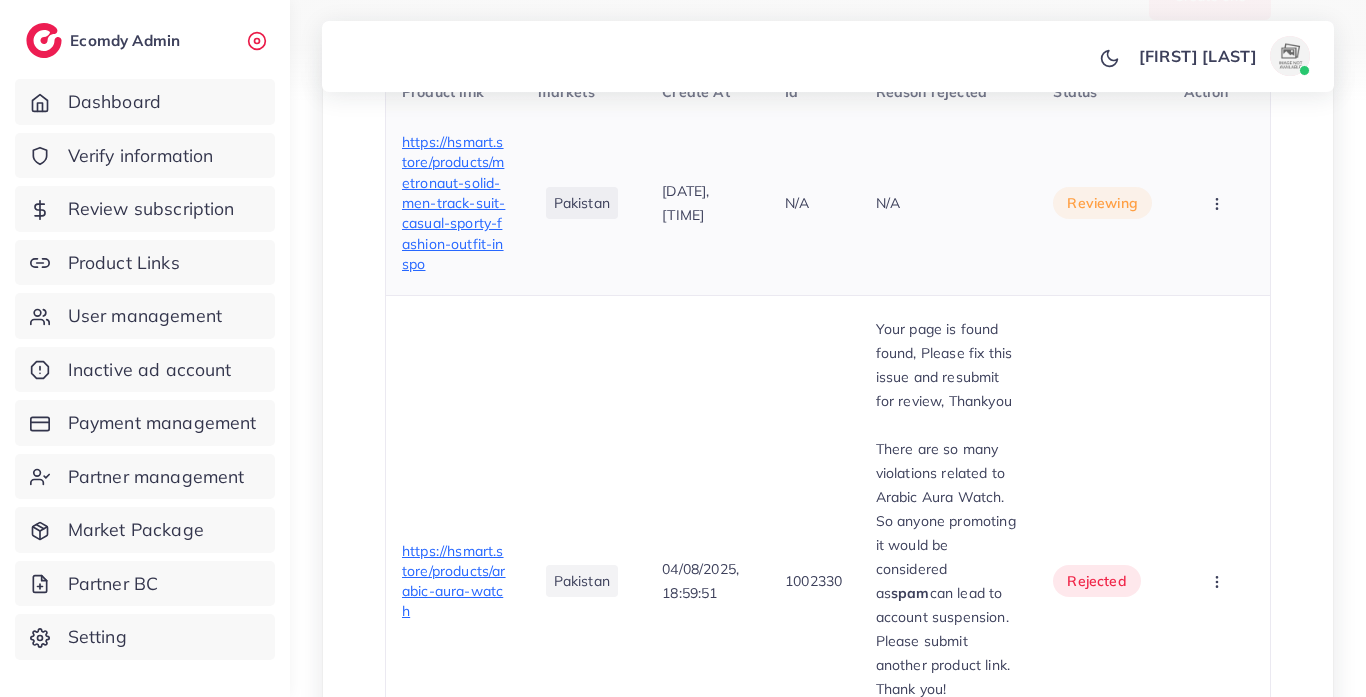 click 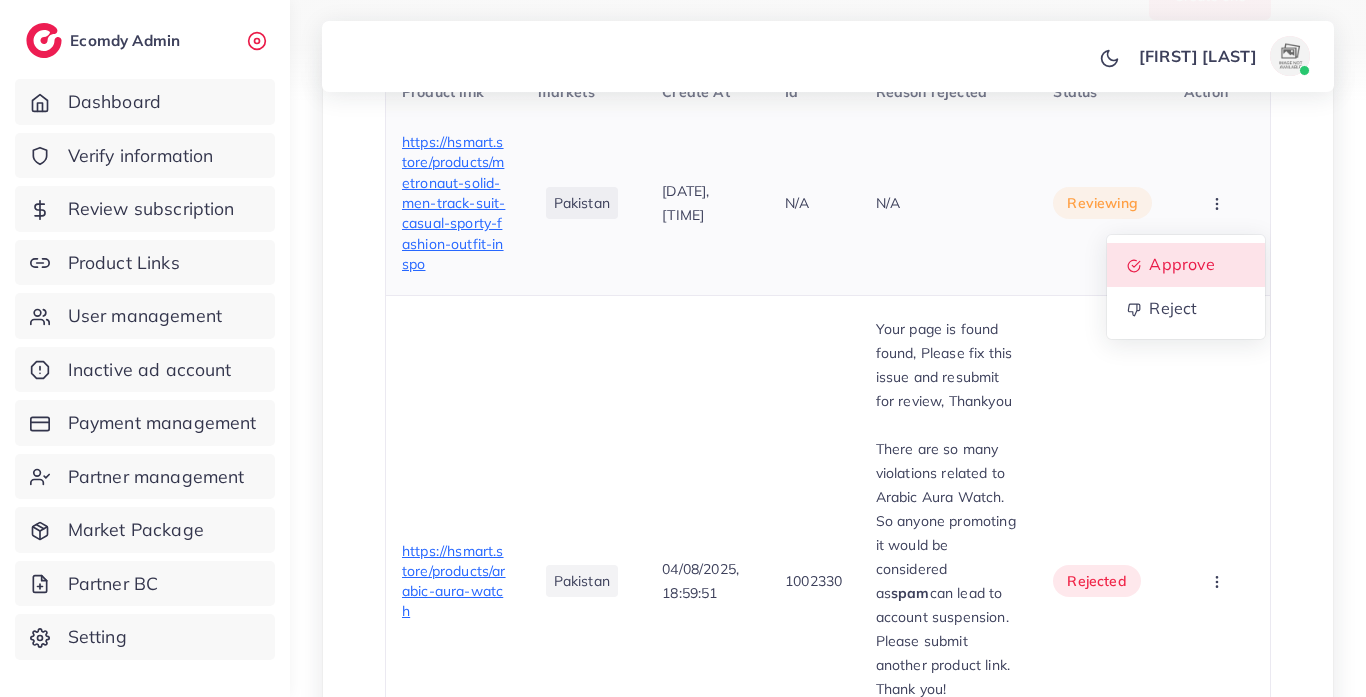 click on "Approve" at bounding box center (1182, 264) 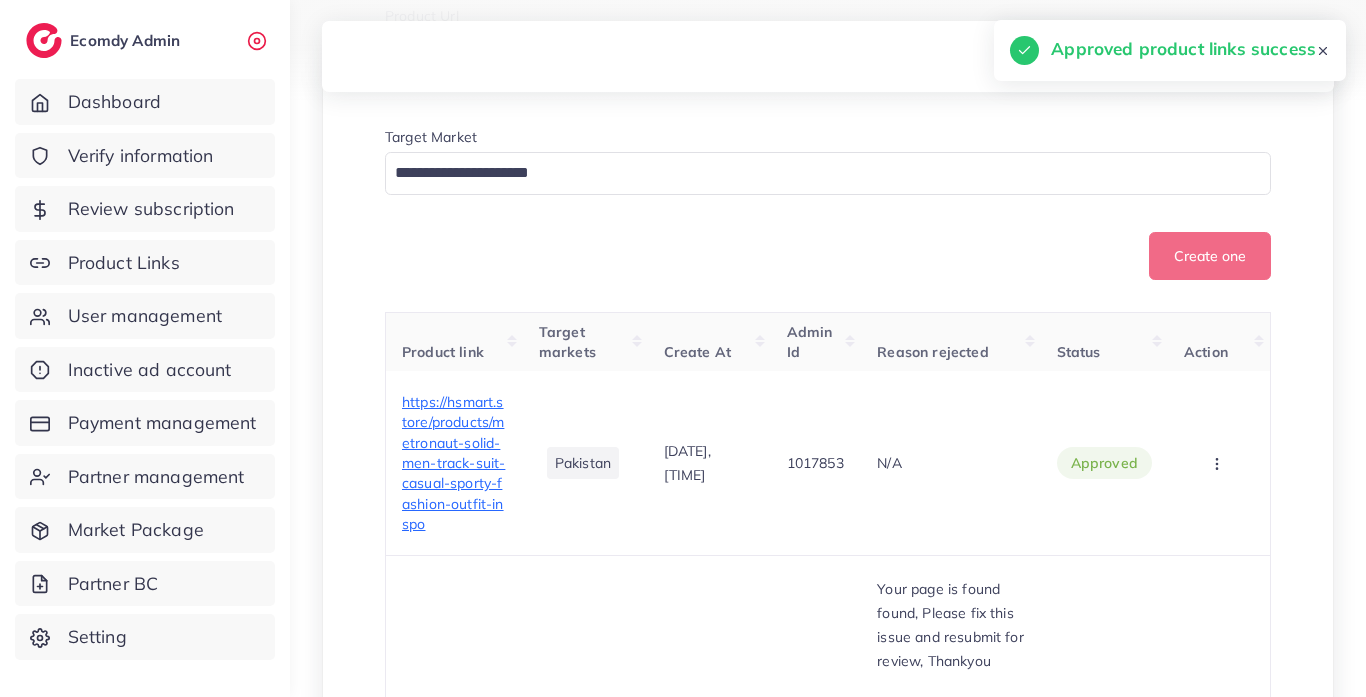 scroll, scrollTop: 504, scrollLeft: 0, axis: vertical 